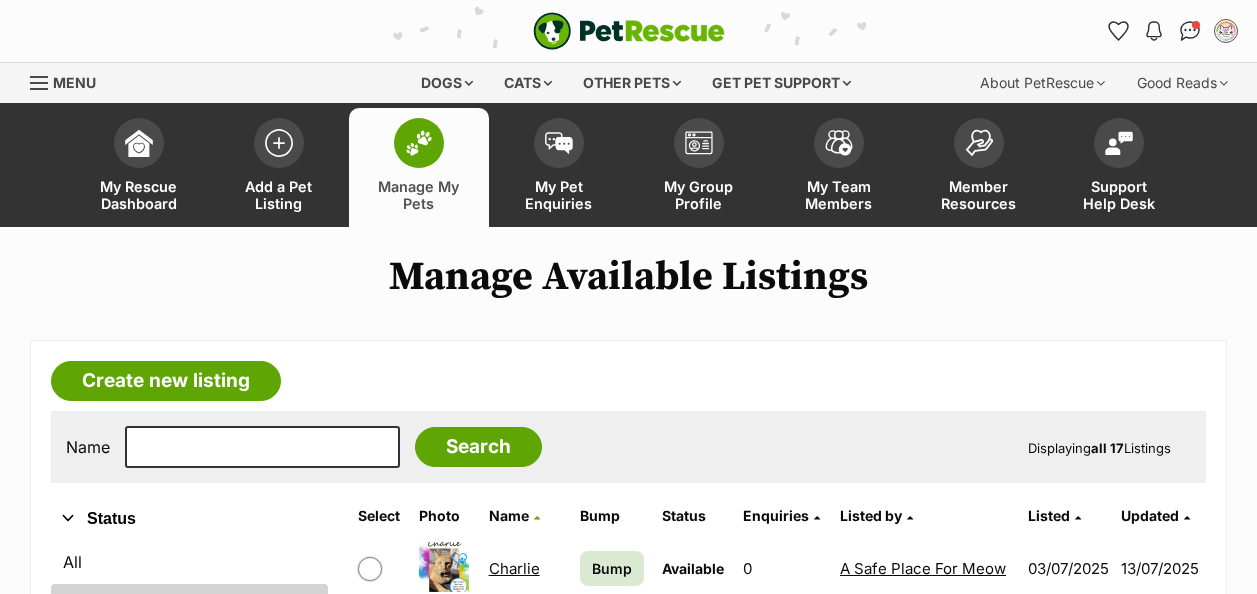 scroll, scrollTop: 200, scrollLeft: 0, axis: vertical 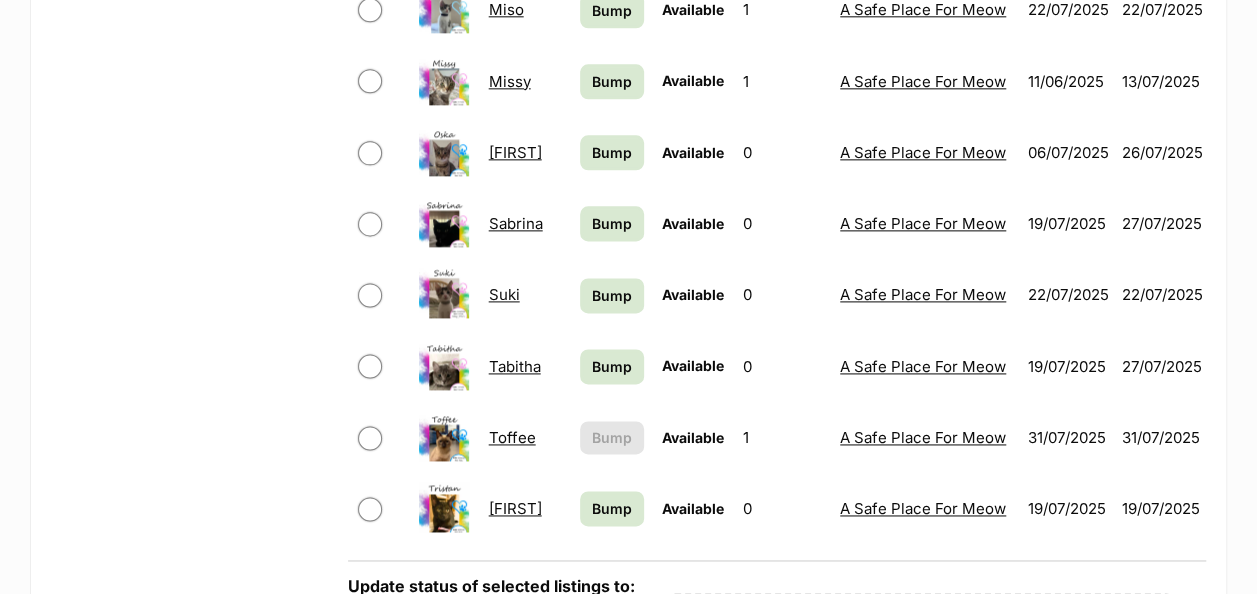 click on "Toffee" at bounding box center [512, 437] 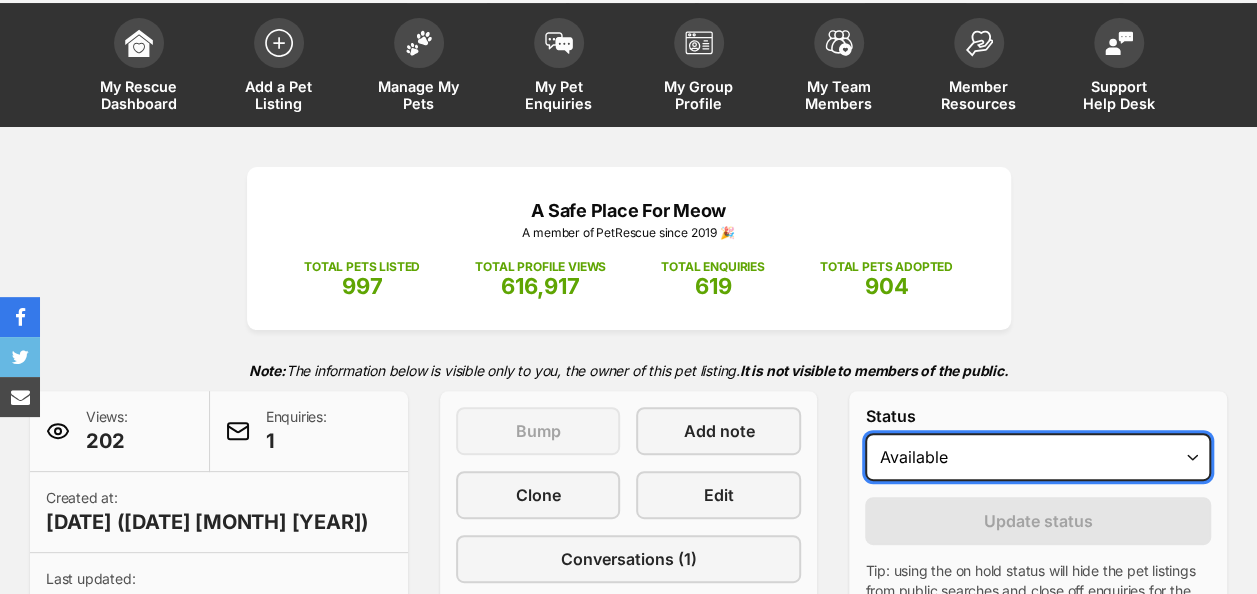 click on "Draft - not available as listing has enquires
Available
On hold
Adopted" at bounding box center [1038, 457] 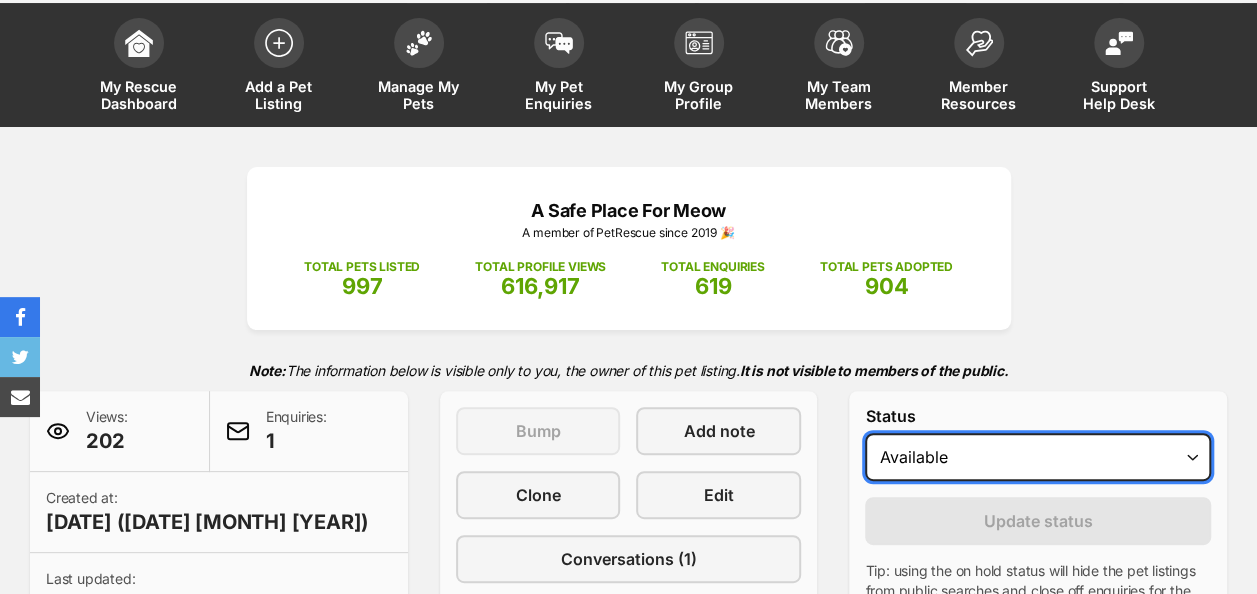 select on "on_hold" 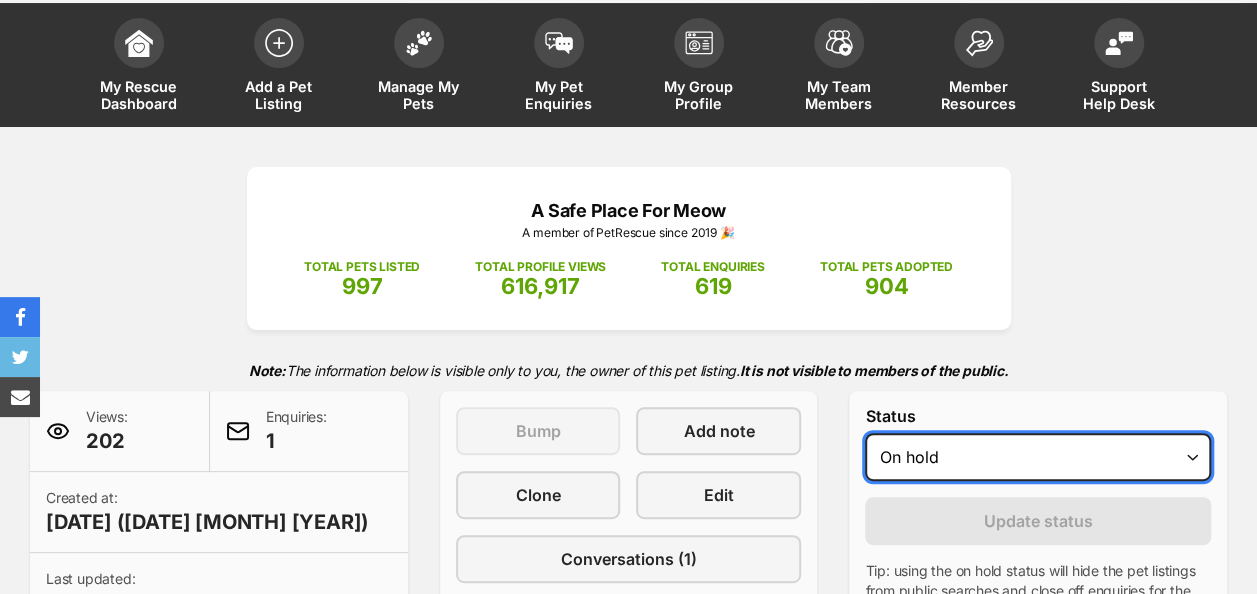 click on "Draft - not available as listing has enquires
Available
On hold
Adopted" at bounding box center (1038, 457) 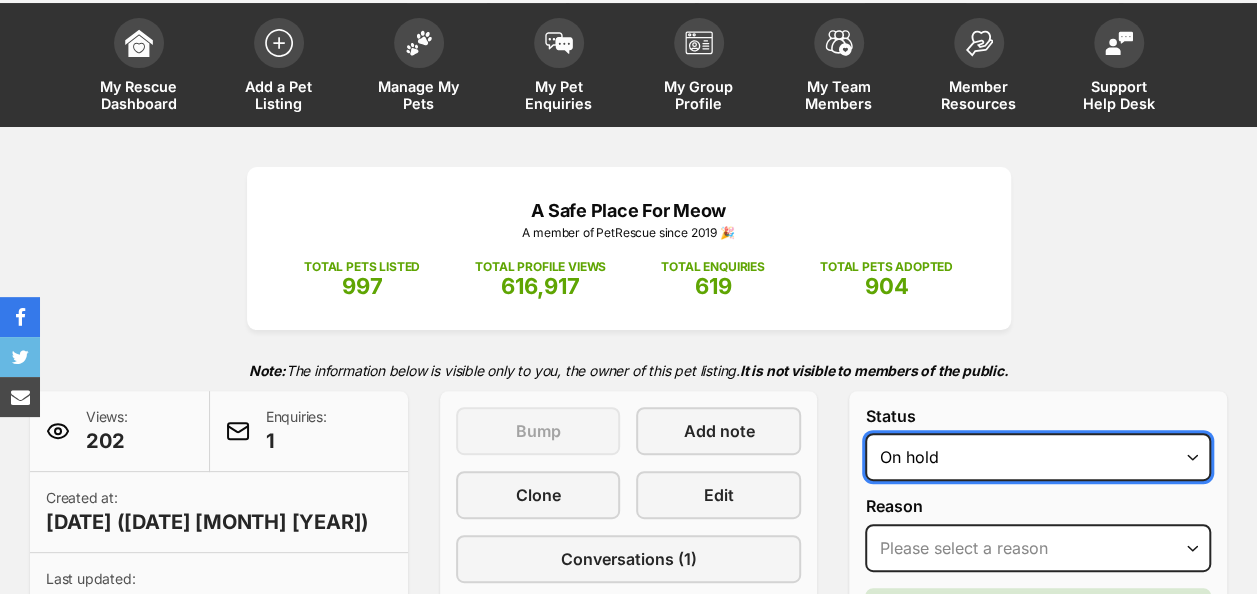 scroll, scrollTop: 0, scrollLeft: 0, axis: both 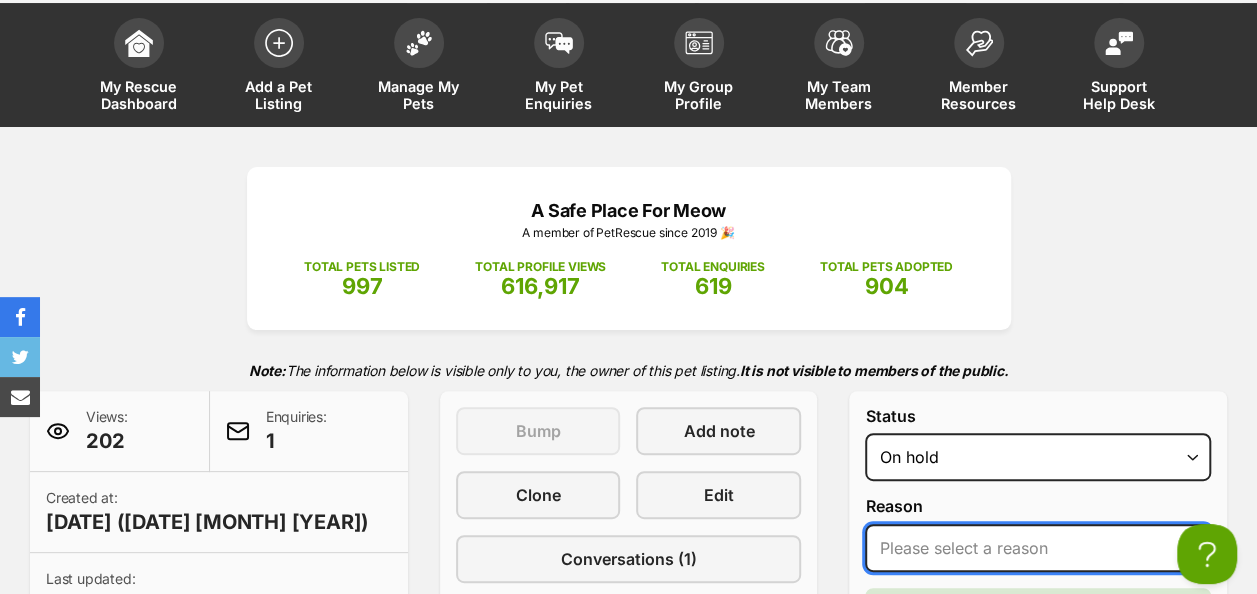 click on "Please select a reason
Medical reasons
Reviewing applications
Adoption pending
Other" at bounding box center [1038, 548] 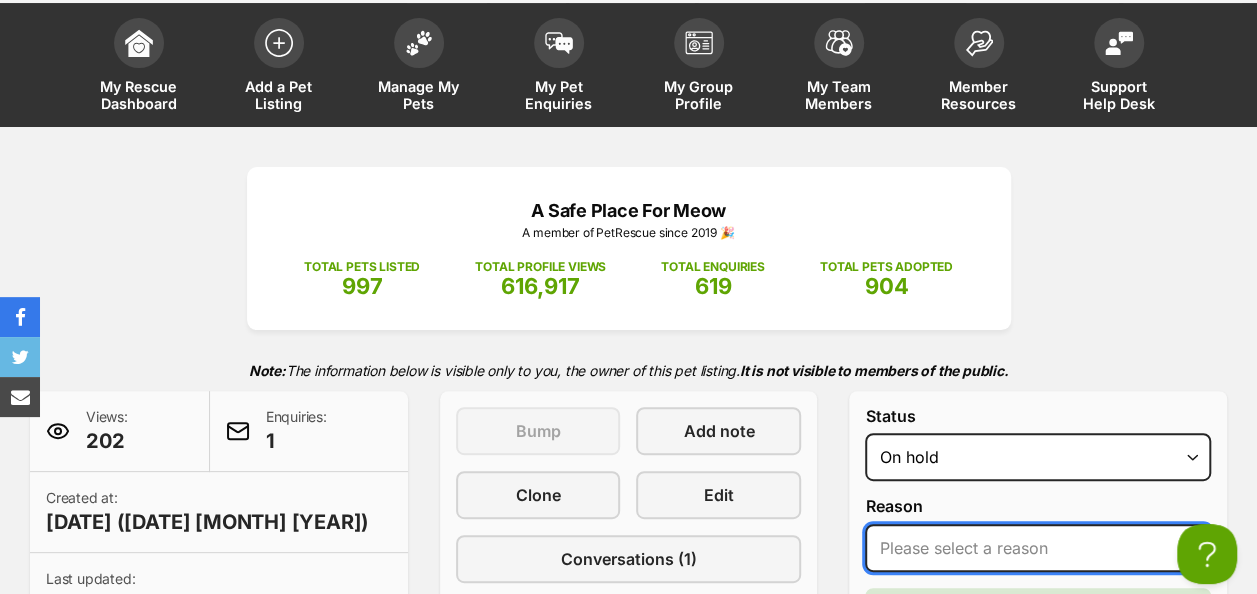 scroll, scrollTop: 0, scrollLeft: 0, axis: both 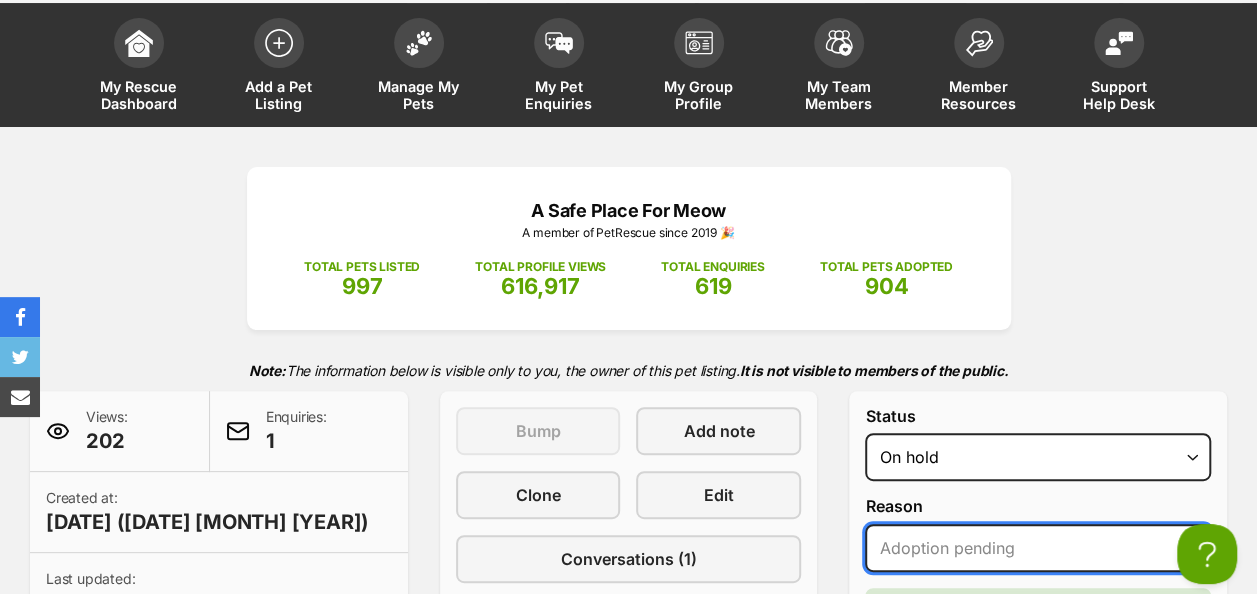 click on "Please select a reason
Medical reasons
Reviewing applications
Adoption pending
Other" at bounding box center (1038, 548) 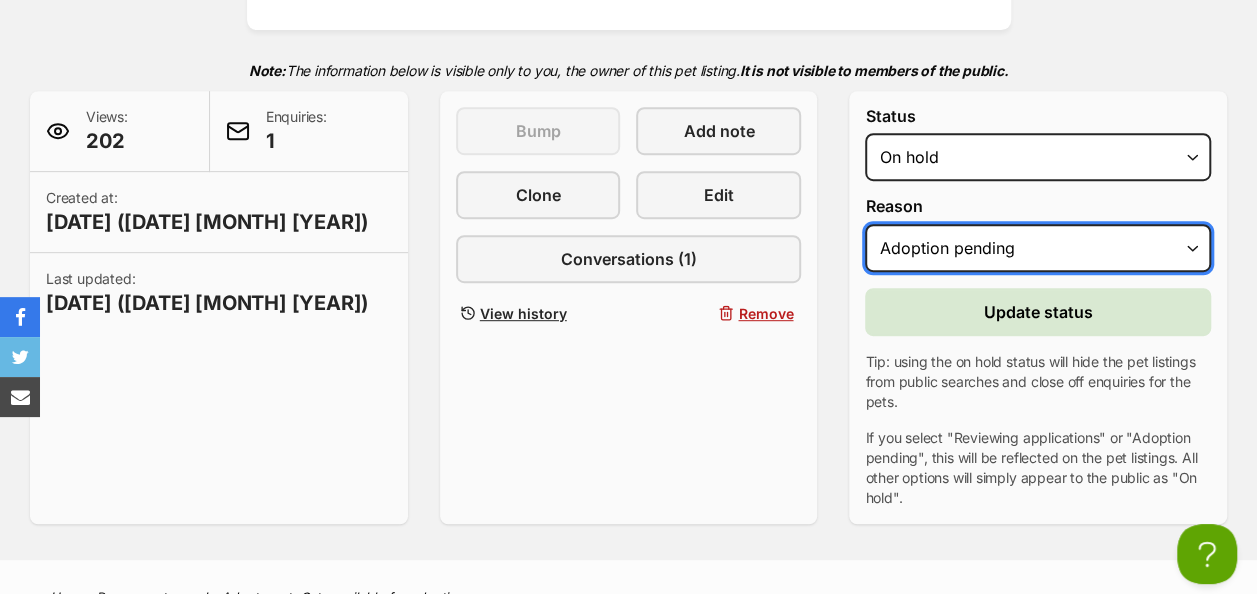 scroll, scrollTop: 0, scrollLeft: 0, axis: both 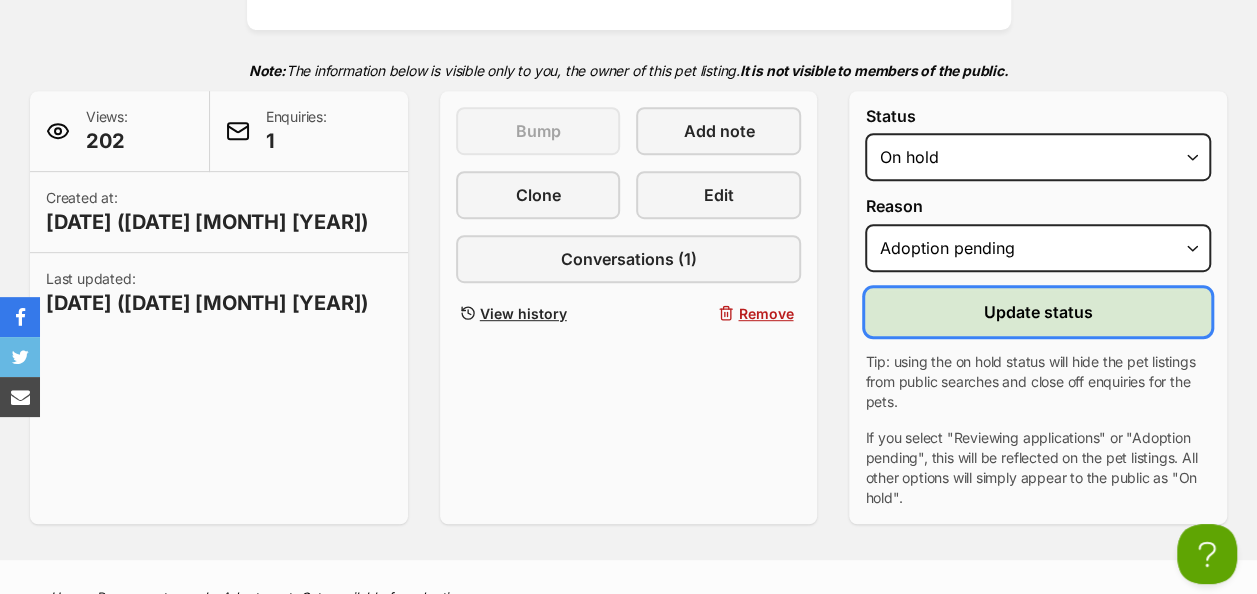 click on "Update status" at bounding box center (1038, 312) 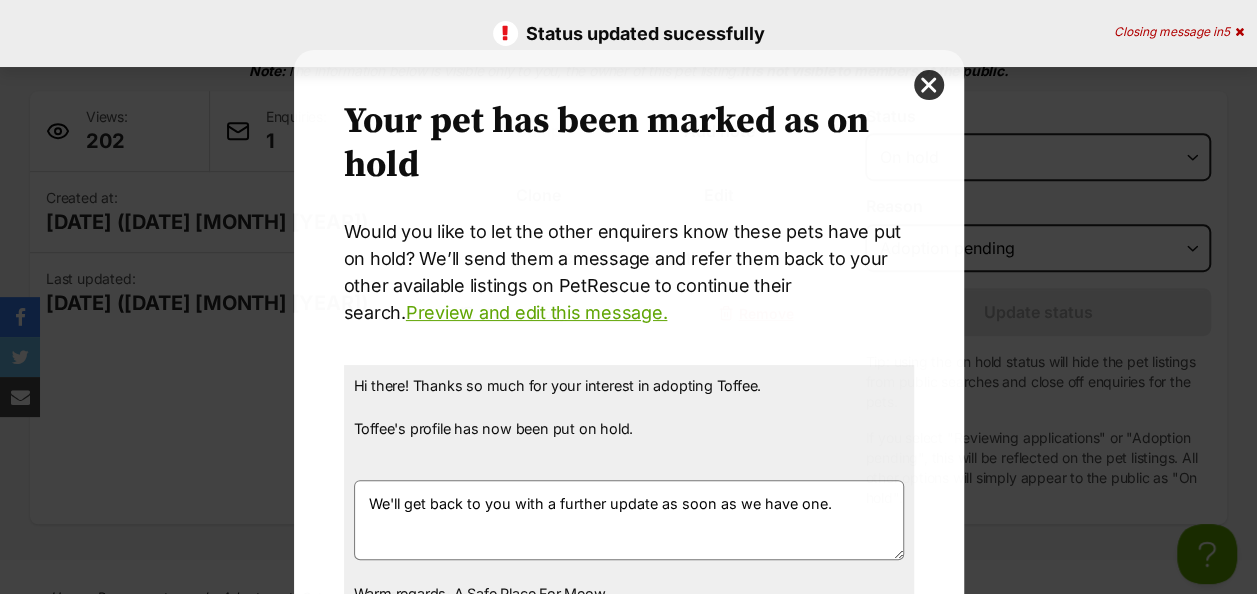 scroll, scrollTop: 0, scrollLeft: 0, axis: both 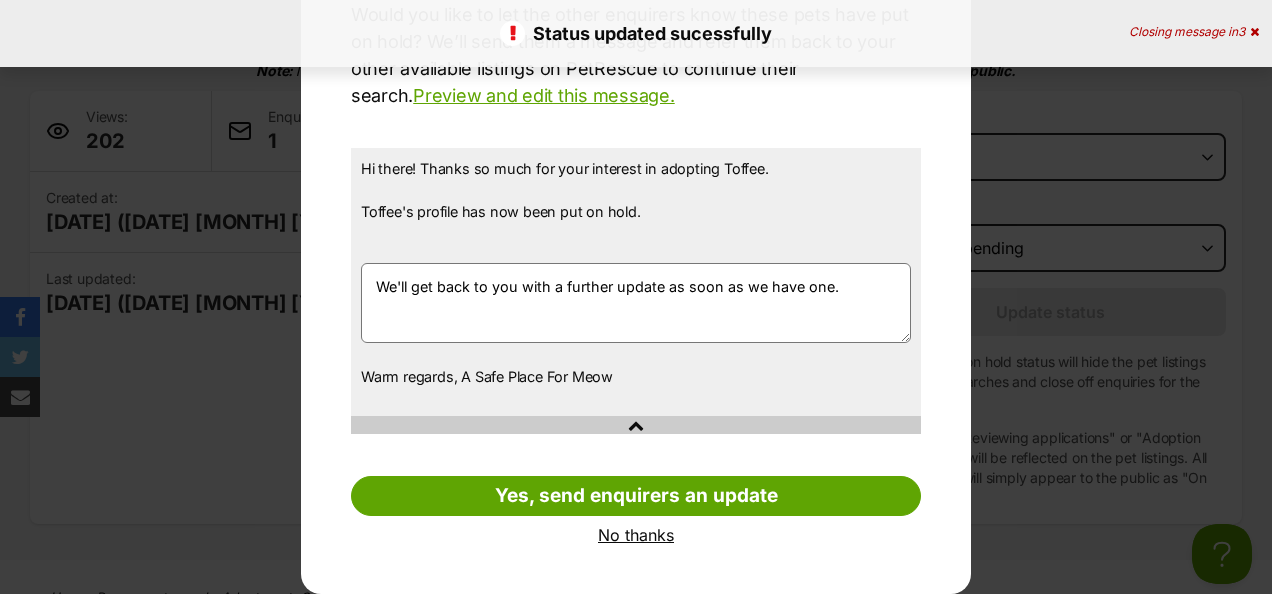 click on "No thanks" at bounding box center [636, 535] 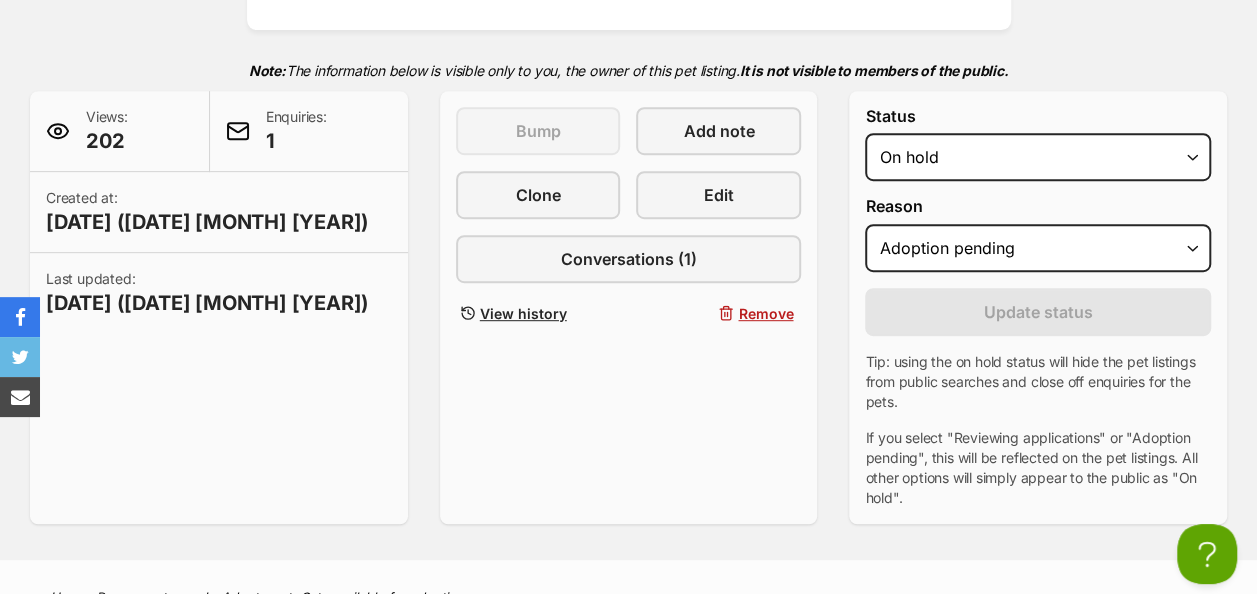 scroll, scrollTop: 0, scrollLeft: 0, axis: both 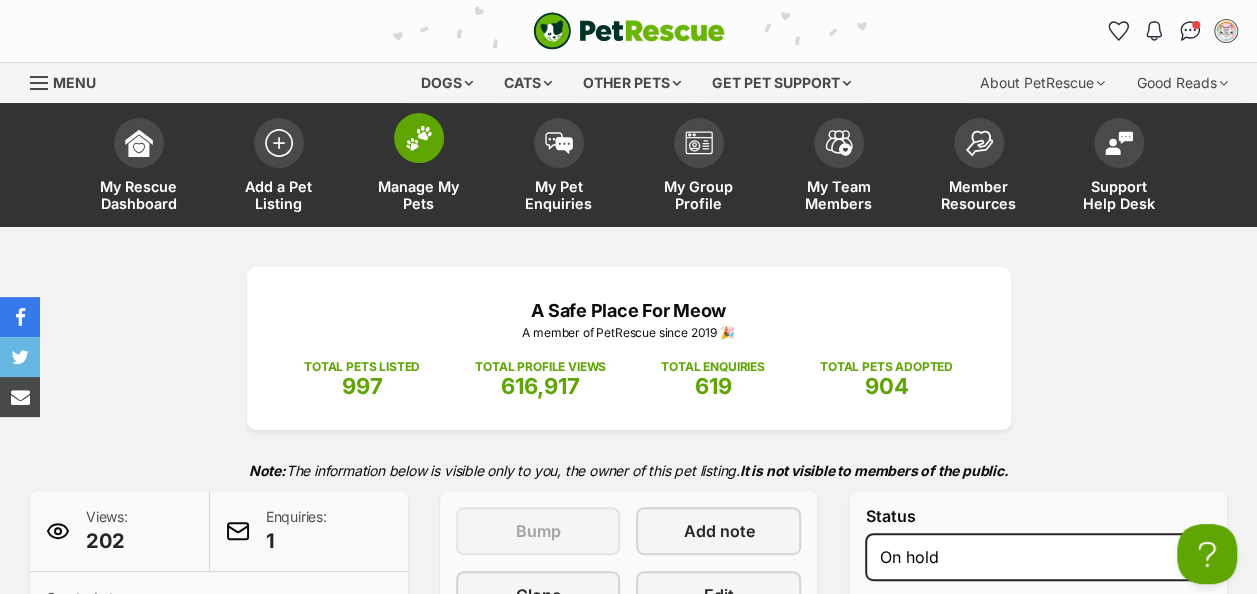 click at bounding box center (419, 138) 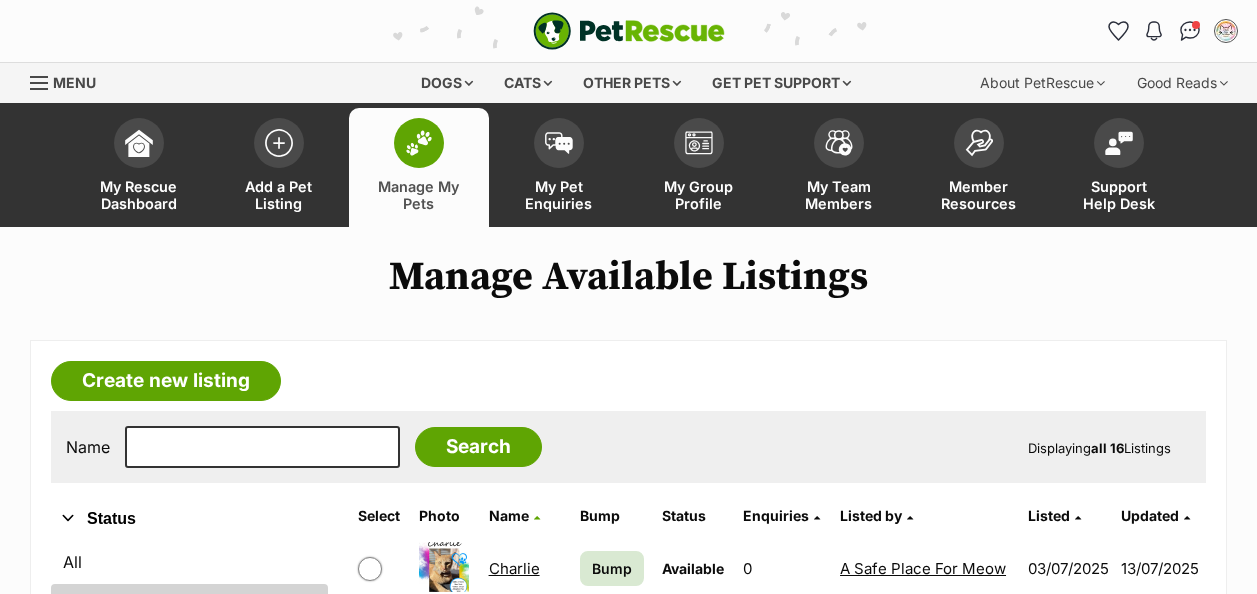 scroll, scrollTop: 0, scrollLeft: 0, axis: both 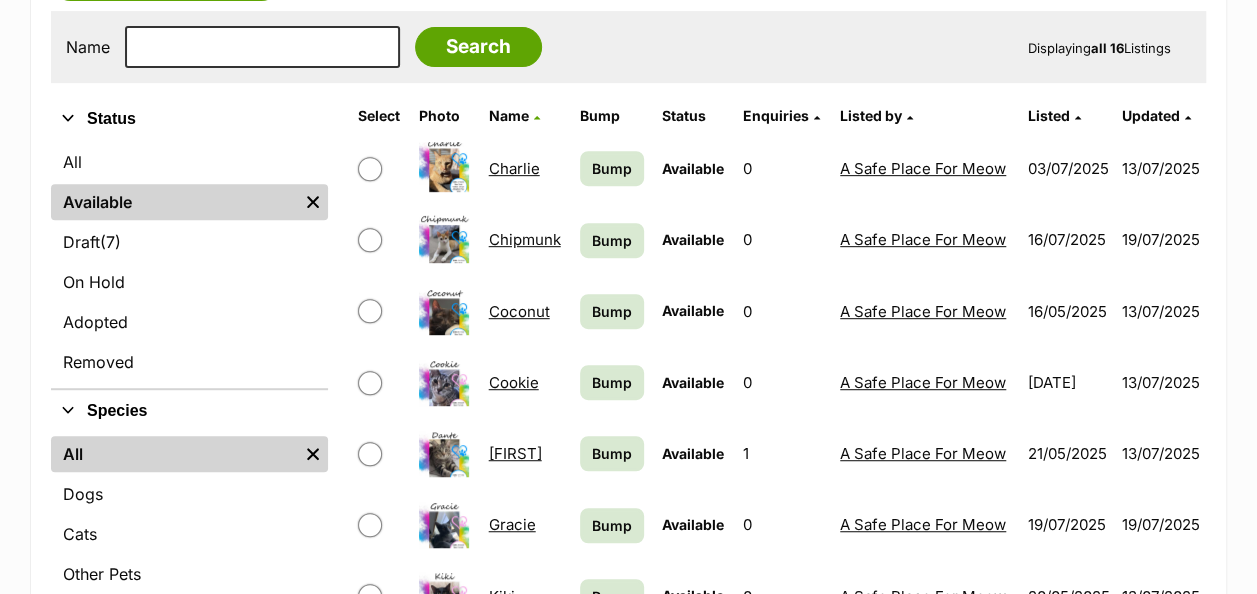 click on "Chipmunk" at bounding box center (525, 239) 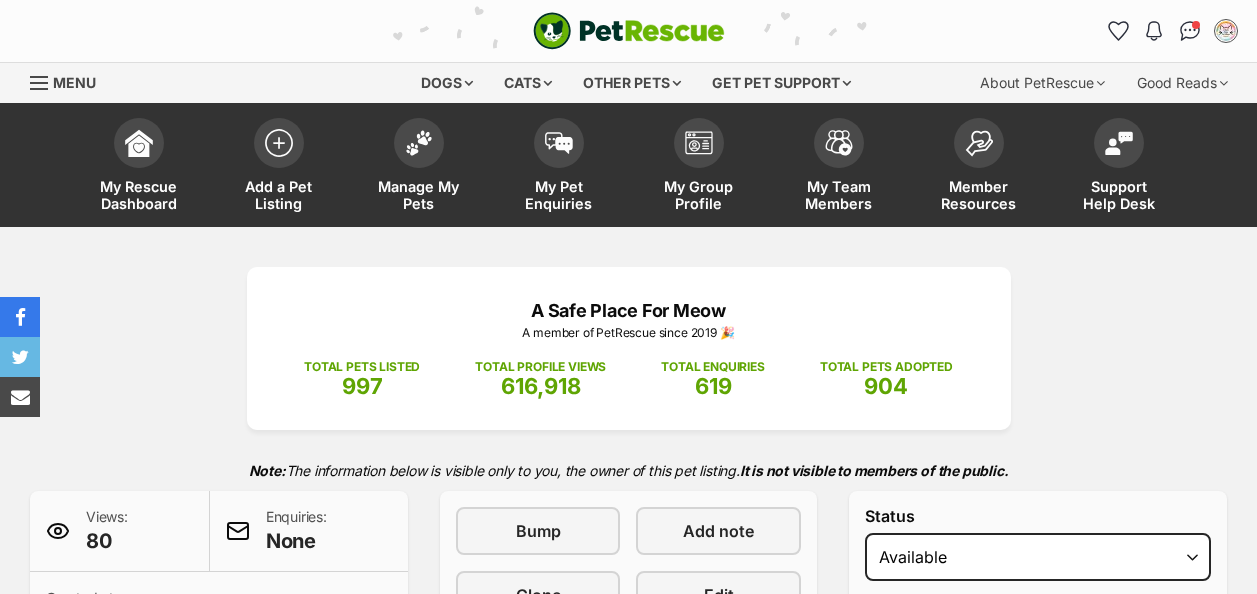 scroll, scrollTop: 100, scrollLeft: 0, axis: vertical 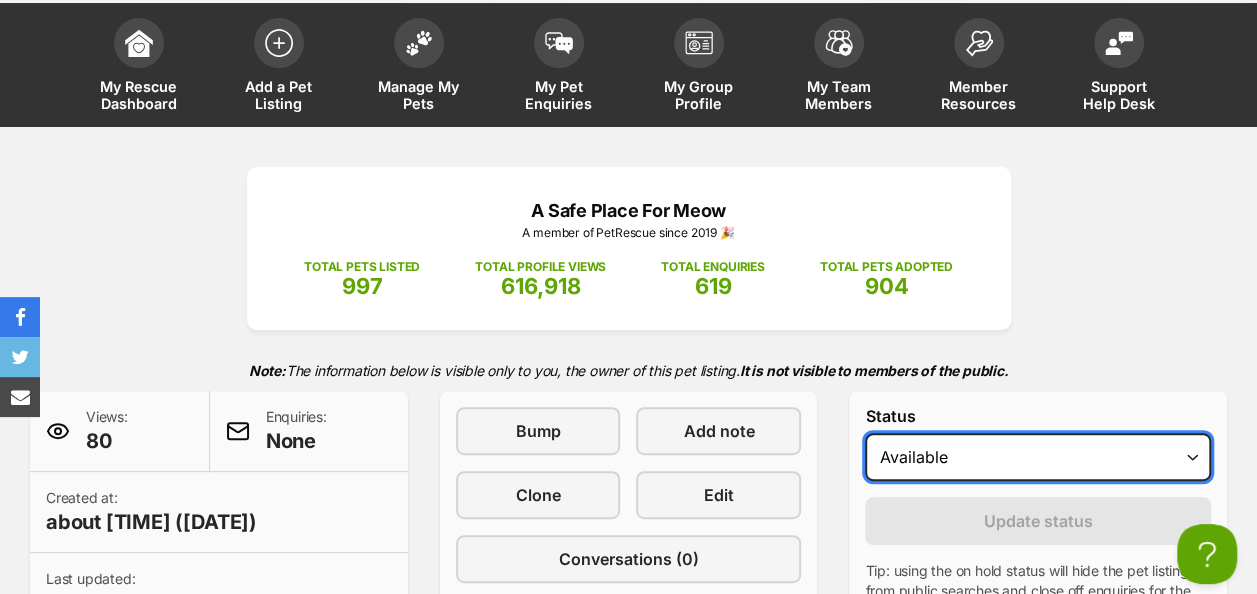click on "Draft
Available
On hold
Adopted" at bounding box center (1038, 457) 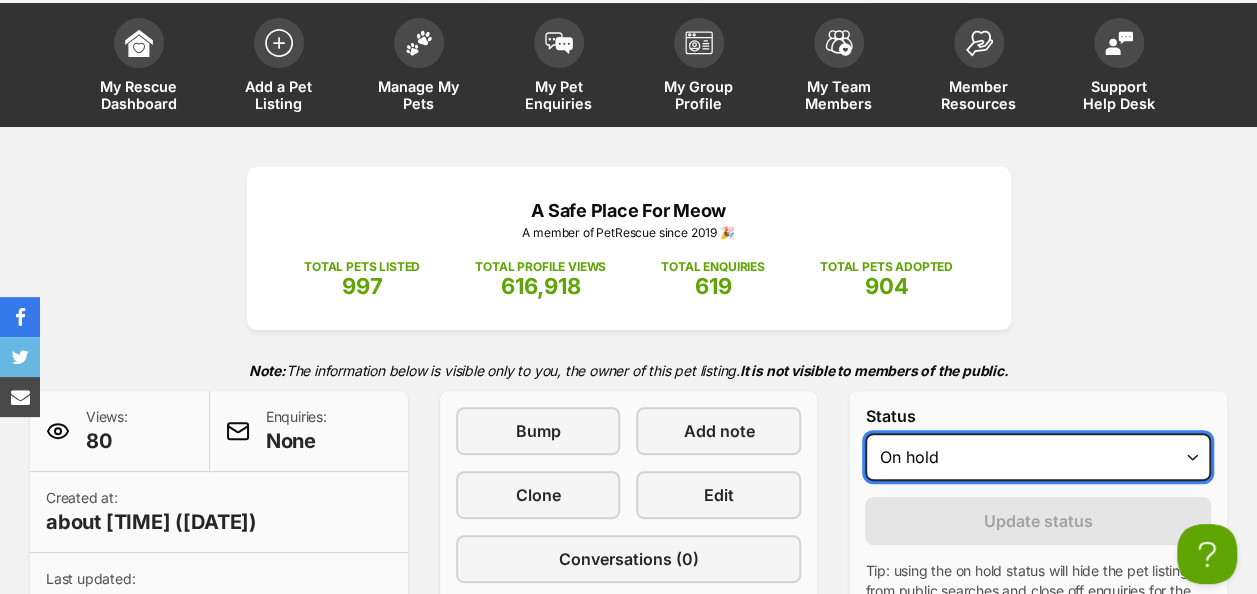 click on "Draft
Available
On hold
Adopted" at bounding box center (1038, 457) 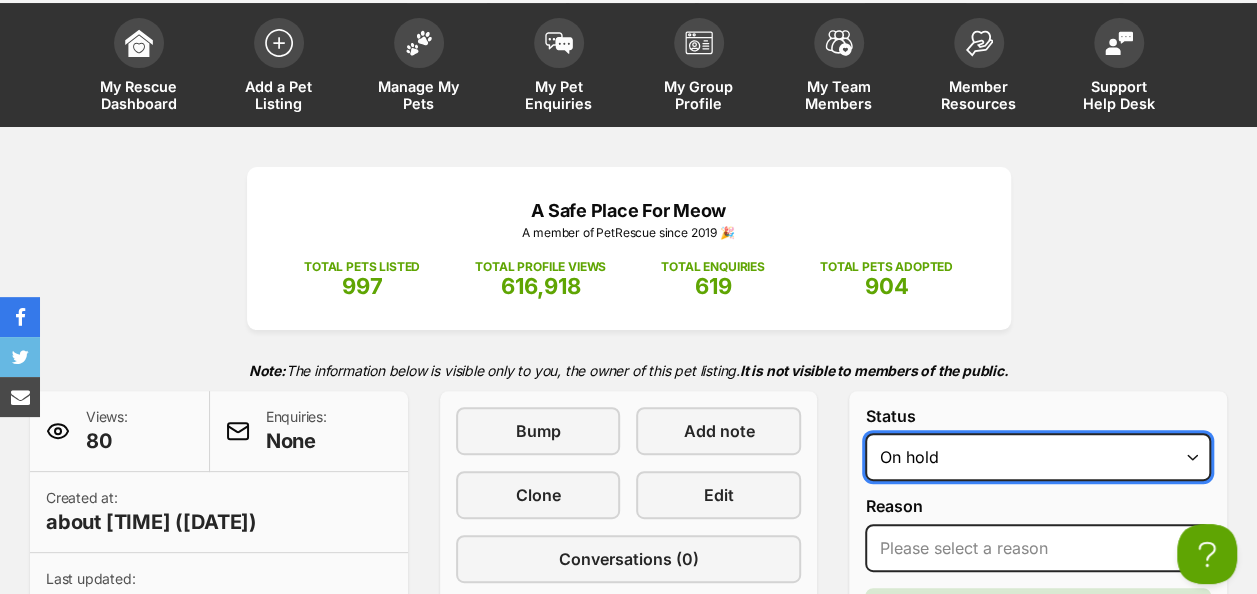 scroll, scrollTop: 0, scrollLeft: 0, axis: both 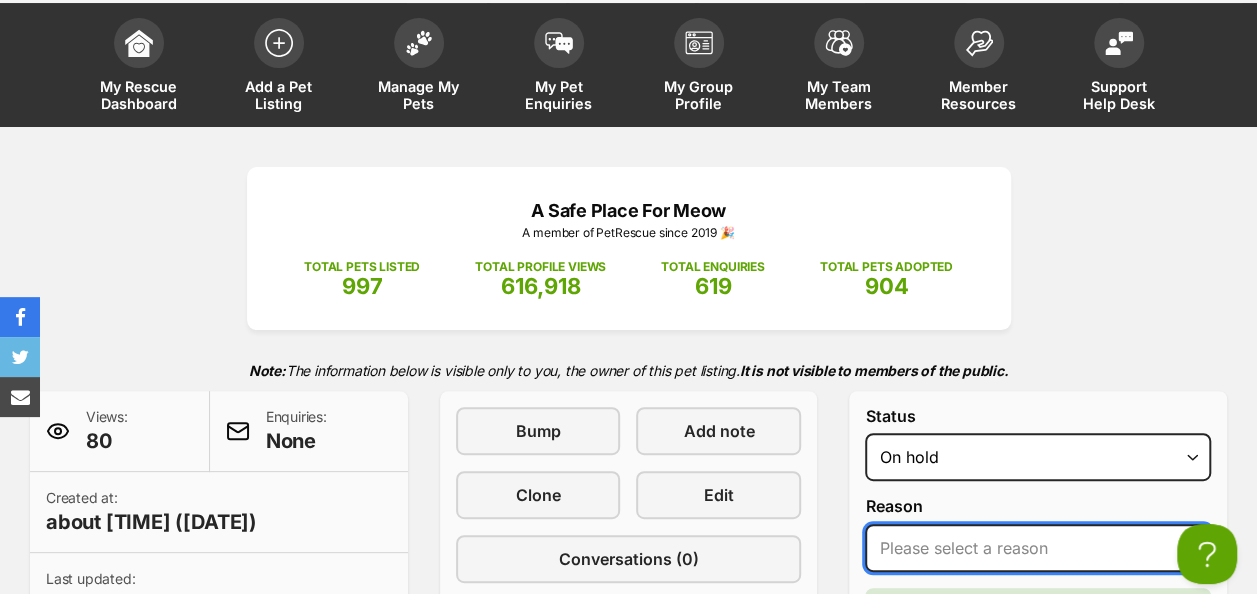 click on "Please select a reason
Medical reasons
Reviewing applications
Adoption pending
Other" at bounding box center [1038, 548] 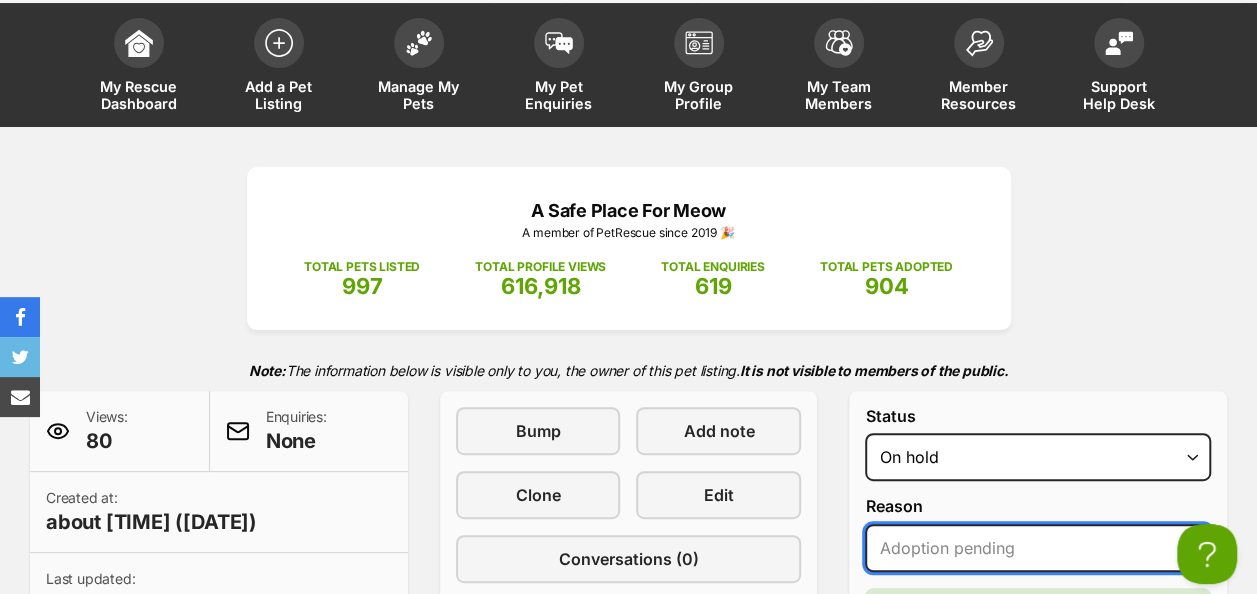 click on "Please select a reason
Medical reasons
Reviewing applications
Adoption pending
Other" at bounding box center (1038, 548) 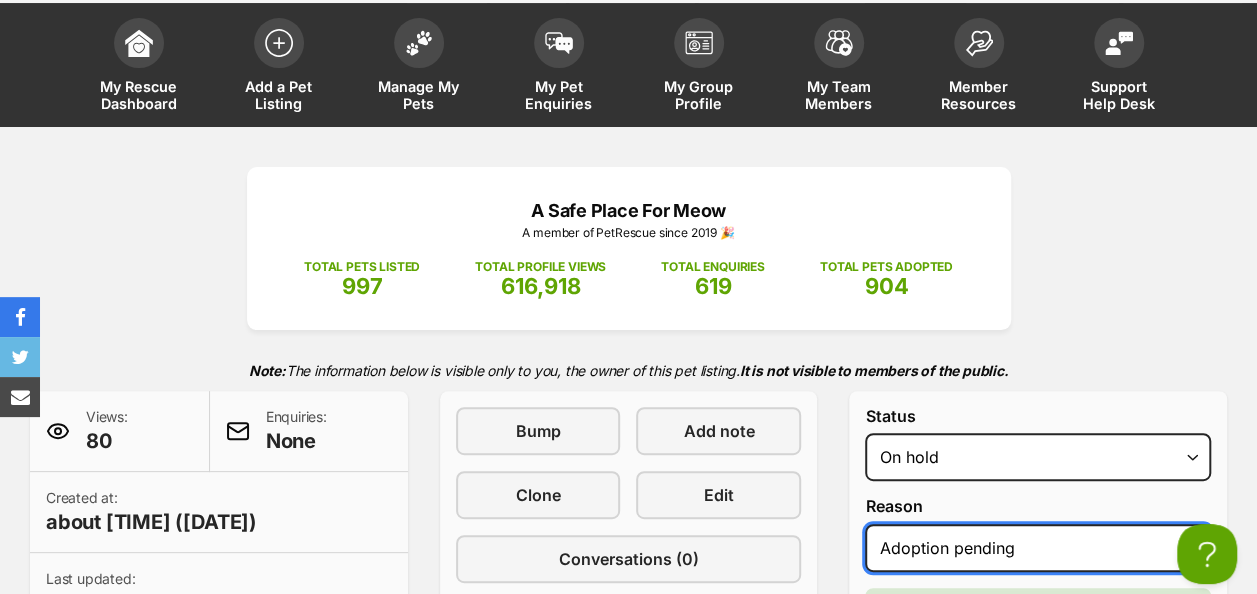 scroll, scrollTop: 300, scrollLeft: 0, axis: vertical 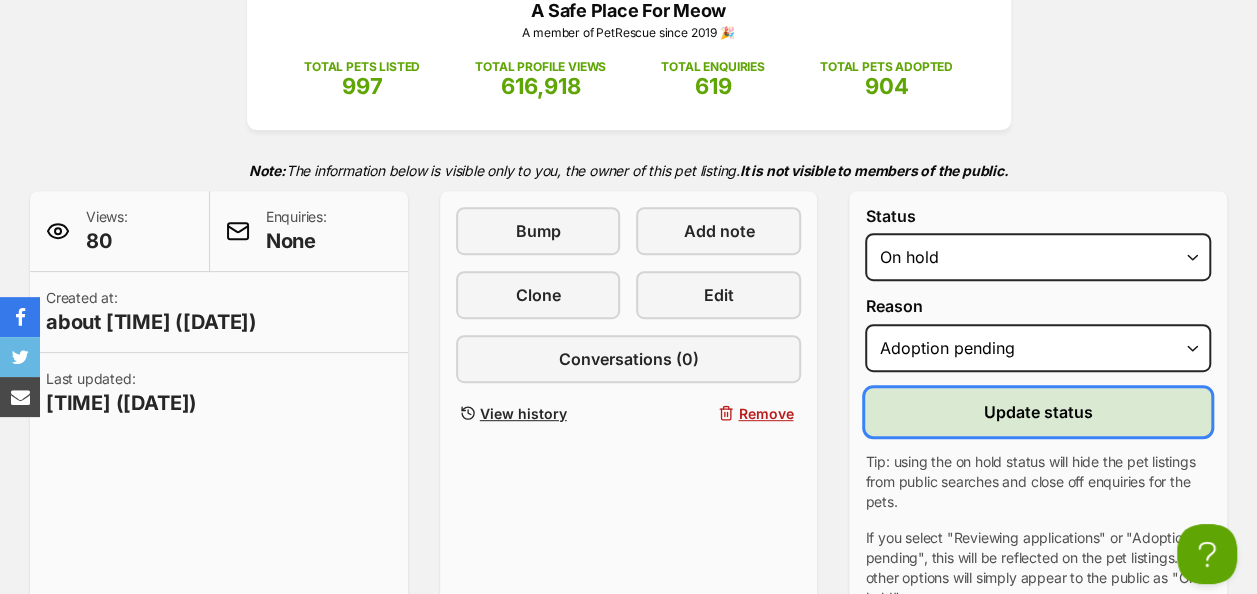 click on "Update status" at bounding box center (1038, 412) 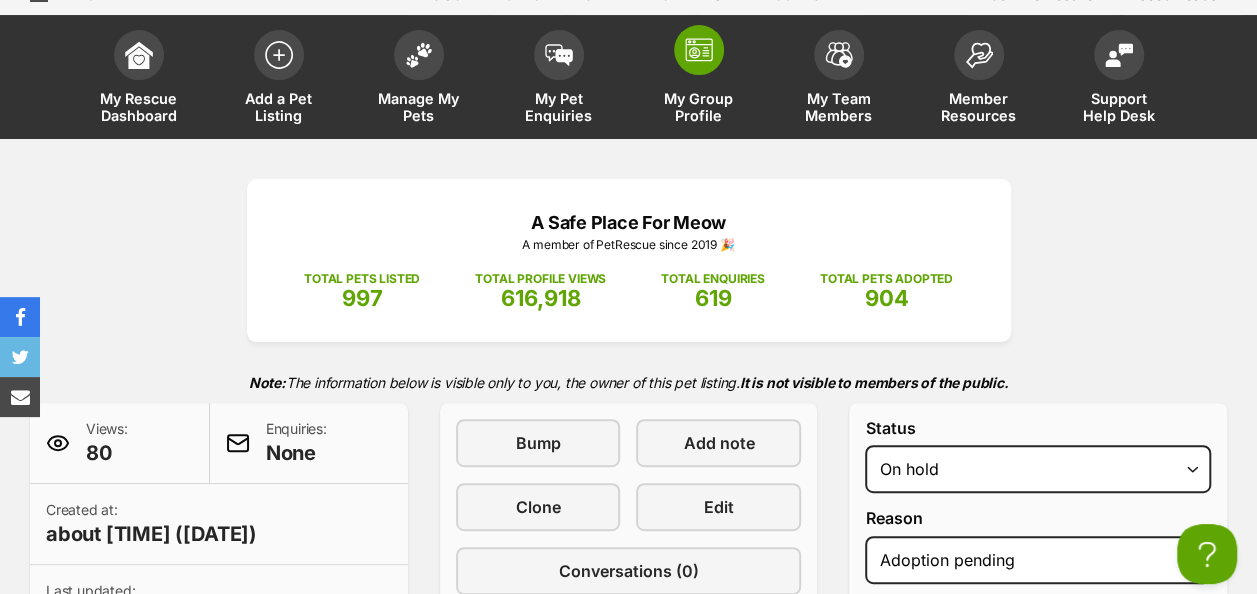 scroll, scrollTop: 0, scrollLeft: 0, axis: both 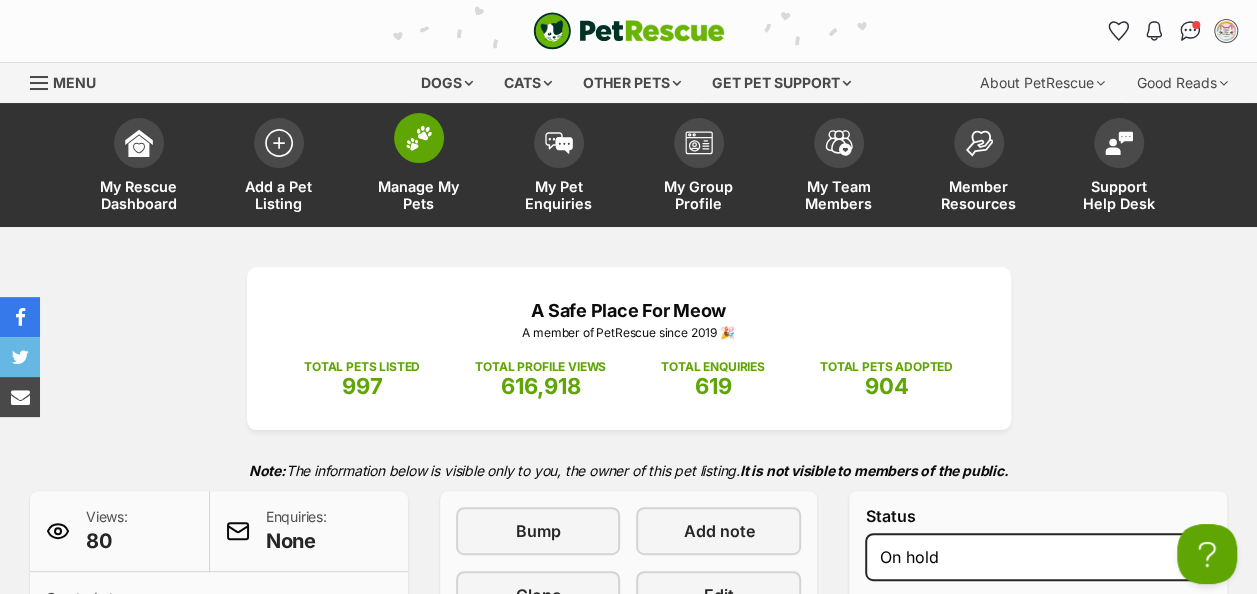 click at bounding box center [419, 138] 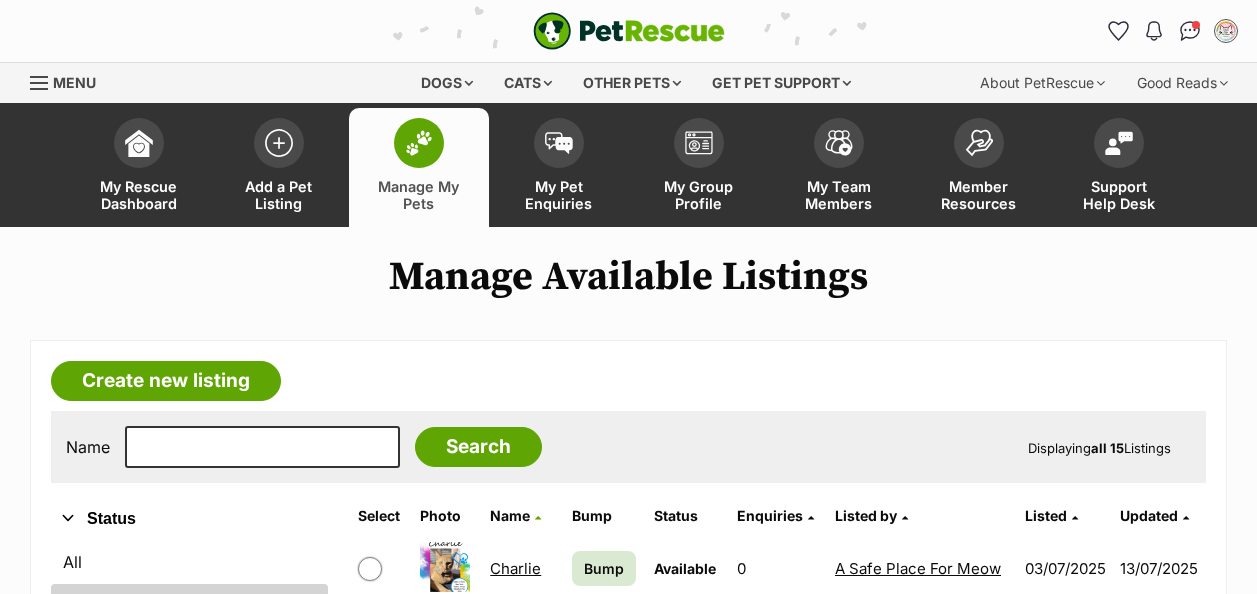 scroll, scrollTop: 300, scrollLeft: 0, axis: vertical 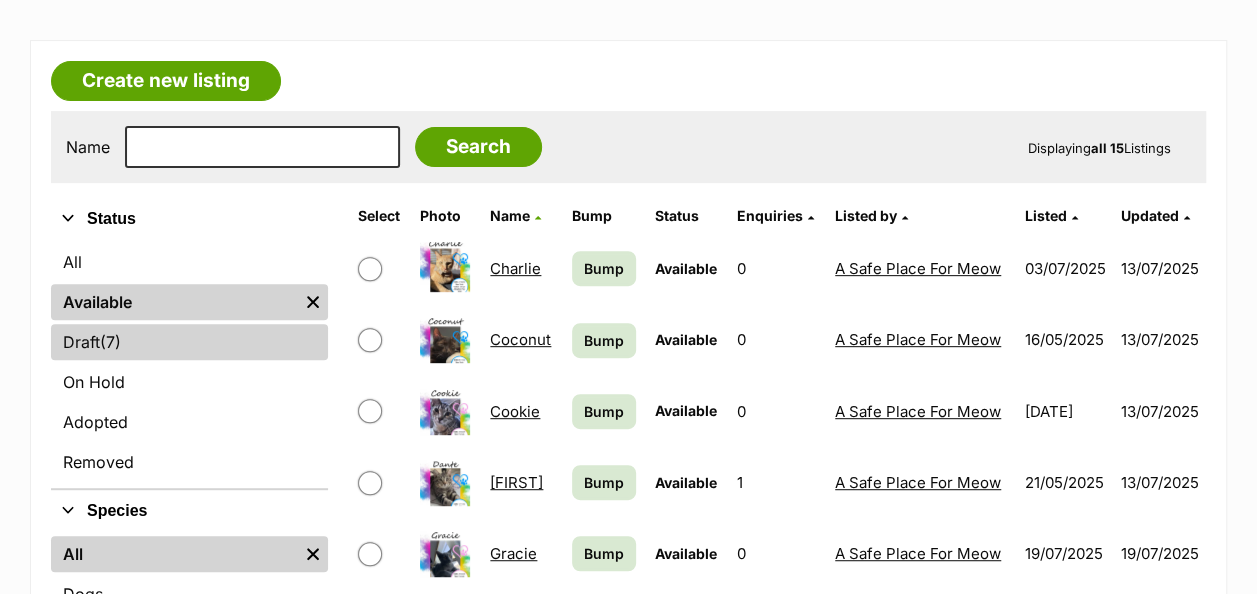 click on "Draft
(7)
Items" at bounding box center [189, 342] 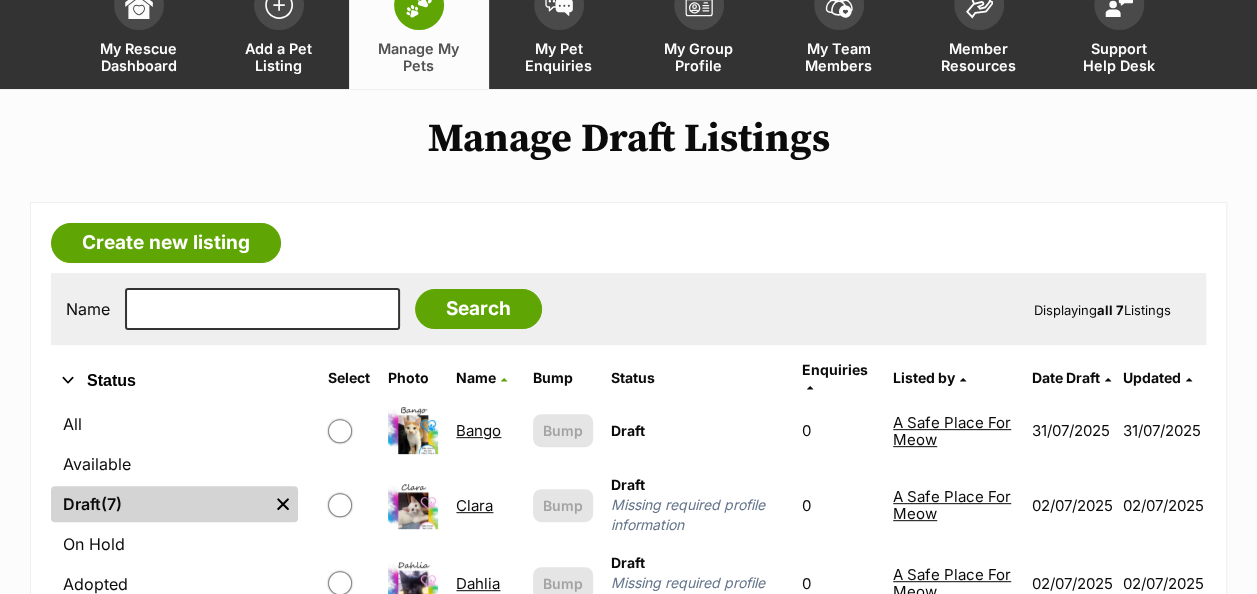 scroll, scrollTop: 200, scrollLeft: 0, axis: vertical 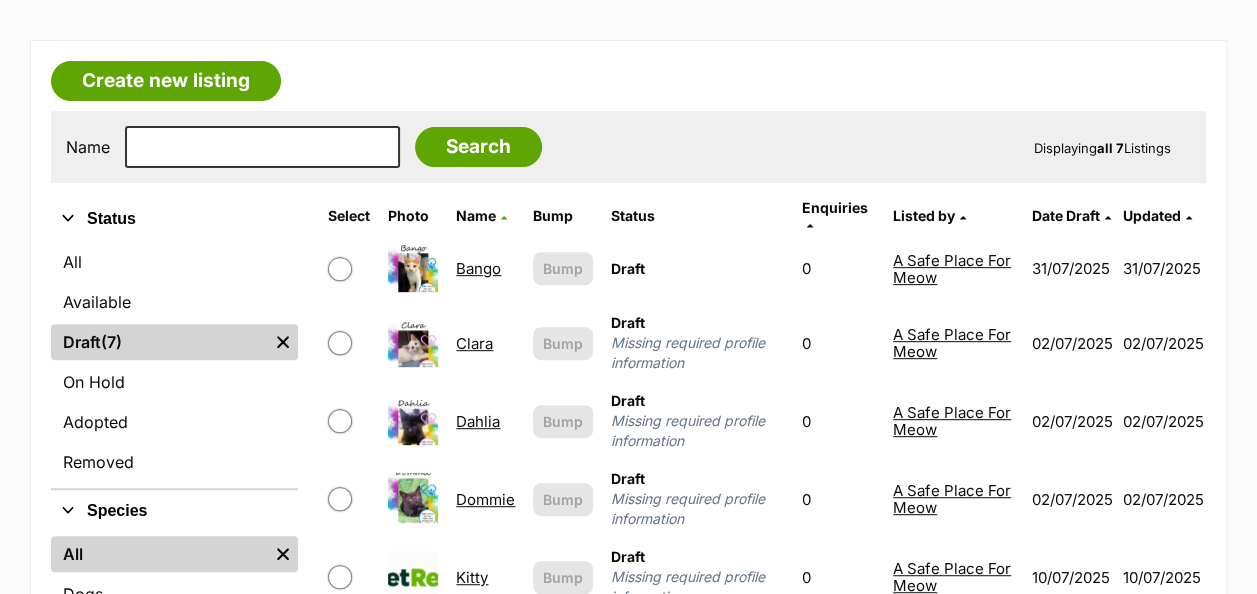 click on "Clara" at bounding box center [474, 343] 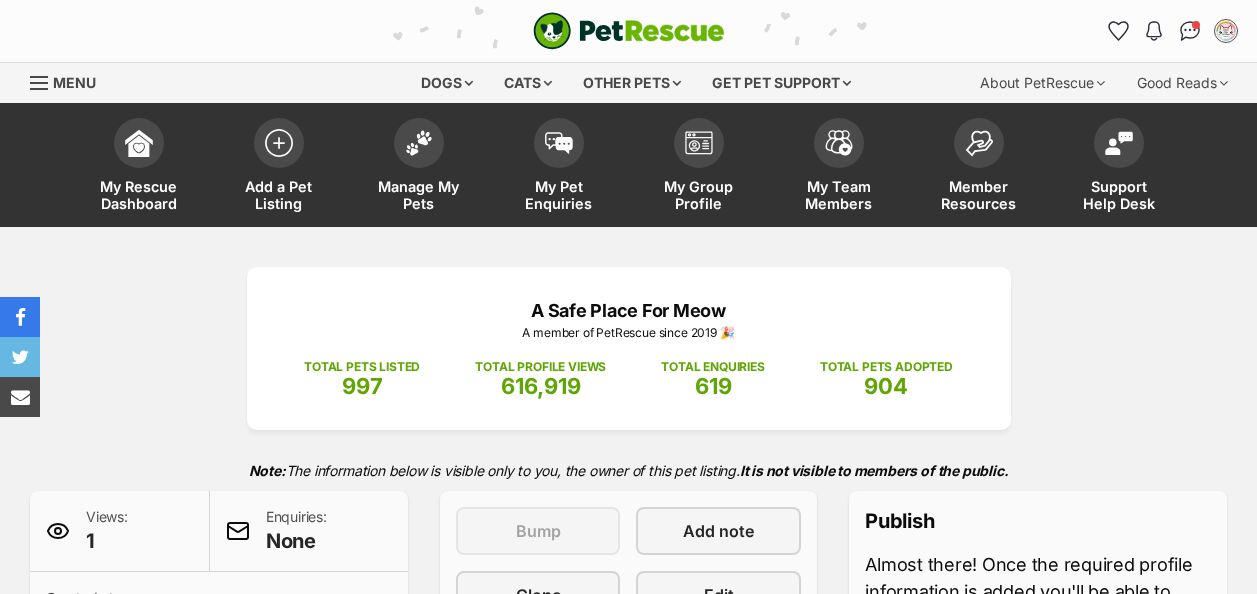 scroll, scrollTop: 0, scrollLeft: 0, axis: both 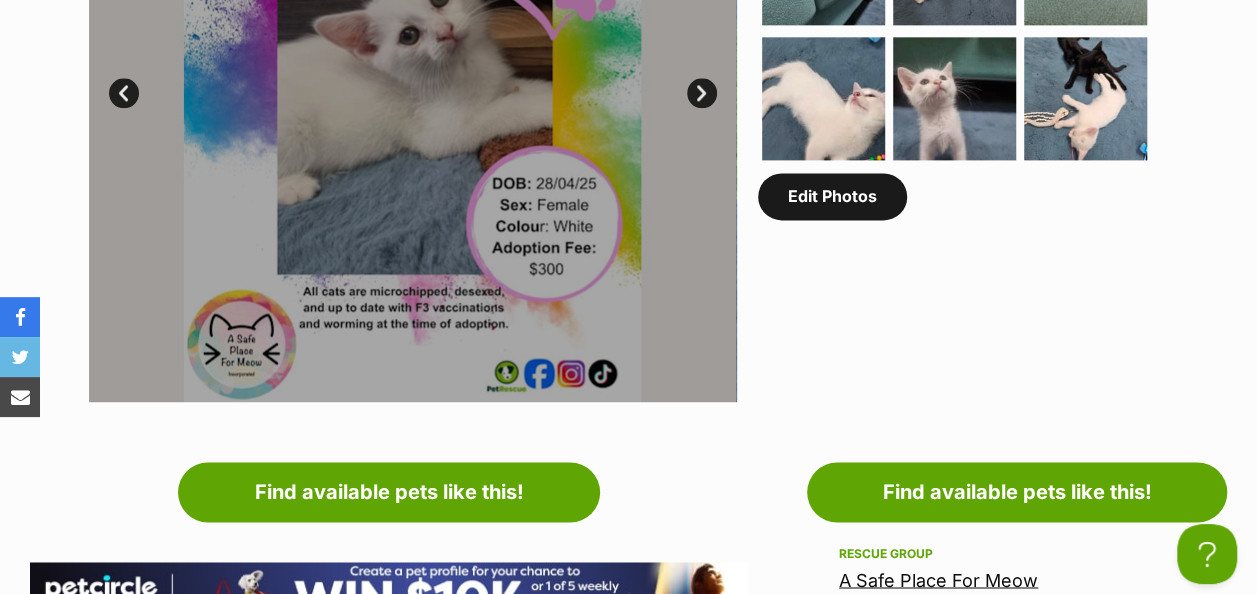 click on "Edit Photos" at bounding box center (832, 196) 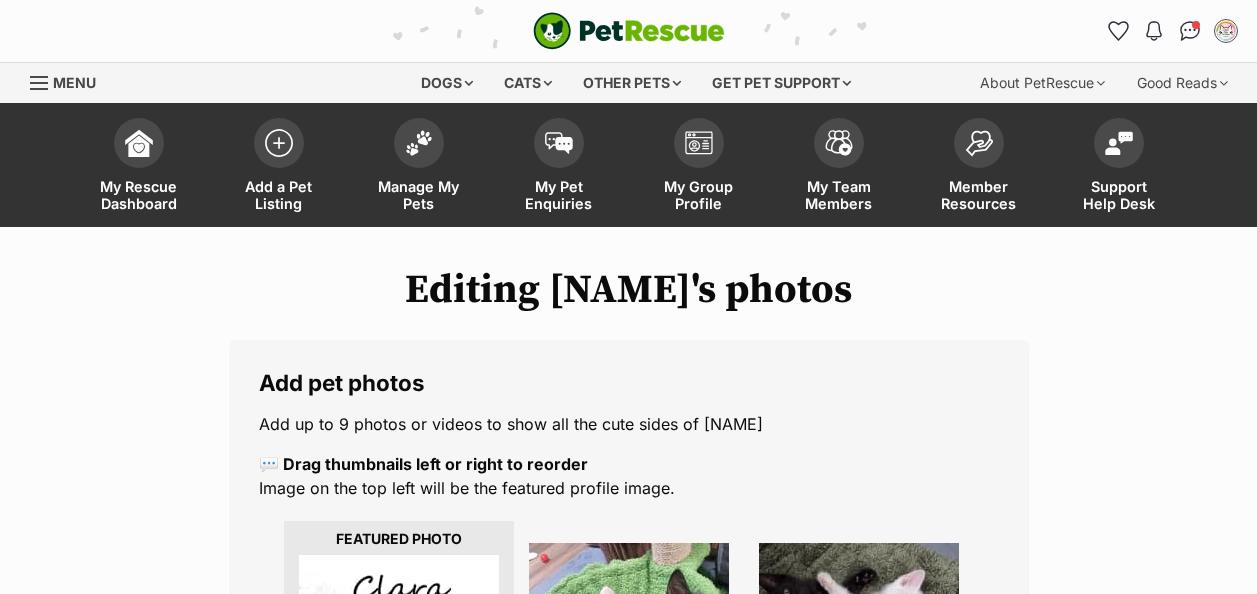 scroll, scrollTop: 0, scrollLeft: 0, axis: both 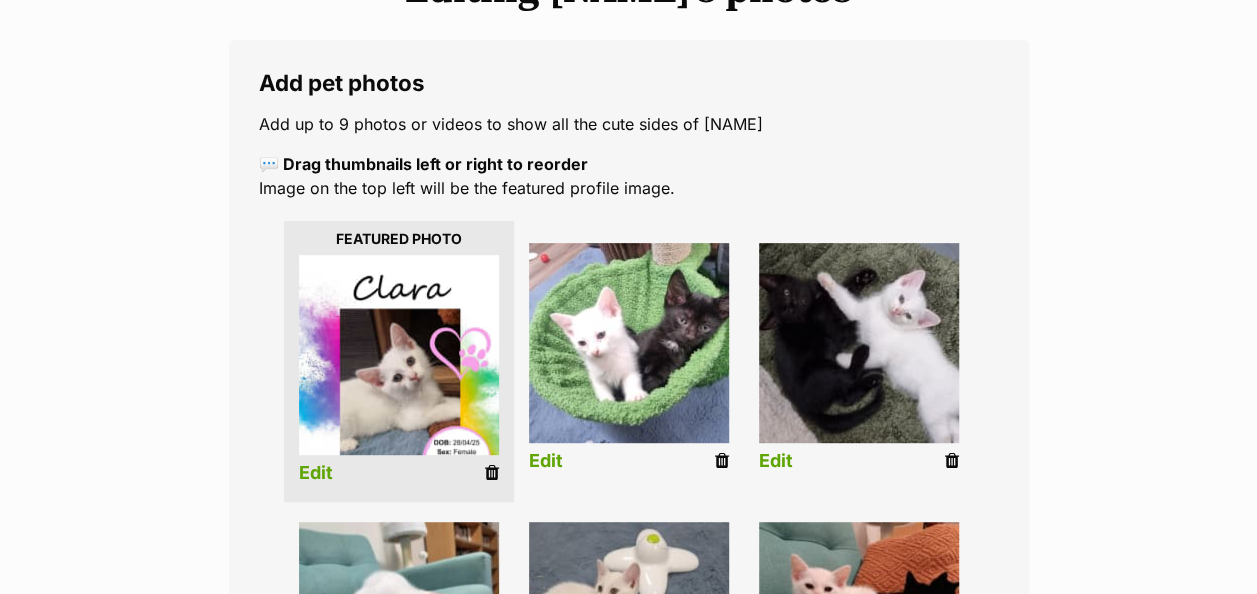click at bounding box center (492, 473) 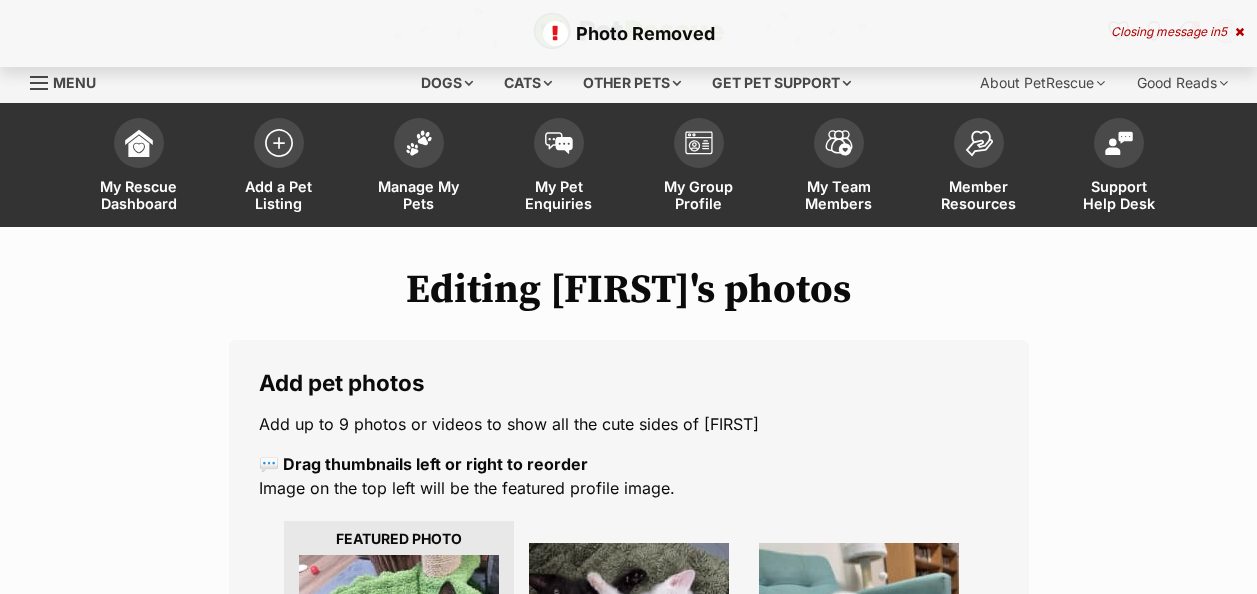 scroll, scrollTop: 400, scrollLeft: 0, axis: vertical 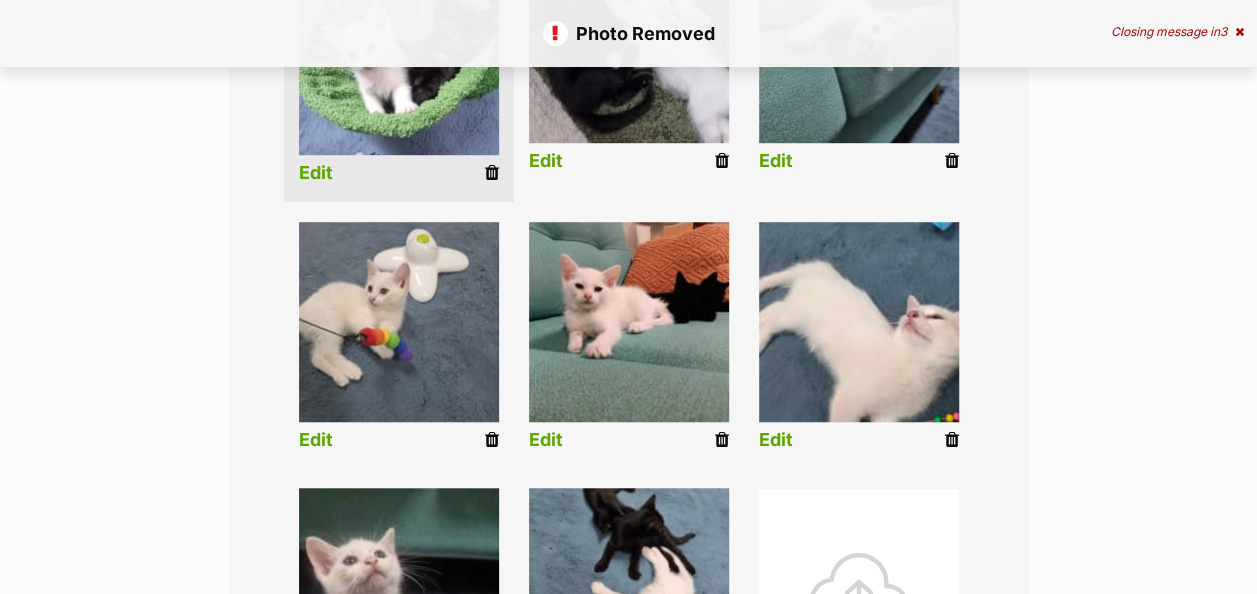 click at bounding box center (492, 440) 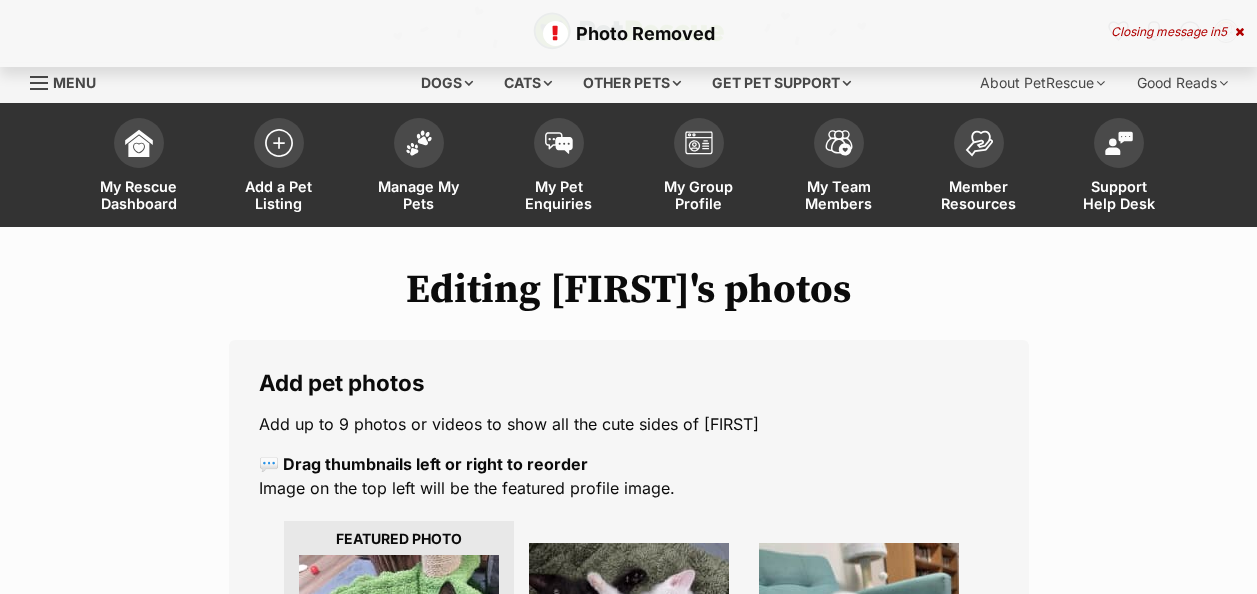 scroll, scrollTop: 300, scrollLeft: 0, axis: vertical 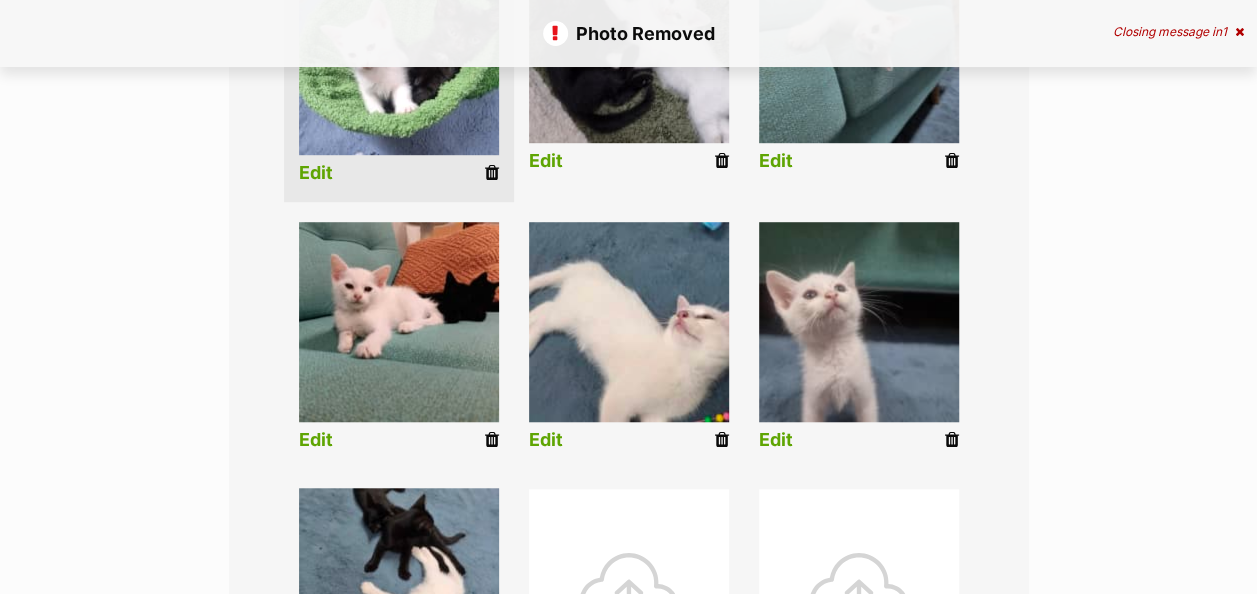 drag, startPoint x: 491, startPoint y: 441, endPoint x: 734, endPoint y: 92, distance: 425.26462 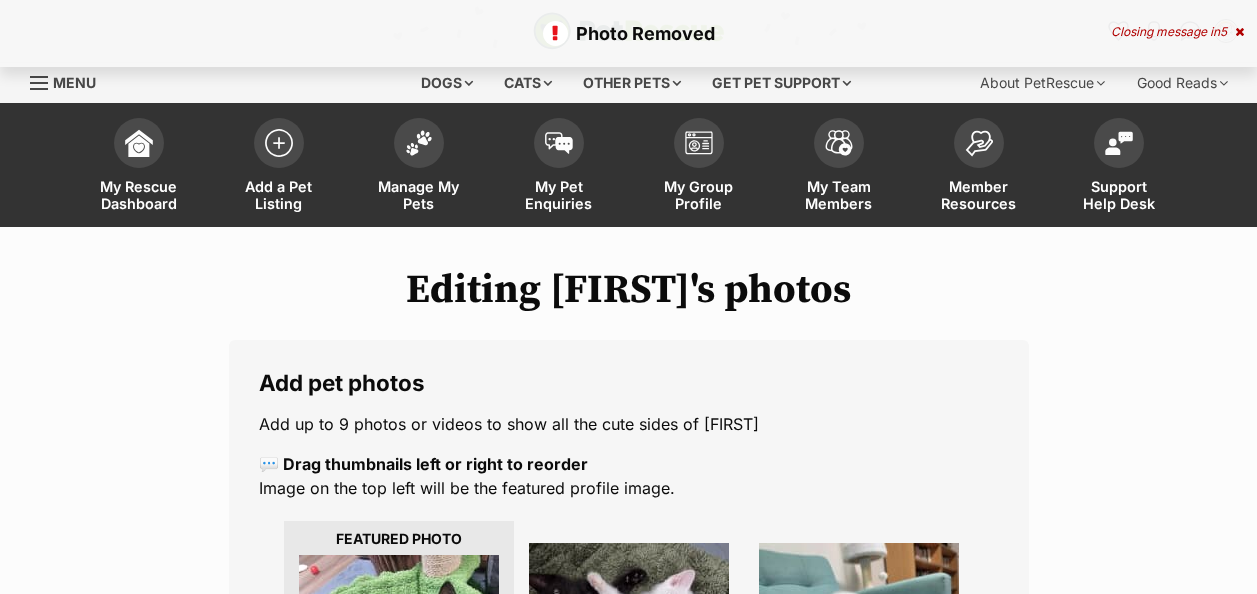 scroll, scrollTop: 400, scrollLeft: 0, axis: vertical 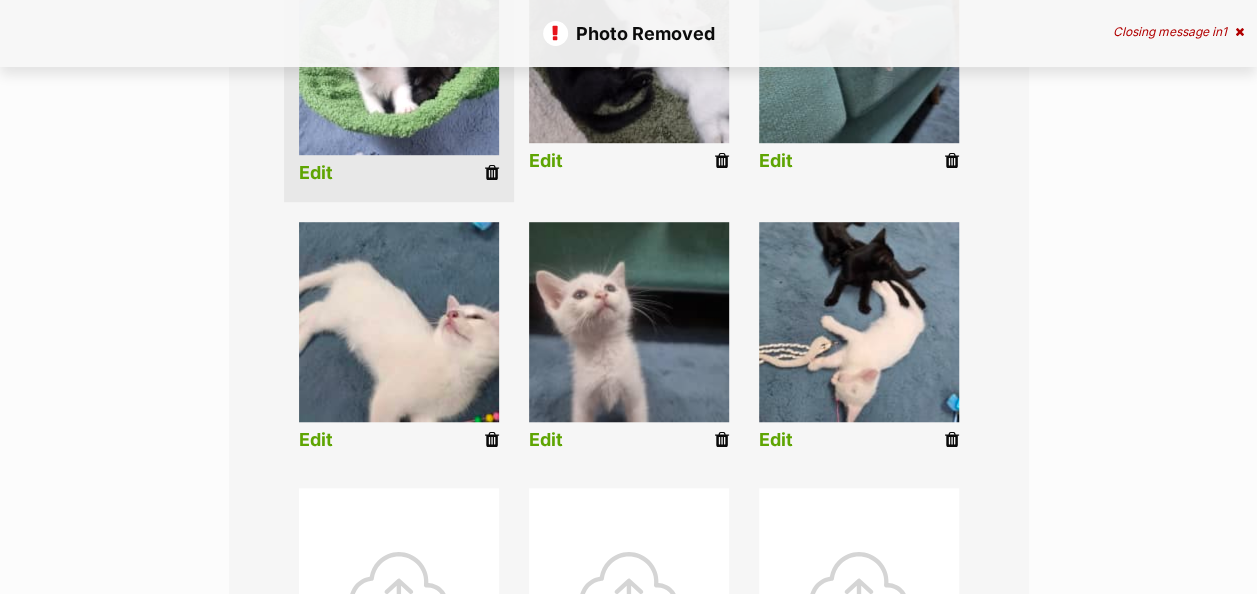 click at bounding box center (492, 440) 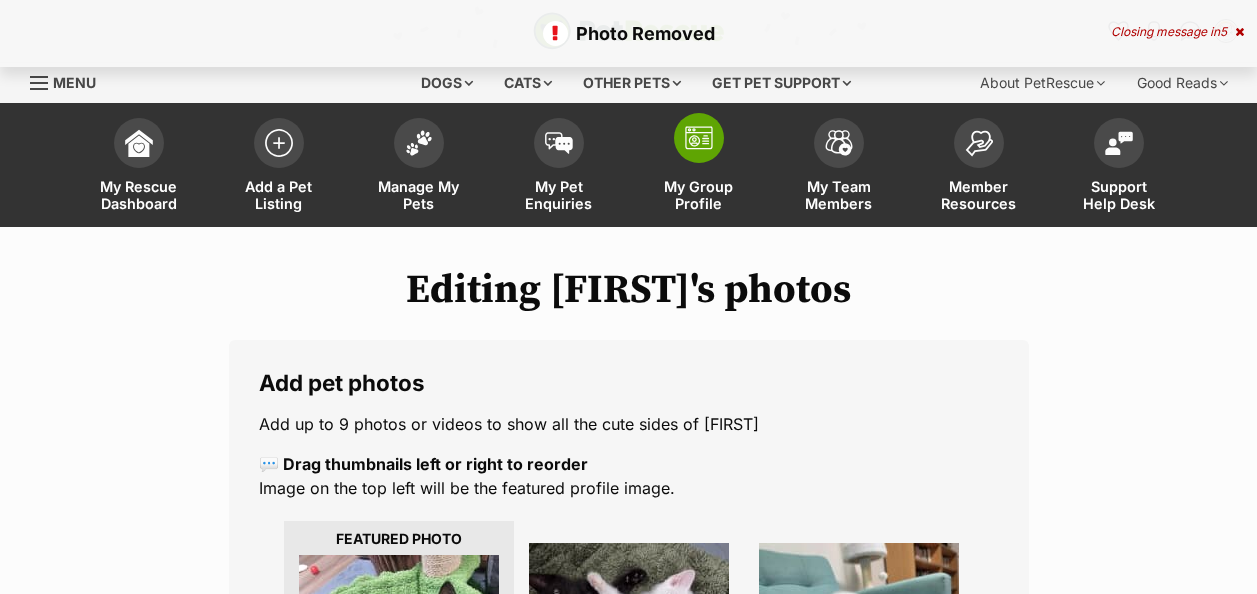 scroll, scrollTop: 298, scrollLeft: 0, axis: vertical 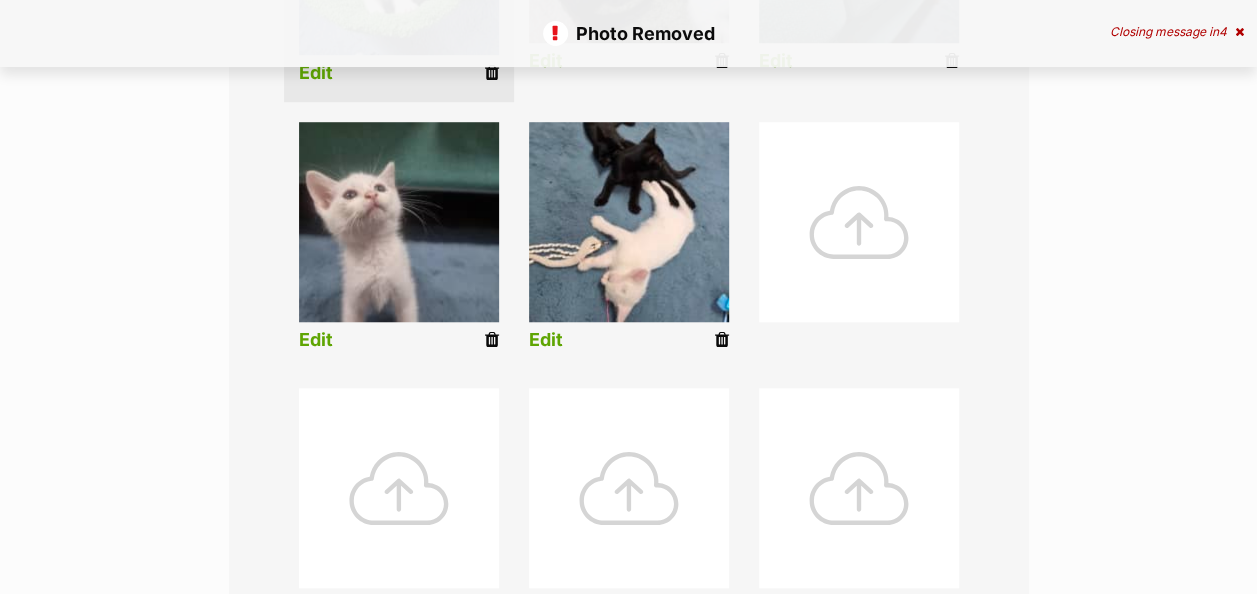 click at bounding box center (859, 222) 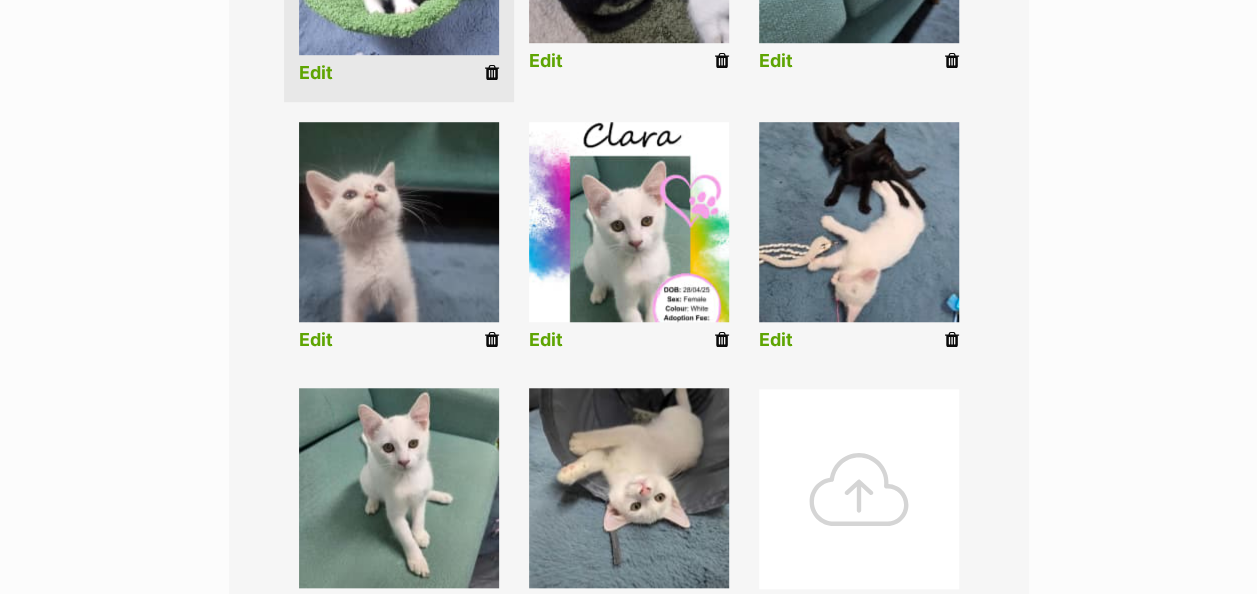 scroll, scrollTop: 688, scrollLeft: 0, axis: vertical 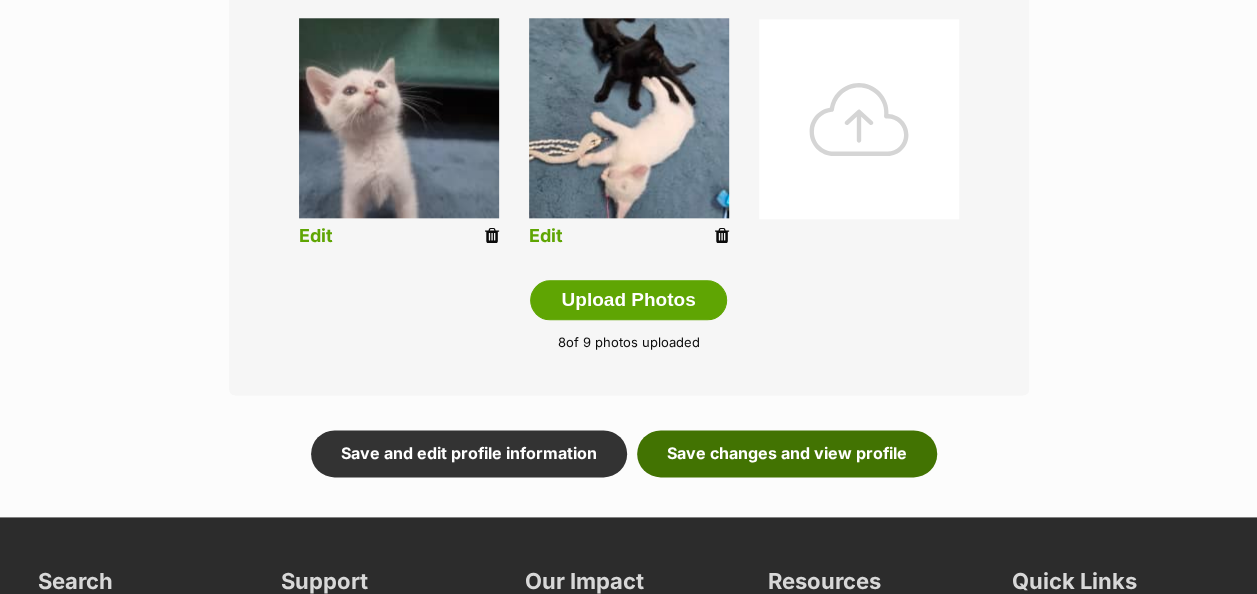 click on "Save changes and view profile" at bounding box center (787, 453) 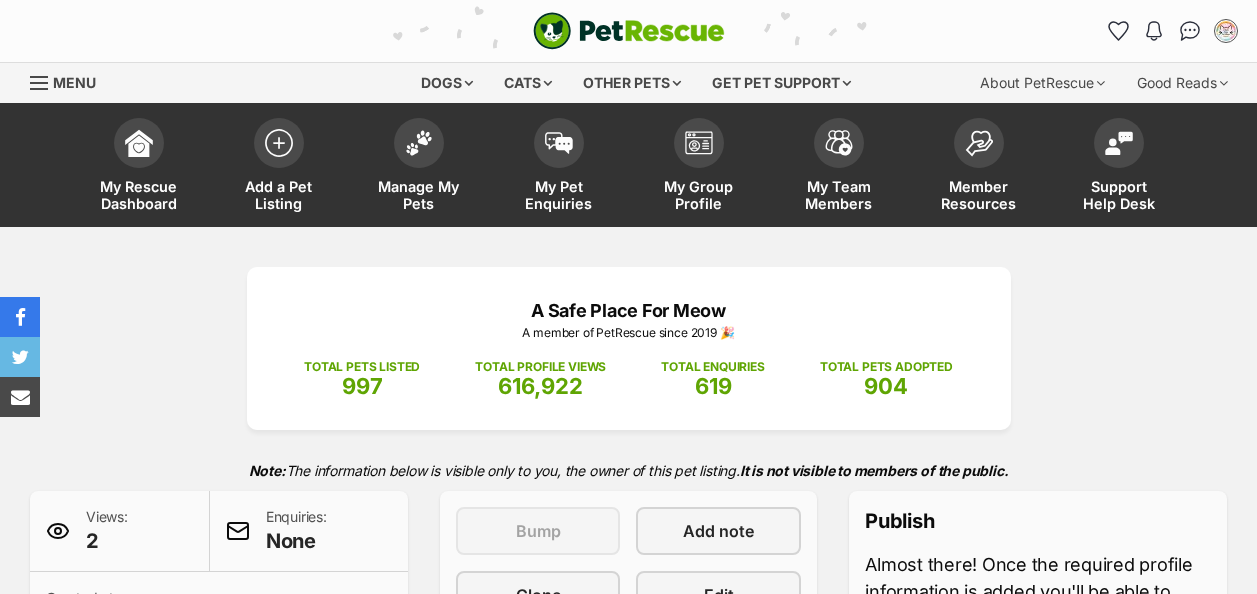scroll, scrollTop: 0, scrollLeft: 0, axis: both 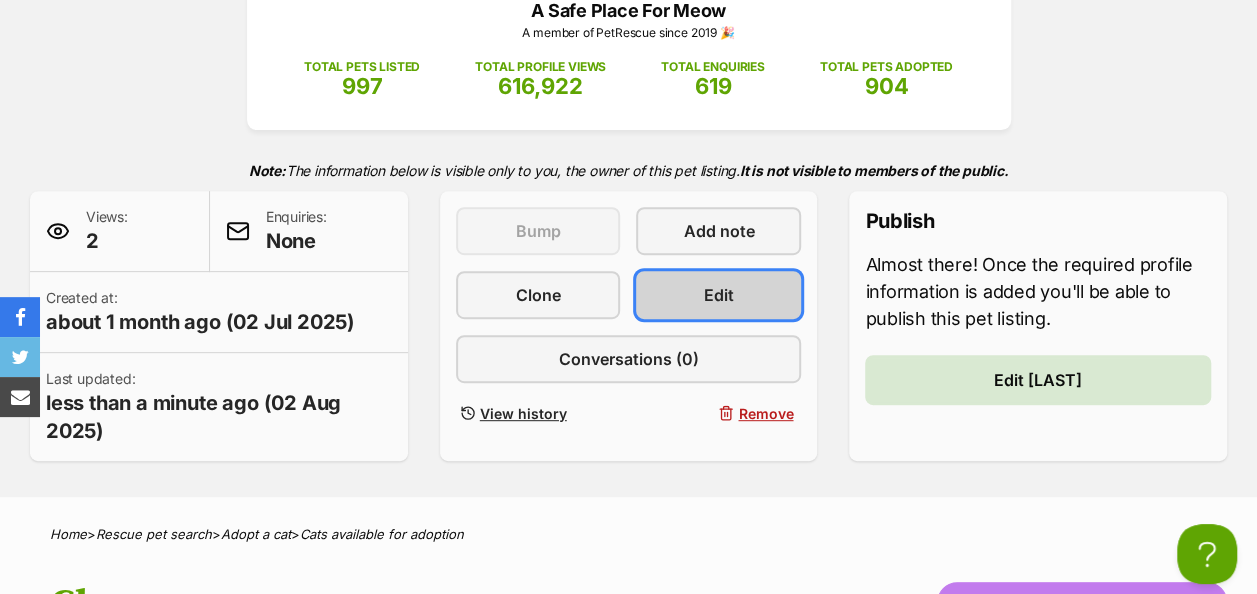 click on "Edit" at bounding box center (719, 295) 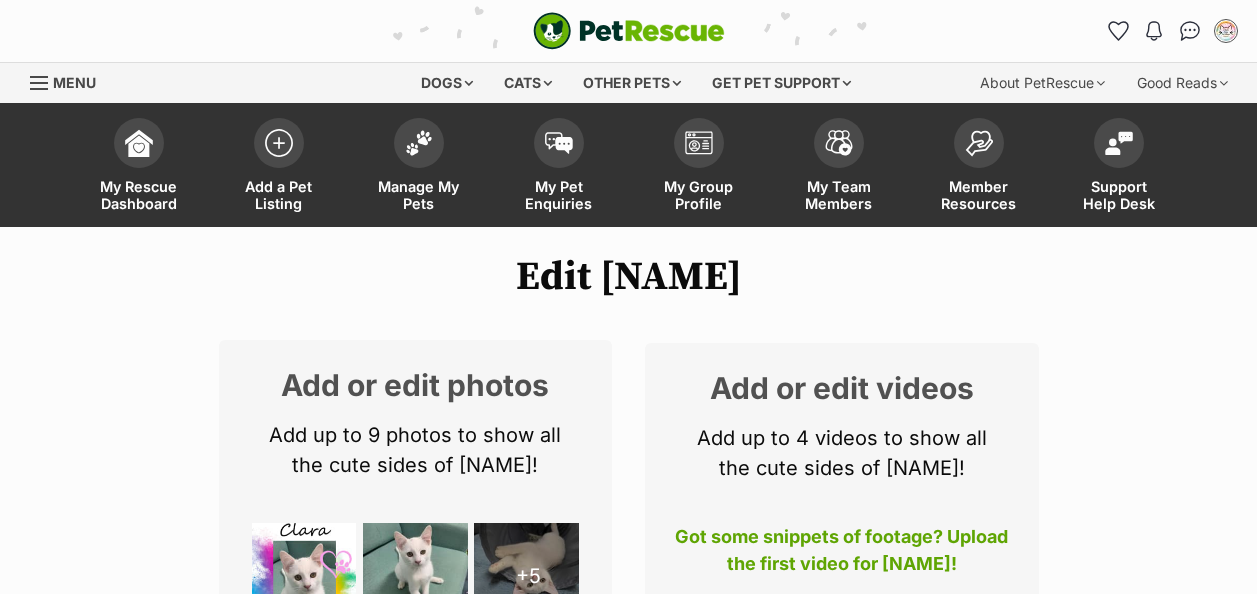 scroll, scrollTop: 0, scrollLeft: 0, axis: both 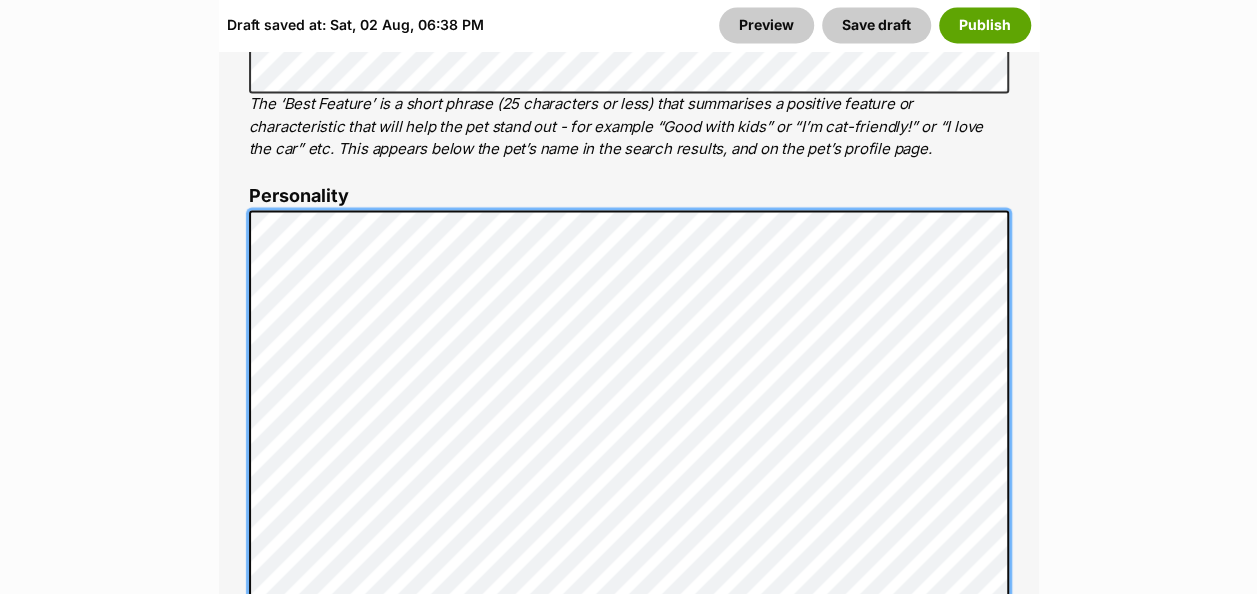 click on "Edit [NAME]
Add or edit photos
Add up to 9 photos to show all
the cute sides of [NAME]!
+5
Edit Photos
Add or edit videos
Add up to 4 videos to show all
the cute sides of [NAME]!
Got some snippets of footage? Upload the first video for [NAME]!
Edit Videos
Listing owner Choose an owner A Safe Place For Meow
The owner of the pet listing is able to edit the listing and manage enquiries with potential adopters. Note:
Group Admins
are also able to edit this pet listing and manage all it's enquiries.
Any time this pet receives new enquiries or messages from potential adopters, we'll also send you an email notification. Members can opt out of receiving these emails via their
notification settings .
About This Pet Name
Henlo there, it looks like you might be using the pet name field to indicate that this pet is now on hold - we recommend updating the status to on hold from the  listing page  instead!
Species" at bounding box center (628, 2822) 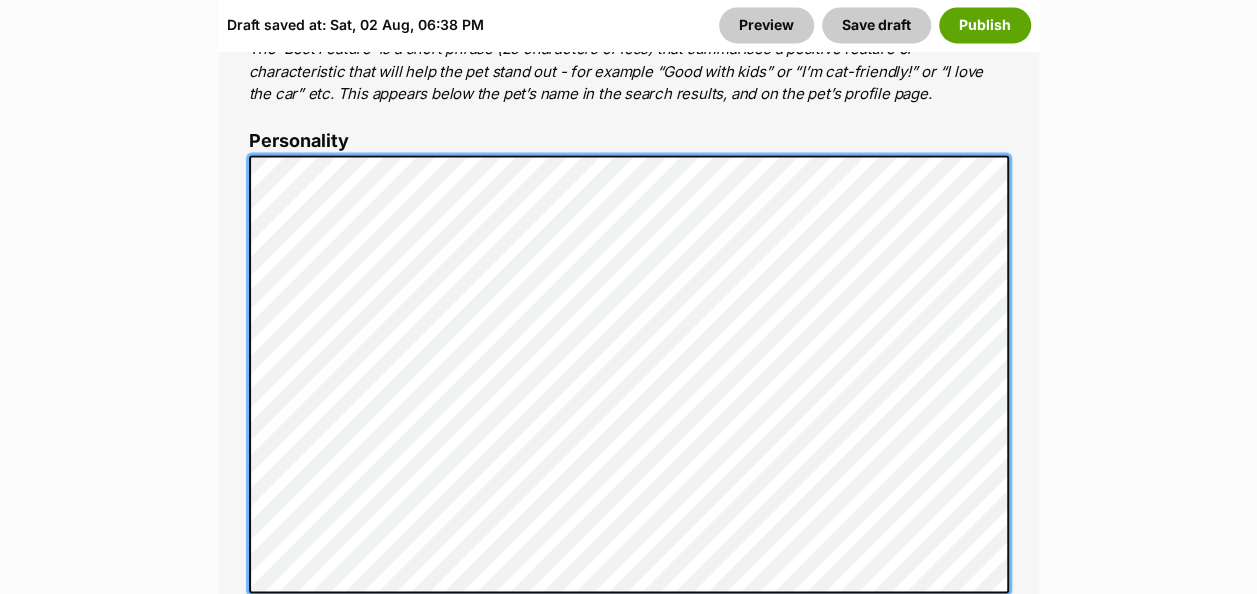 scroll, scrollTop: 1602, scrollLeft: 0, axis: vertical 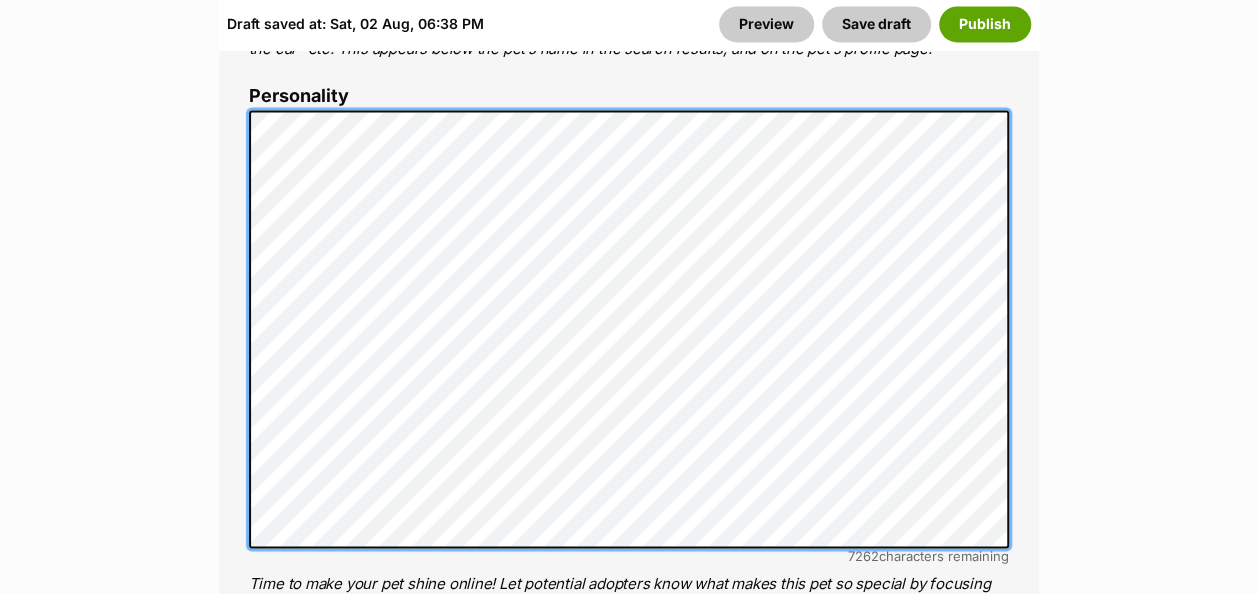 click on "Edit [NAME]
Add or edit photos
Add up to 9 photos to show all
the cute sides of [NAME]!
+5
Edit Photos
Add or edit videos
Add up to 4 videos to show all
the cute sides of [NAME]!
Got some snippets of footage? Upload the first video for [NAME]!
Edit Videos
Listing owner Choose an owner A Safe Place For Meow
The owner of the pet listing is able to edit the listing and manage enquiries with potential adopters. Note:
Group Admins
are also able to edit this pet listing and manage all it's enquiries.
Any time this pet receives new enquiries or messages from potential adopters, we'll also send you an email notification. Members can opt out of receiving these emails via their
notification settings .
About This Pet Name
Henlo there, it looks like you might be using the pet name field to indicate that this pet is now on hold - we recommend updating the status to on hold from the  listing page  instead!
Species" at bounding box center [628, 2722] 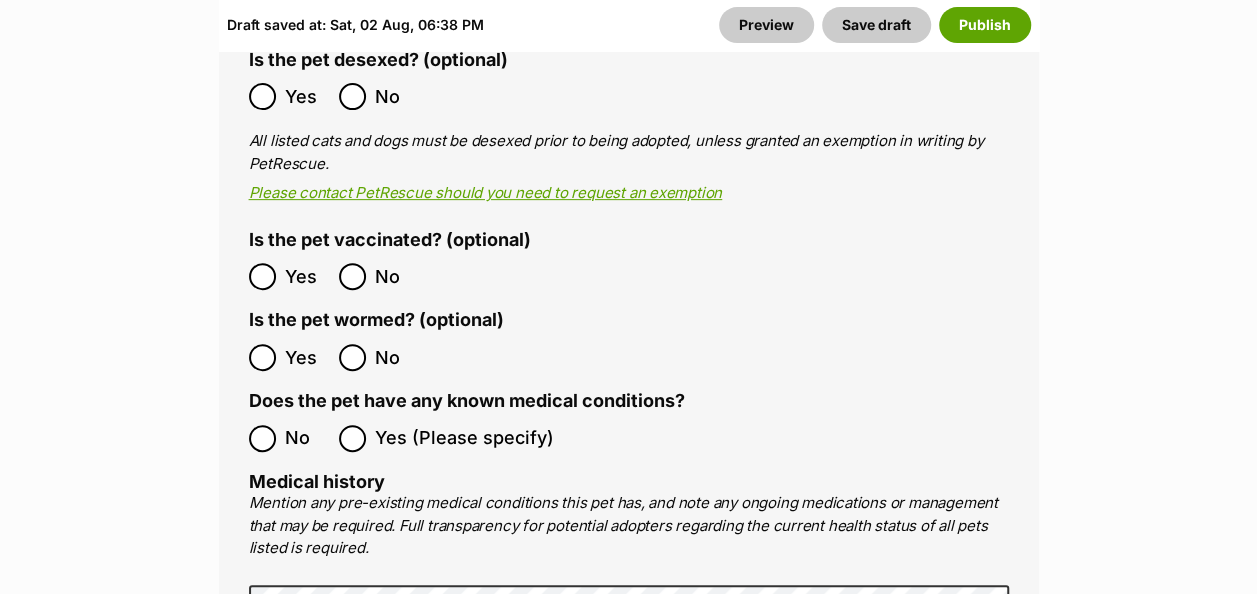 scroll, scrollTop: 4202, scrollLeft: 0, axis: vertical 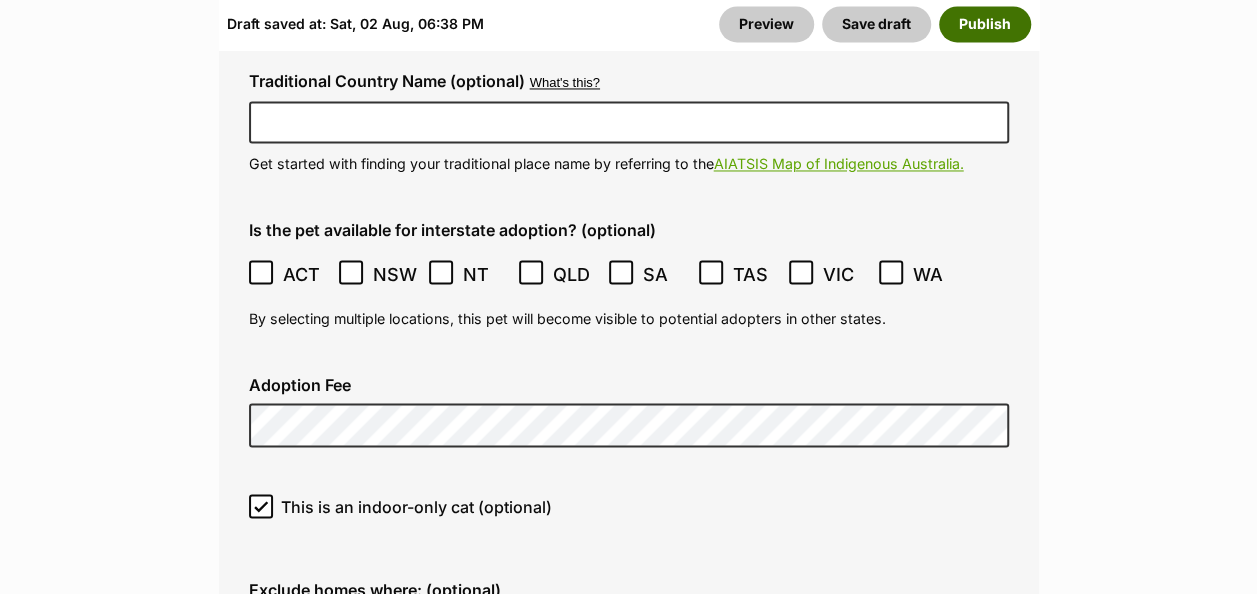 click on "Publish" at bounding box center [985, 25] 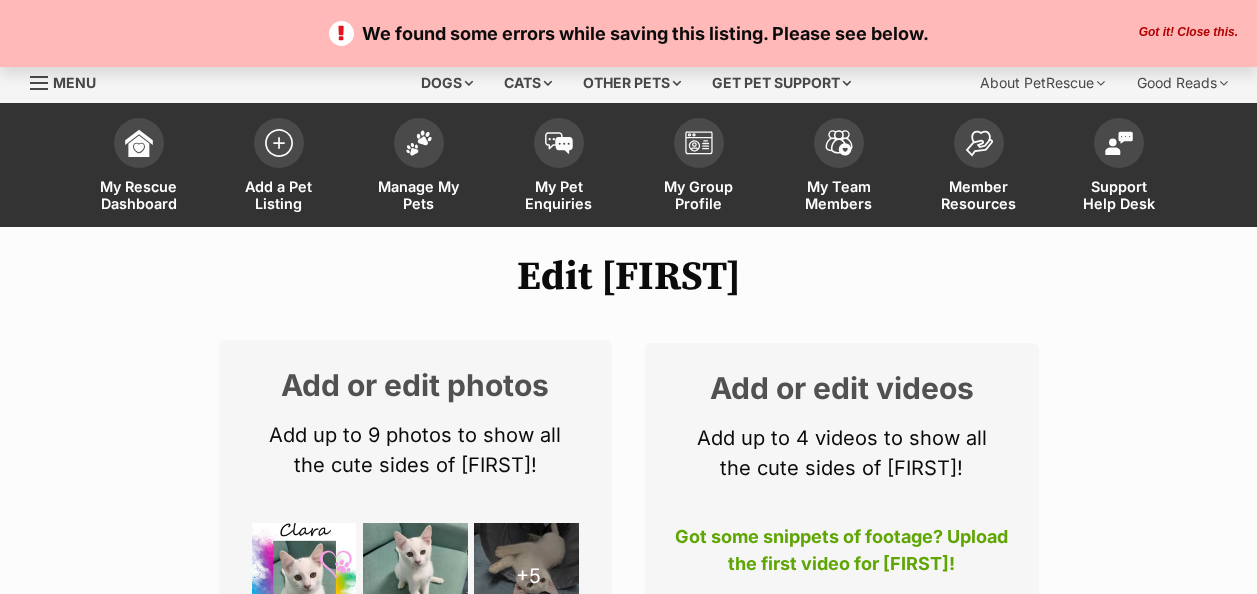 scroll, scrollTop: 0, scrollLeft: 0, axis: both 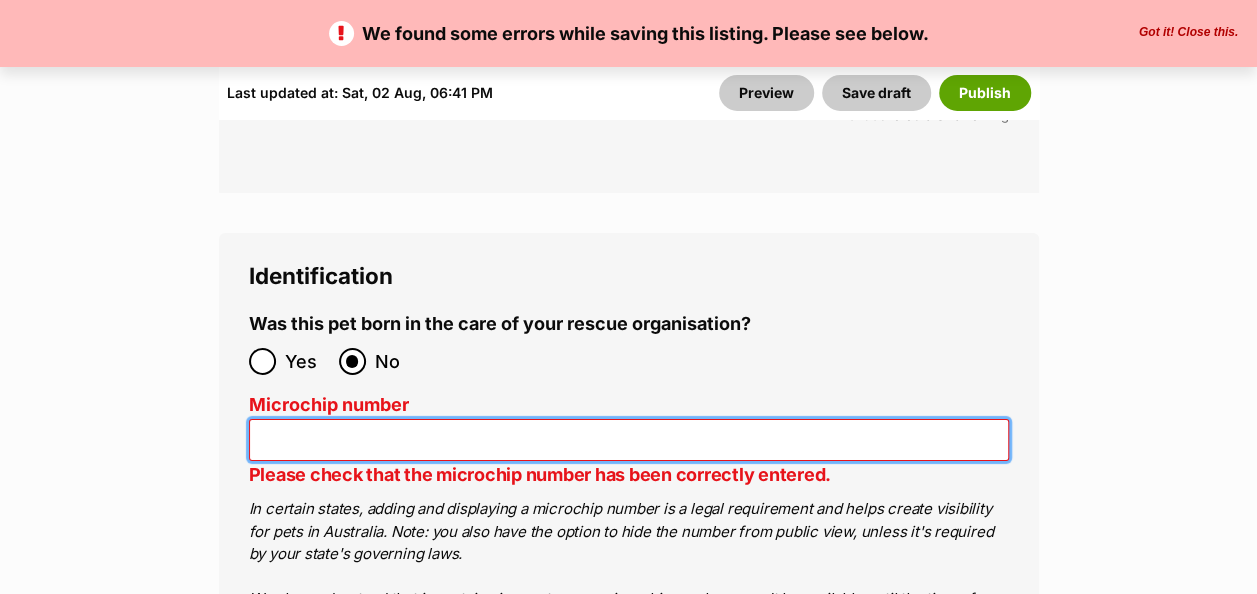 click on "Microchip number" at bounding box center [629, 440] 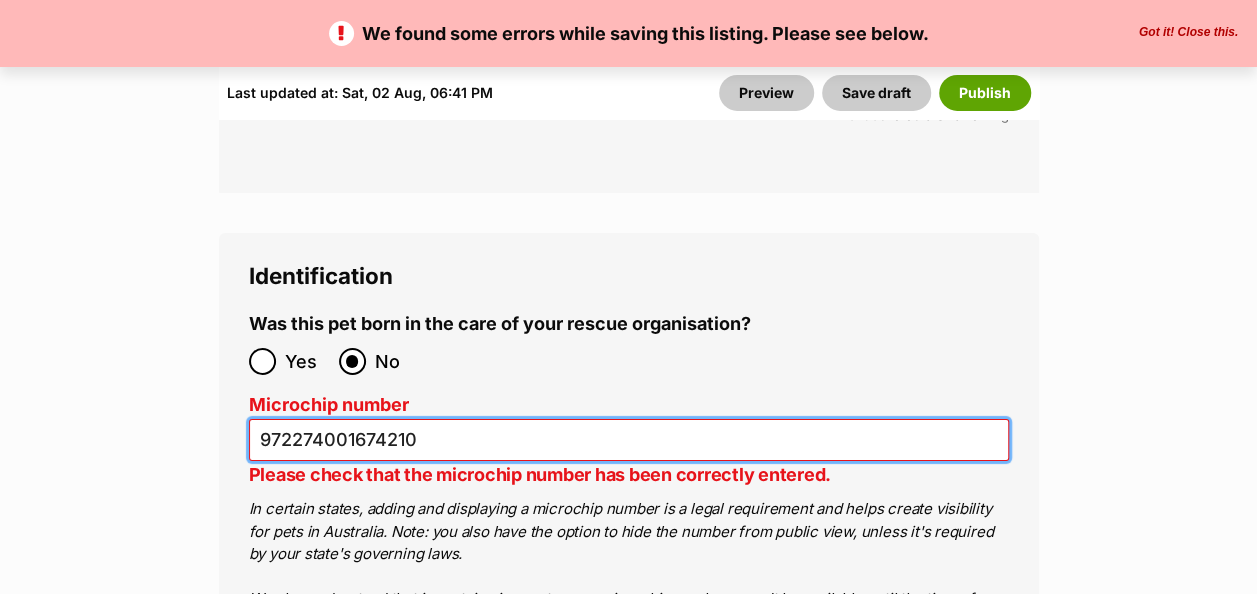 click on "972274001674210" at bounding box center [629, 440] 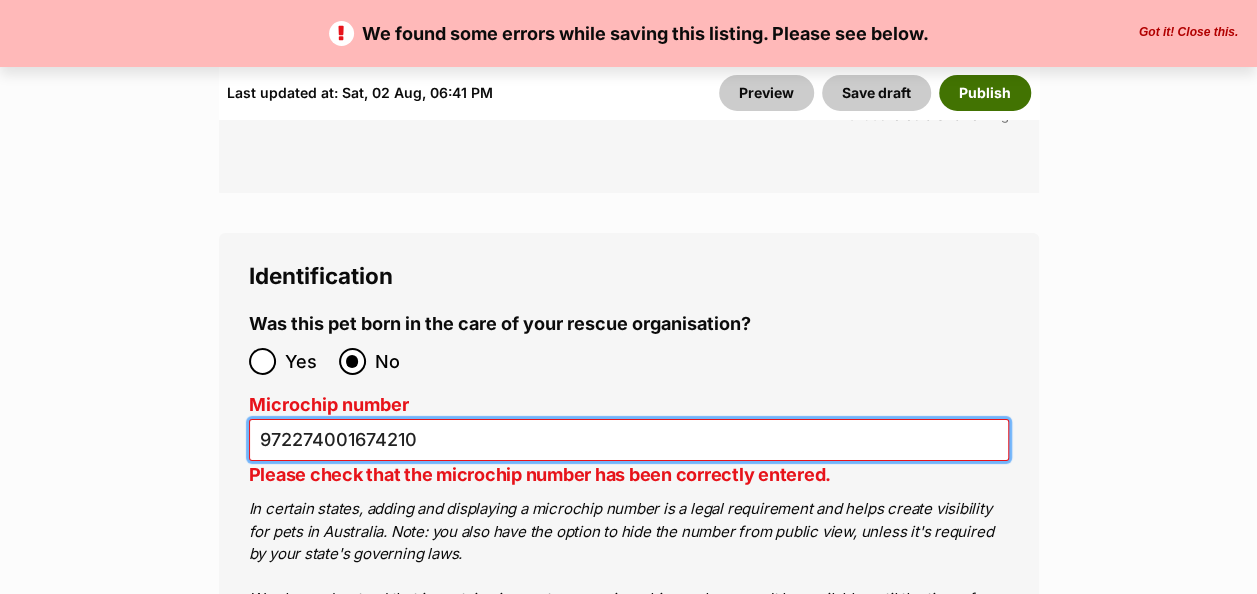 type on "972274001674210" 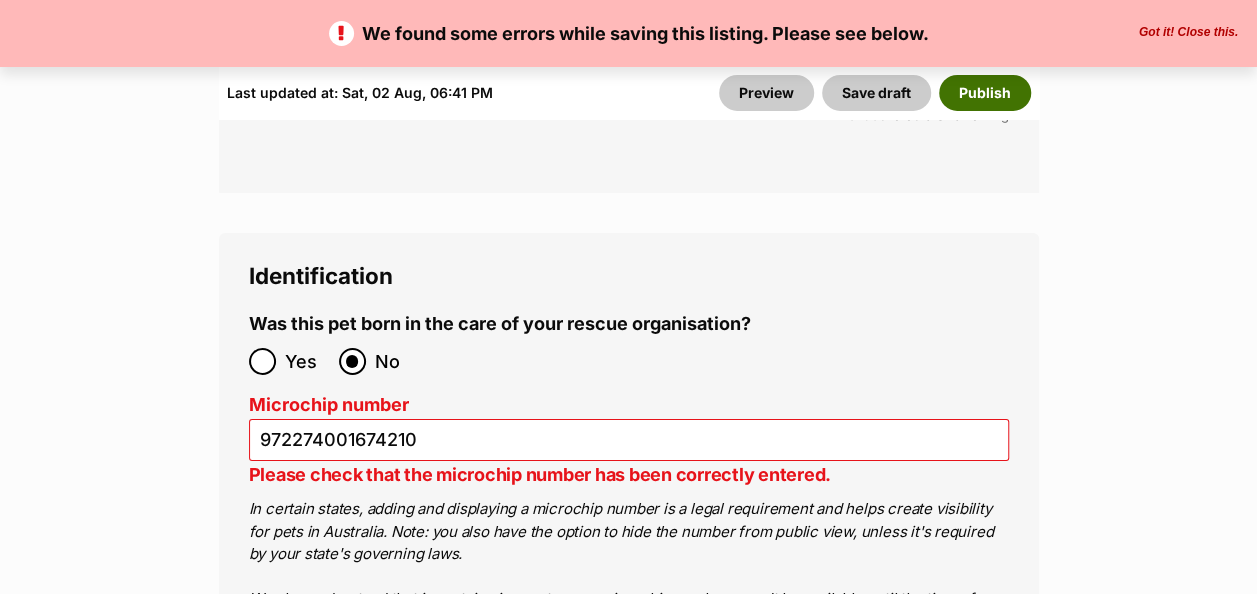 click on "Publish" at bounding box center [985, 93] 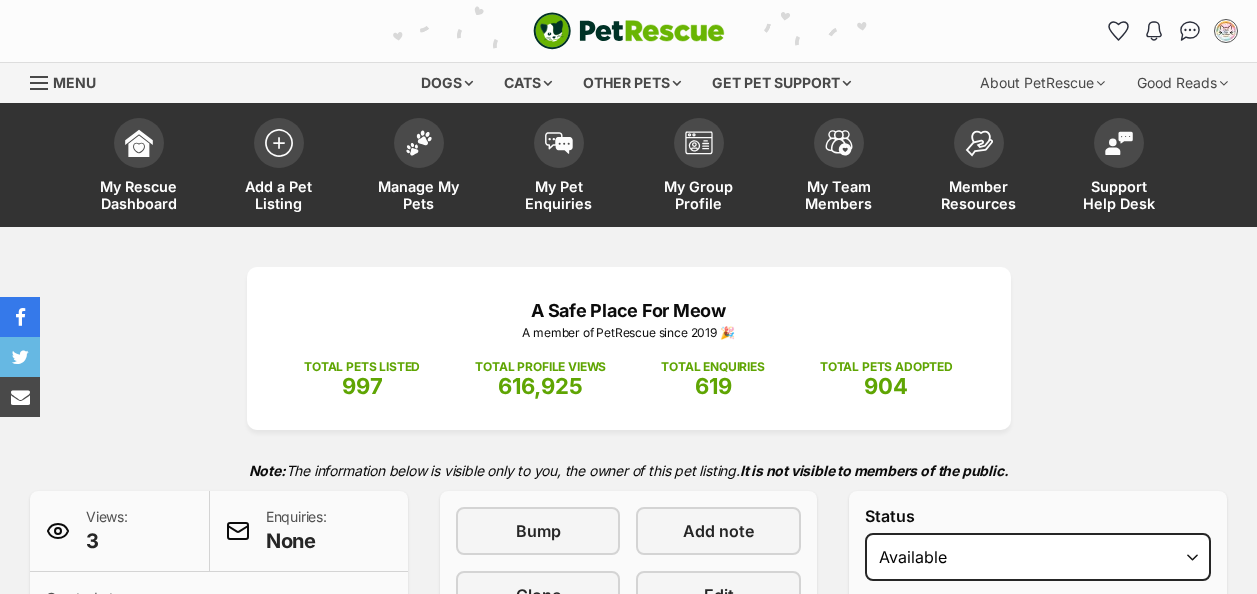 scroll, scrollTop: 0, scrollLeft: 0, axis: both 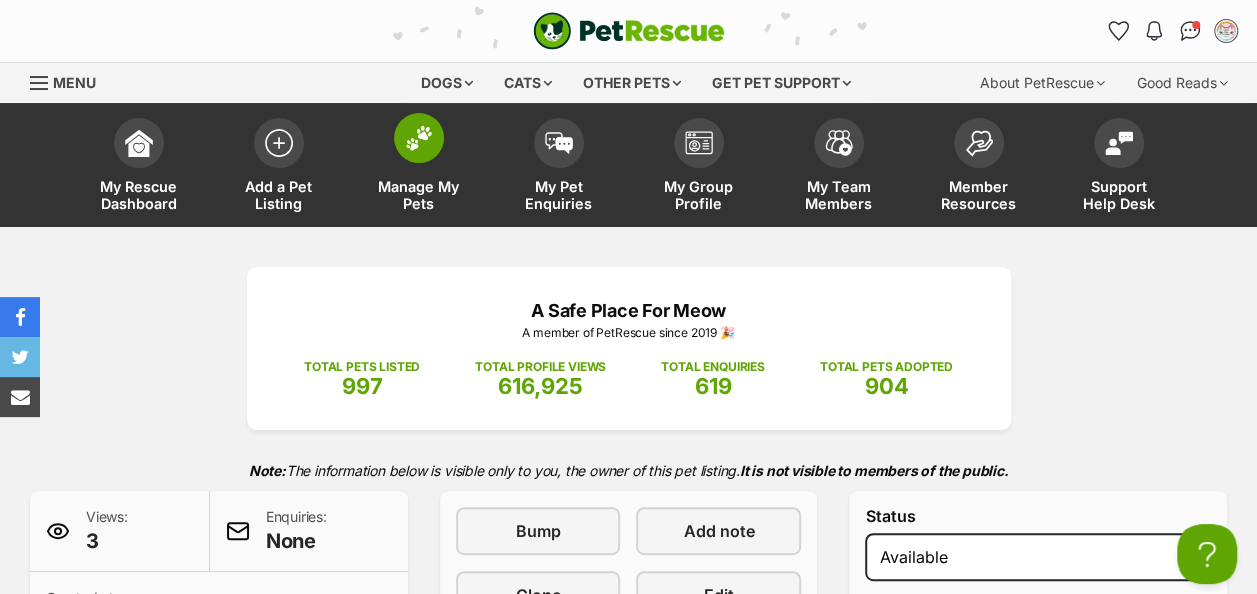 click at bounding box center [419, 138] 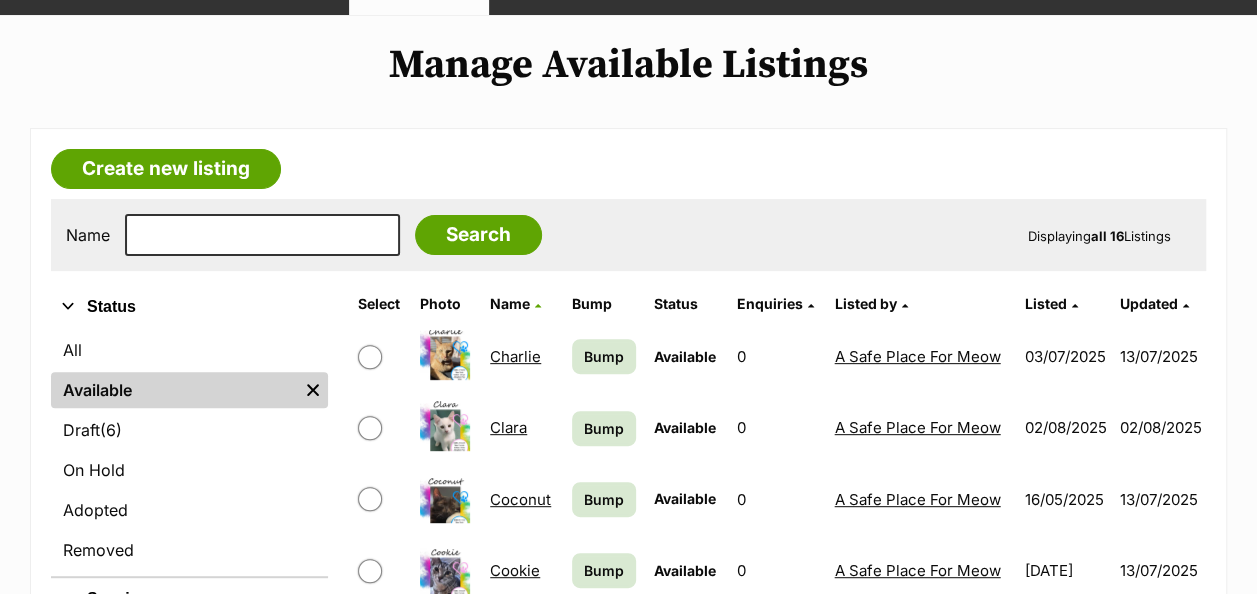 scroll, scrollTop: 300, scrollLeft: 0, axis: vertical 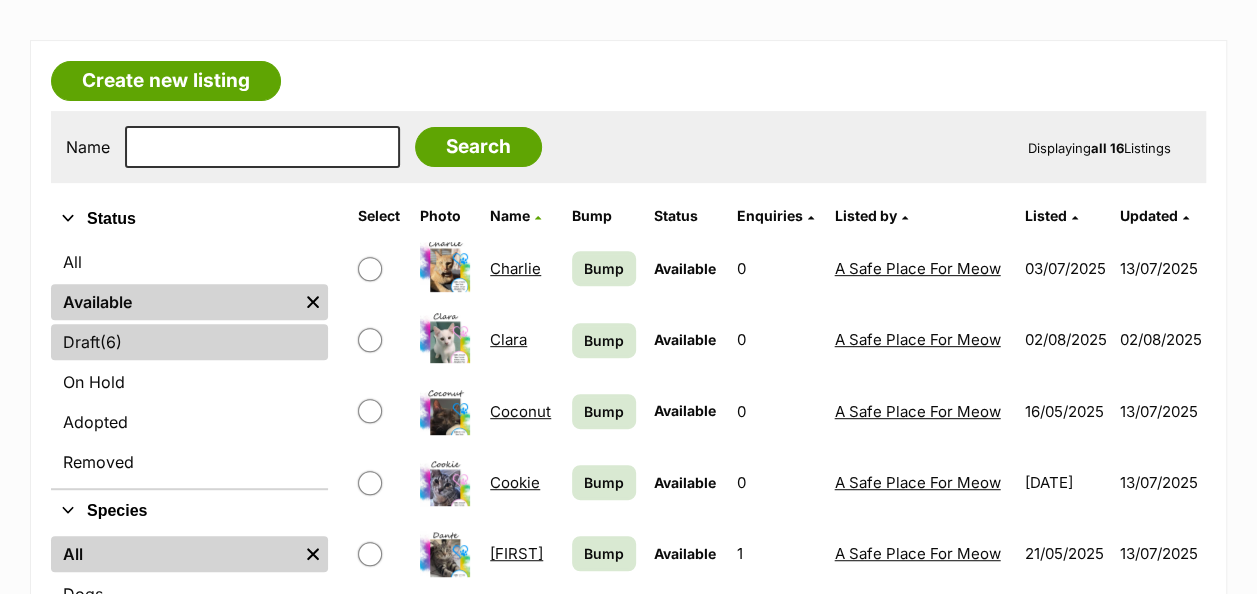 click on "(6)" at bounding box center (111, 342) 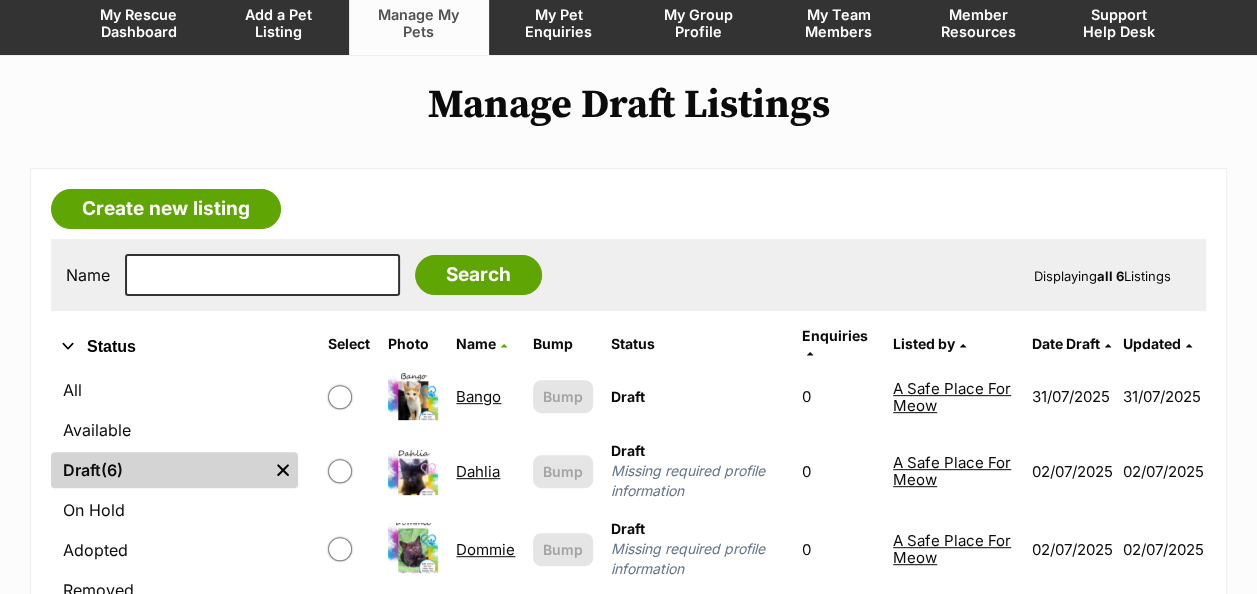scroll, scrollTop: 0, scrollLeft: 0, axis: both 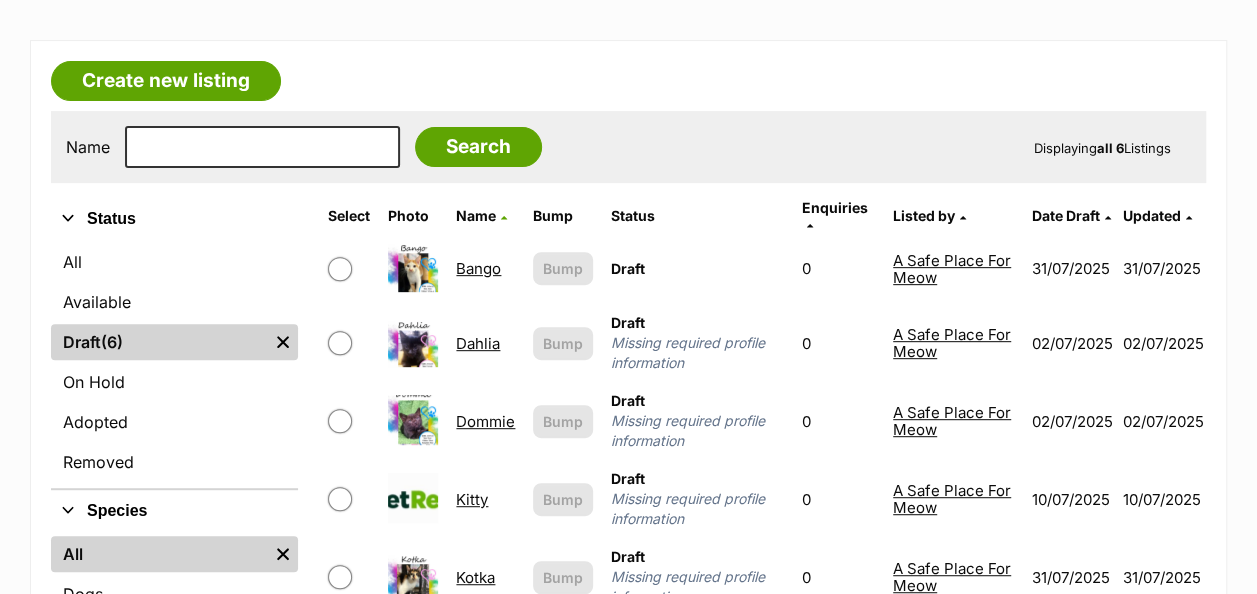click on "Dahlia" at bounding box center (478, 343) 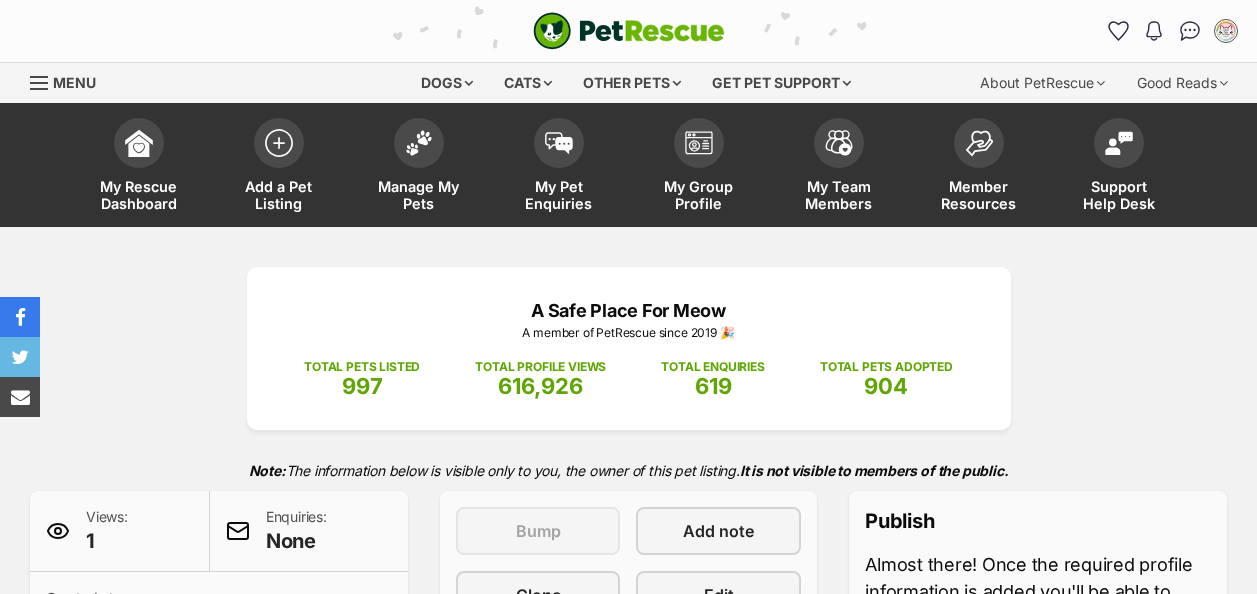 scroll, scrollTop: 0, scrollLeft: 0, axis: both 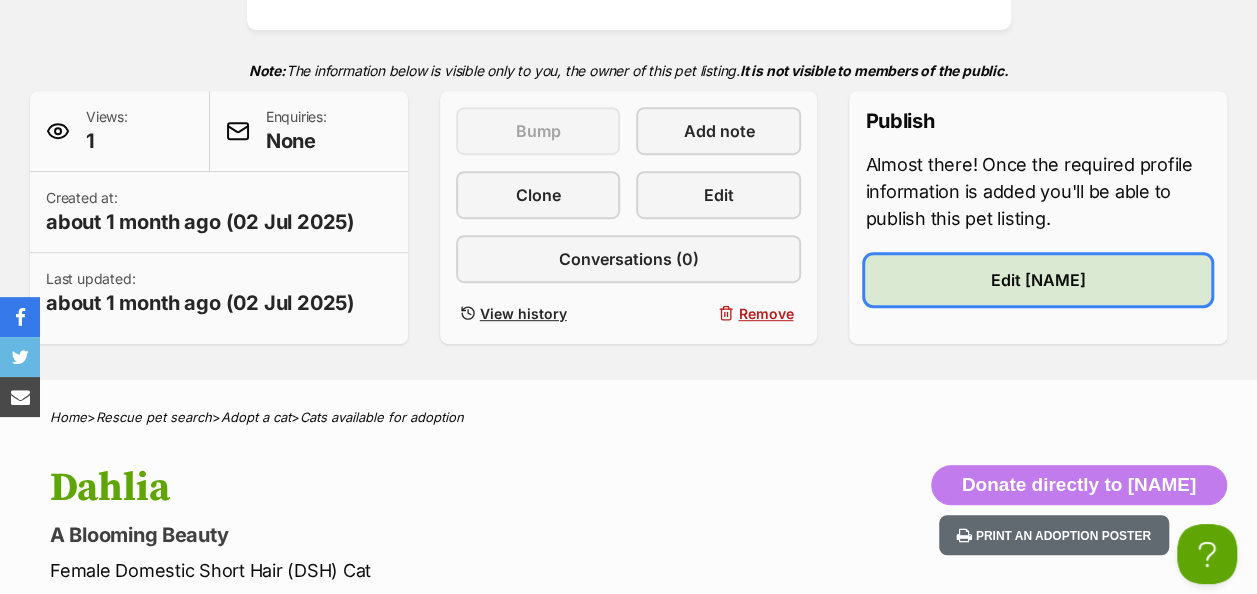 click on "Edit Dahlia" at bounding box center (1038, 280) 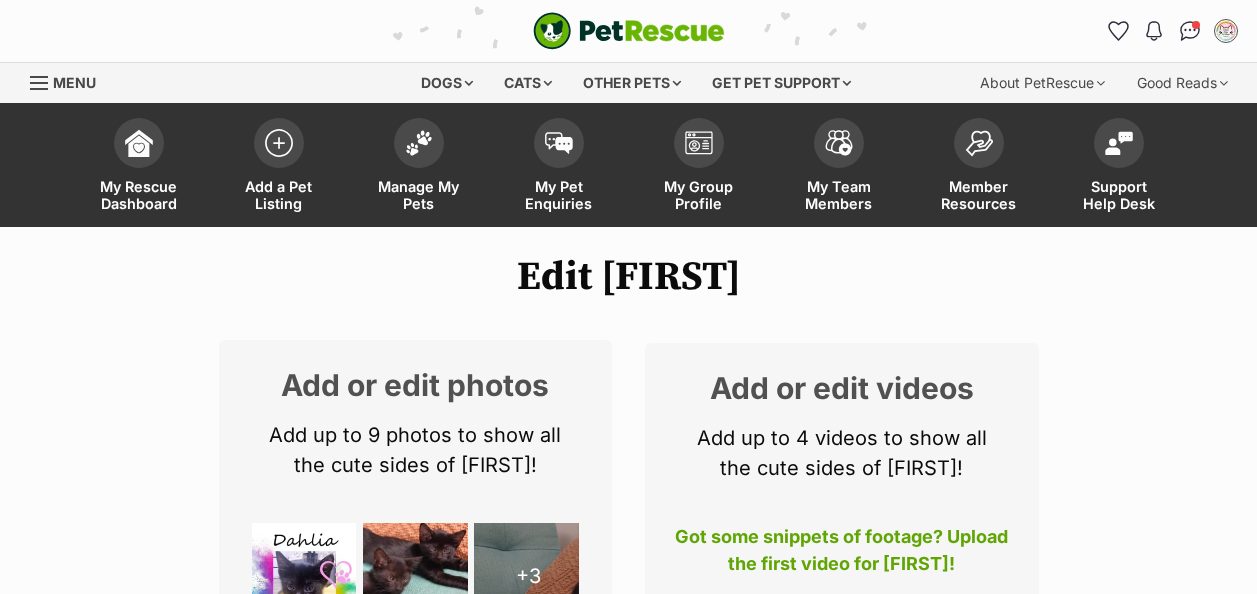 scroll, scrollTop: 0, scrollLeft: 0, axis: both 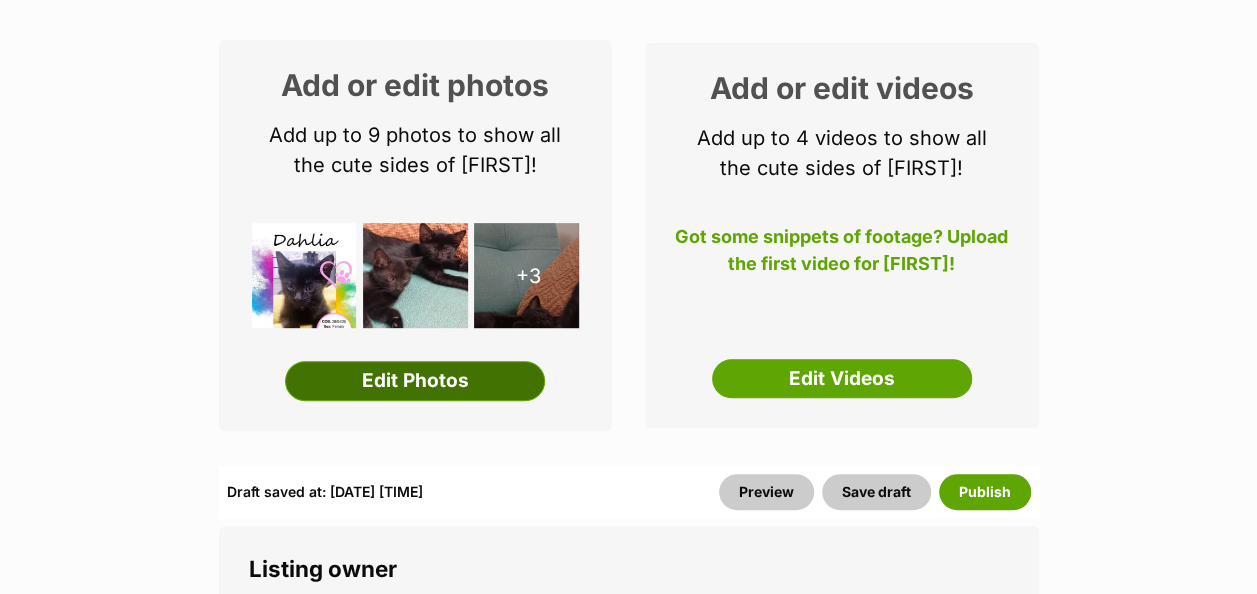 click on "Edit Photos" at bounding box center (415, 381) 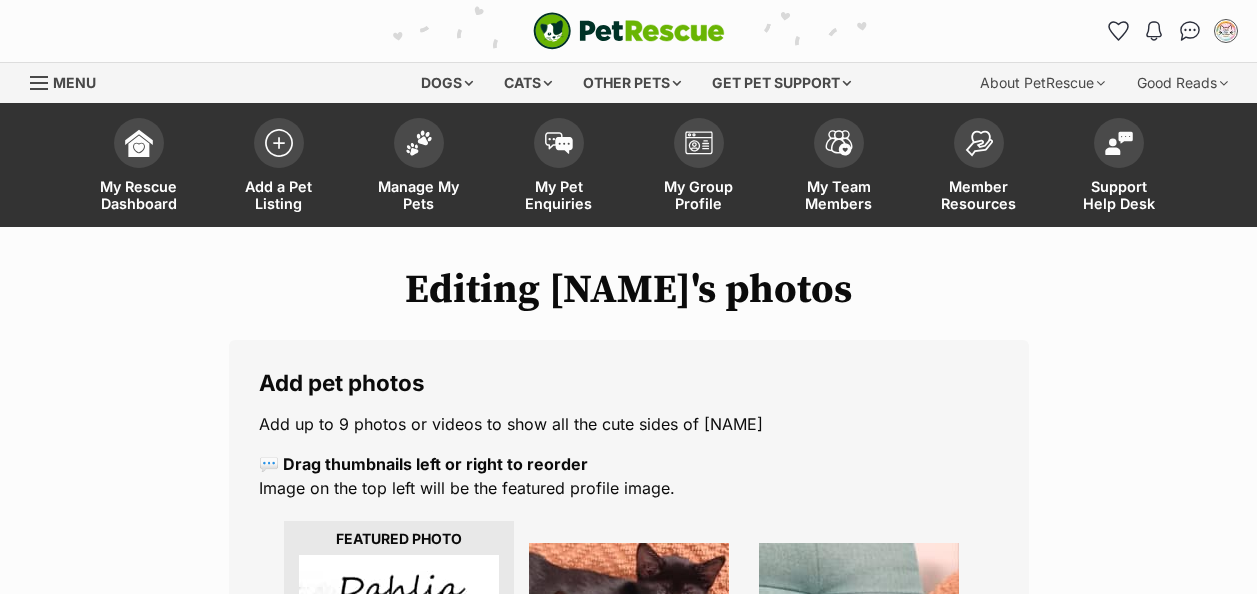 scroll, scrollTop: 0, scrollLeft: 0, axis: both 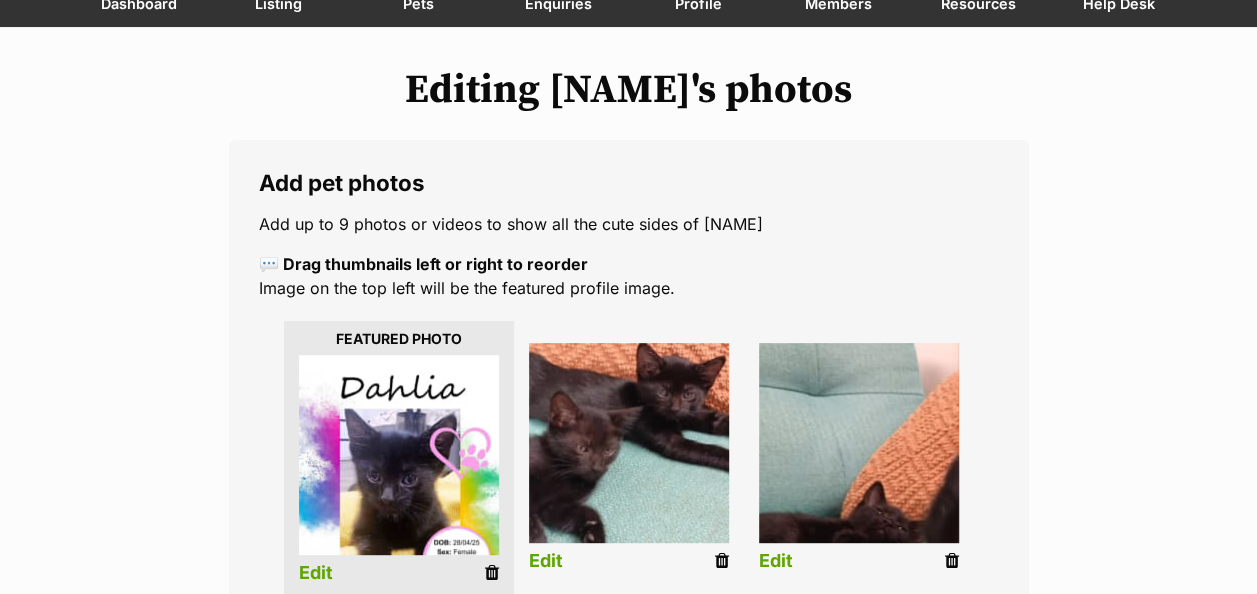 click at bounding box center (492, 573) 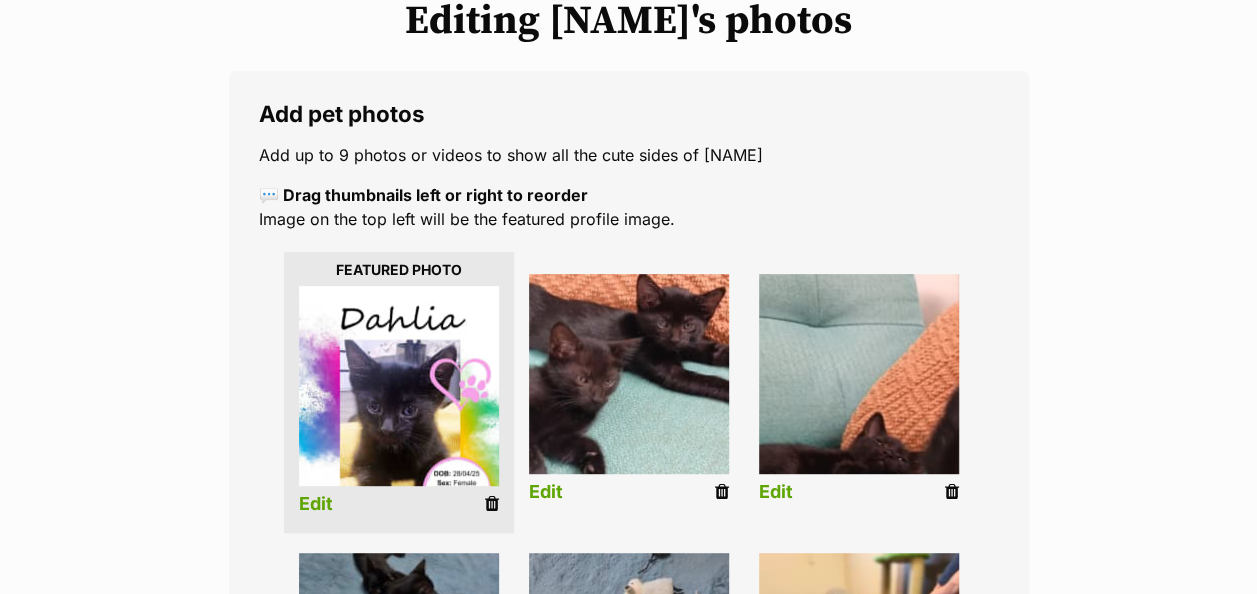 scroll, scrollTop: 320, scrollLeft: 0, axis: vertical 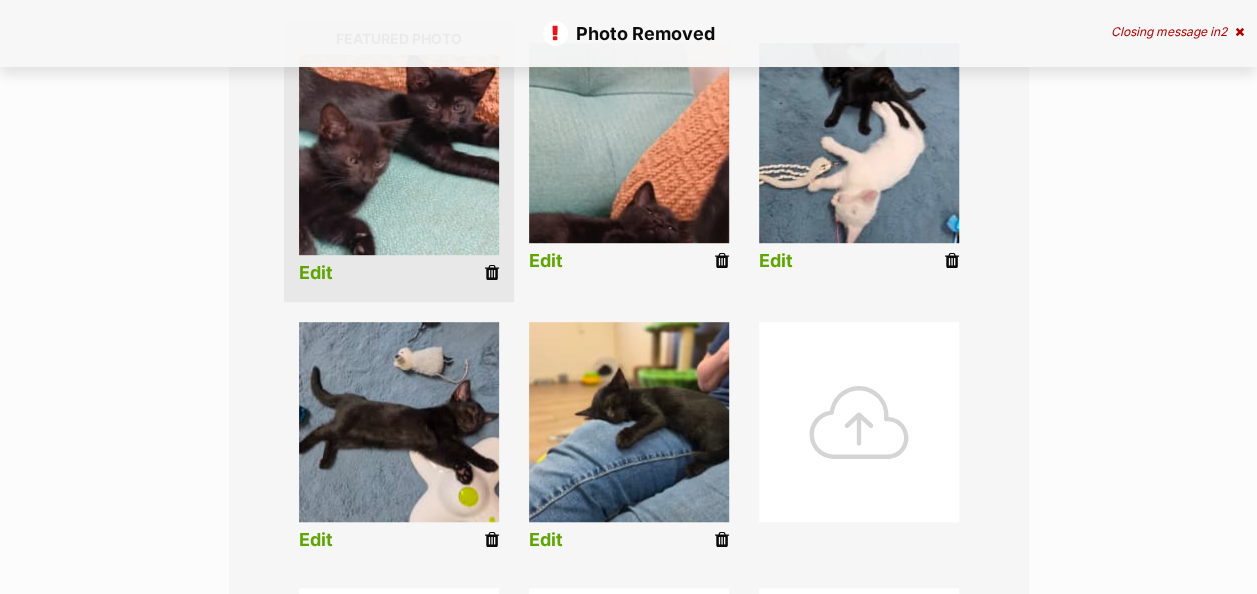 click at bounding box center [722, 261] 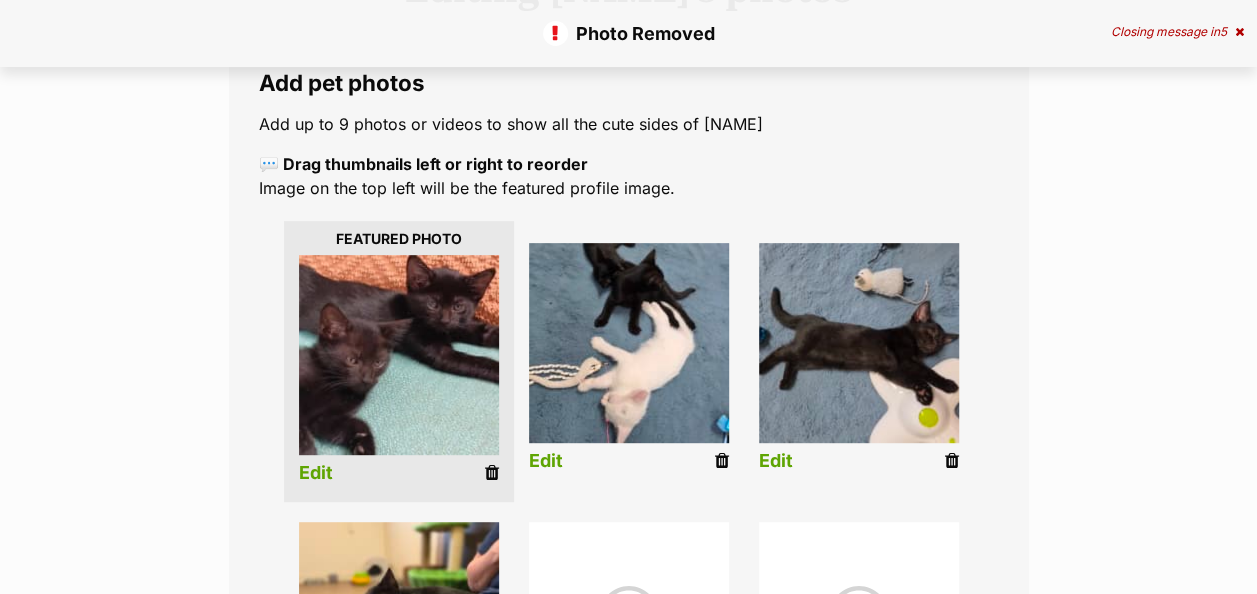 scroll, scrollTop: 300, scrollLeft: 0, axis: vertical 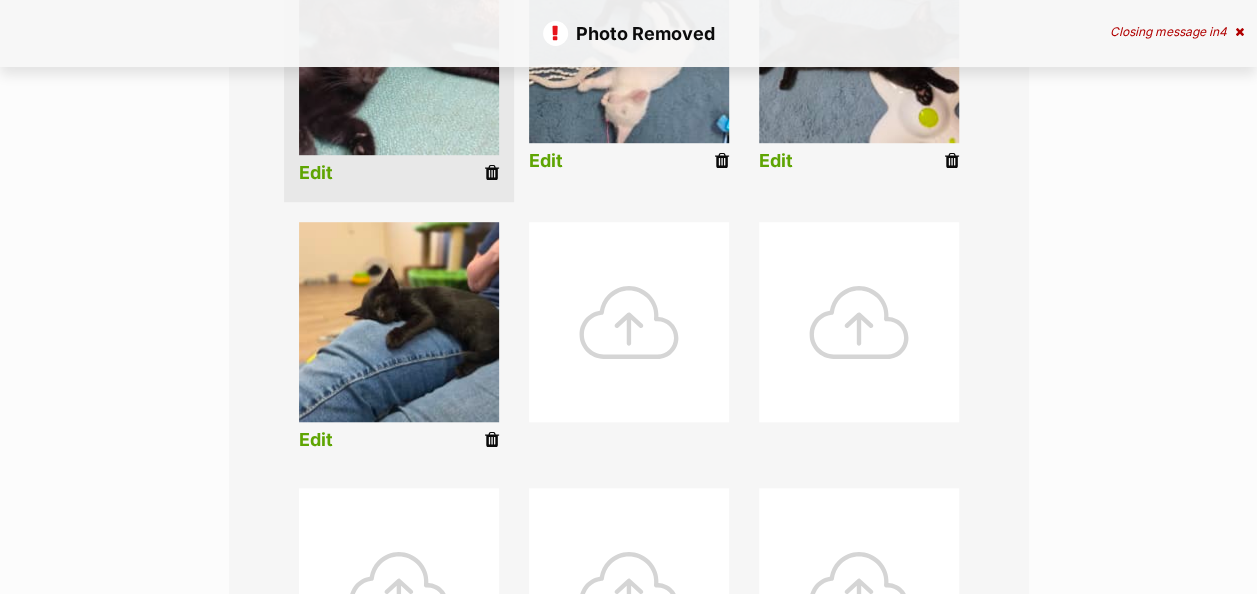 click at bounding box center (629, 322) 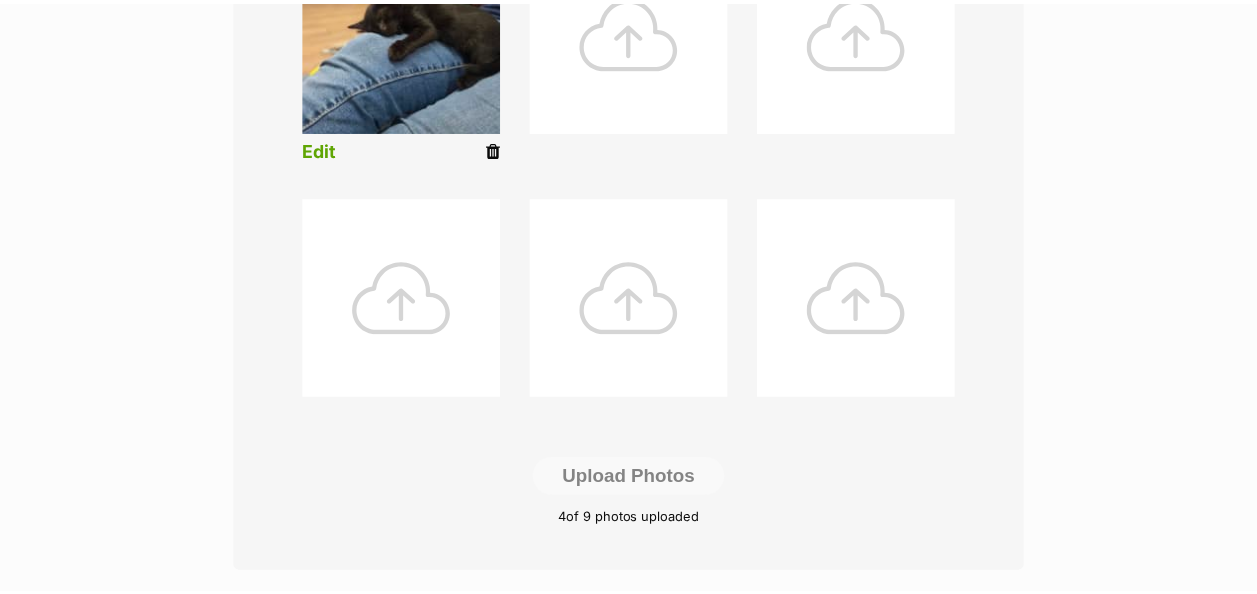 scroll, scrollTop: 900, scrollLeft: 0, axis: vertical 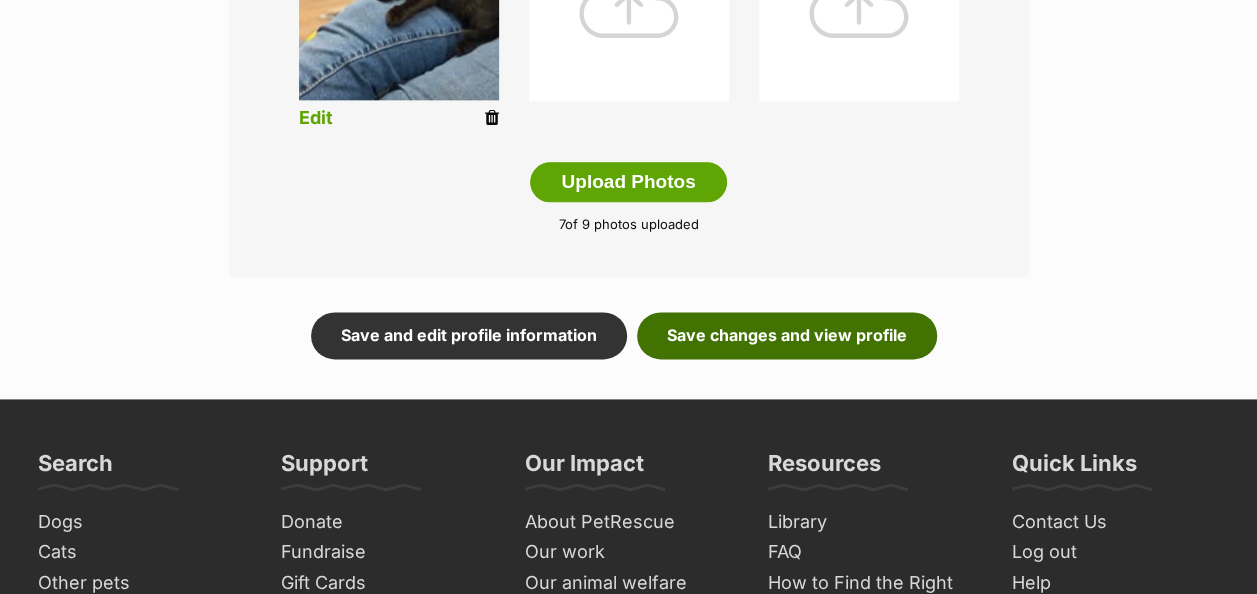 click on "Save changes and view profile" at bounding box center [787, 335] 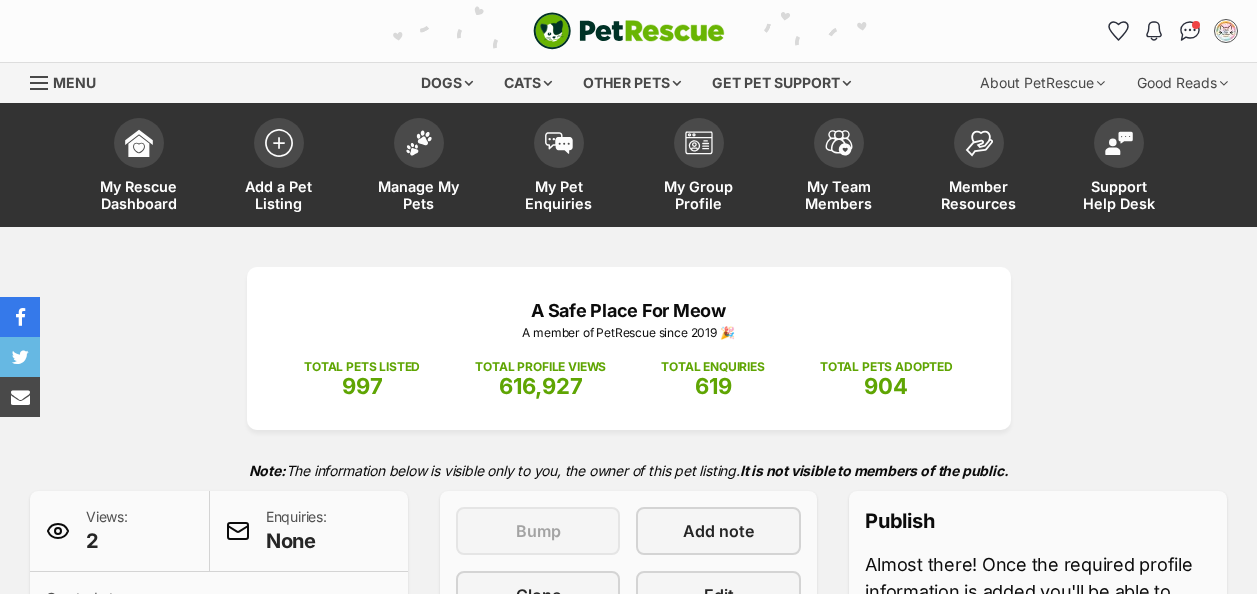 scroll, scrollTop: 0, scrollLeft: 0, axis: both 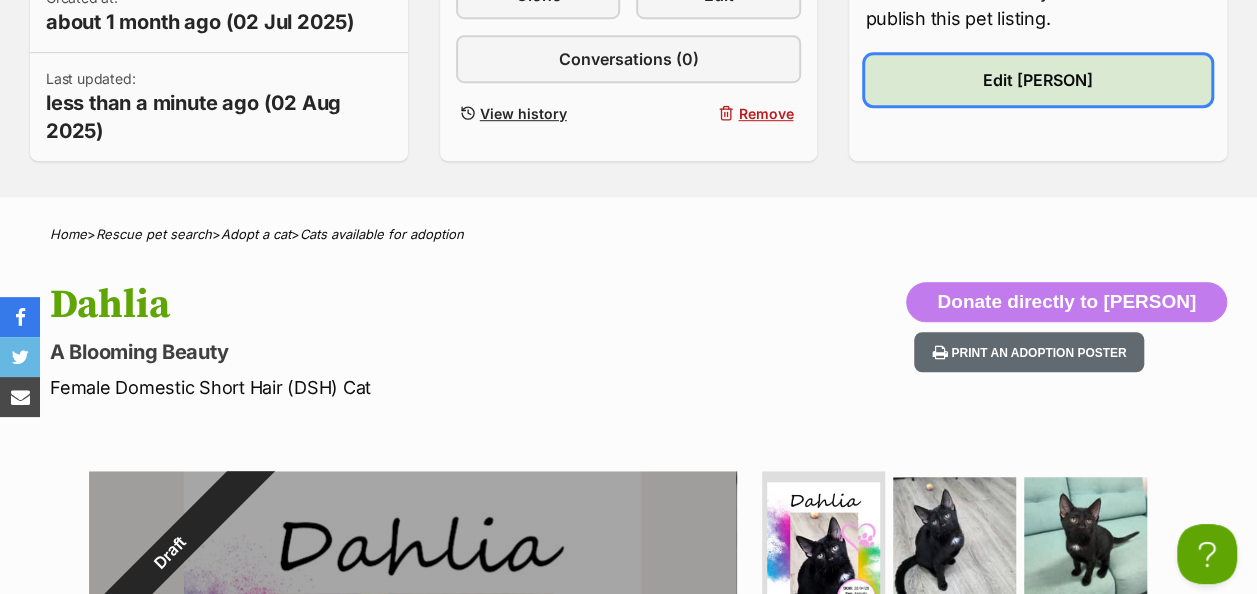 click on "Edit Dahlia" at bounding box center [1038, 80] 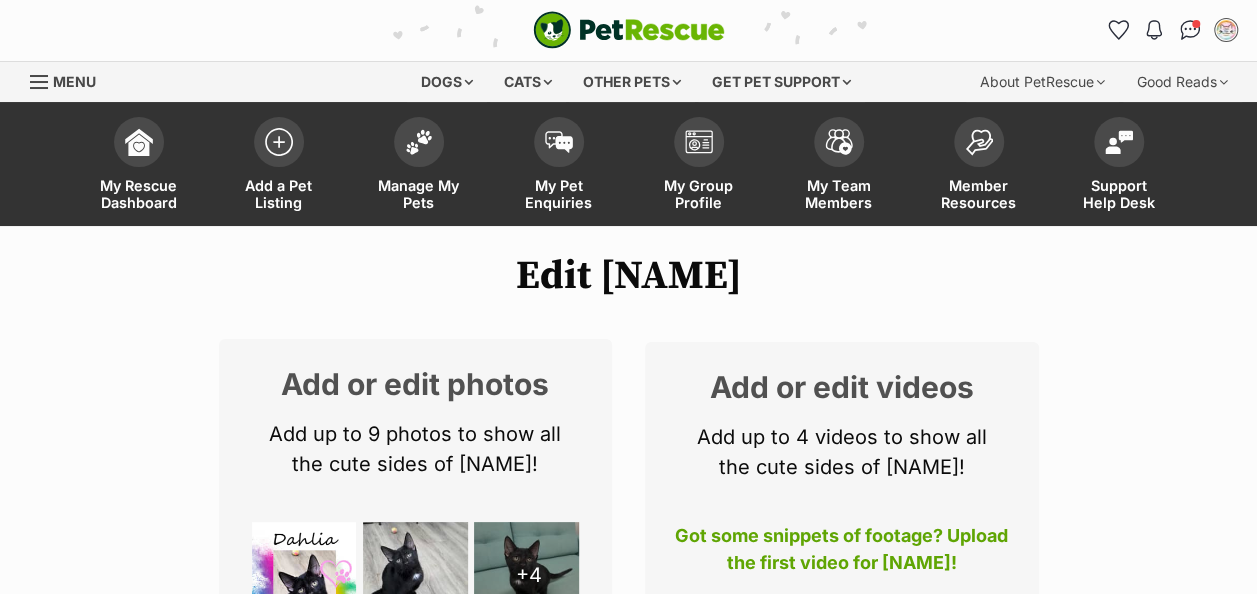 scroll, scrollTop: 368, scrollLeft: 0, axis: vertical 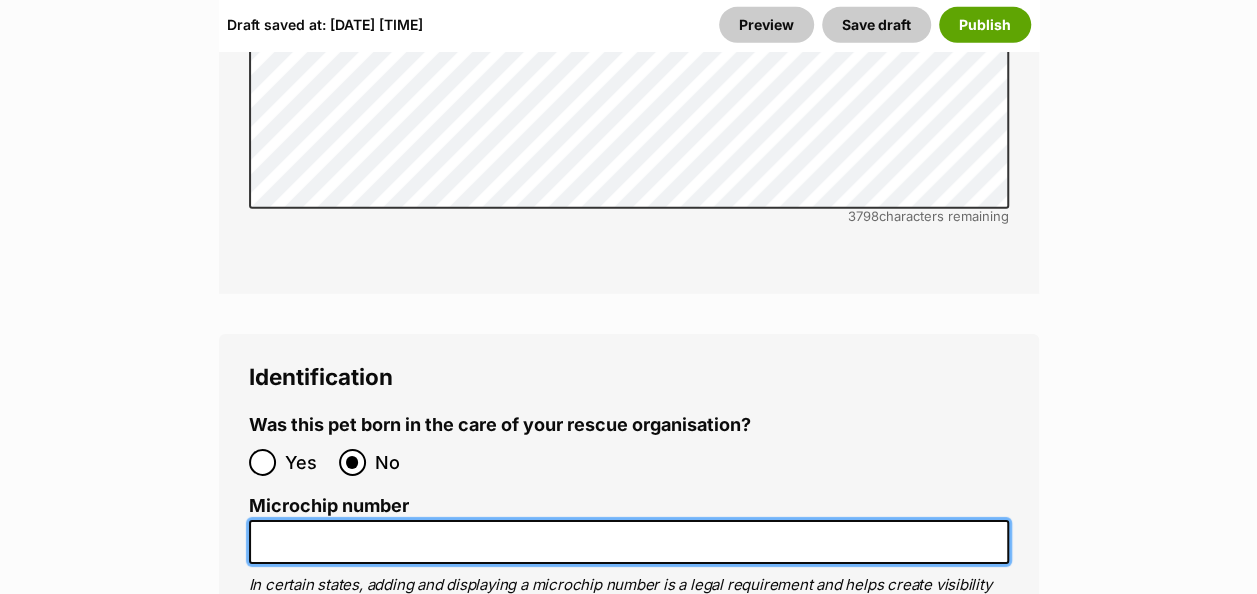 click on "Microchip number" at bounding box center [629, 542] 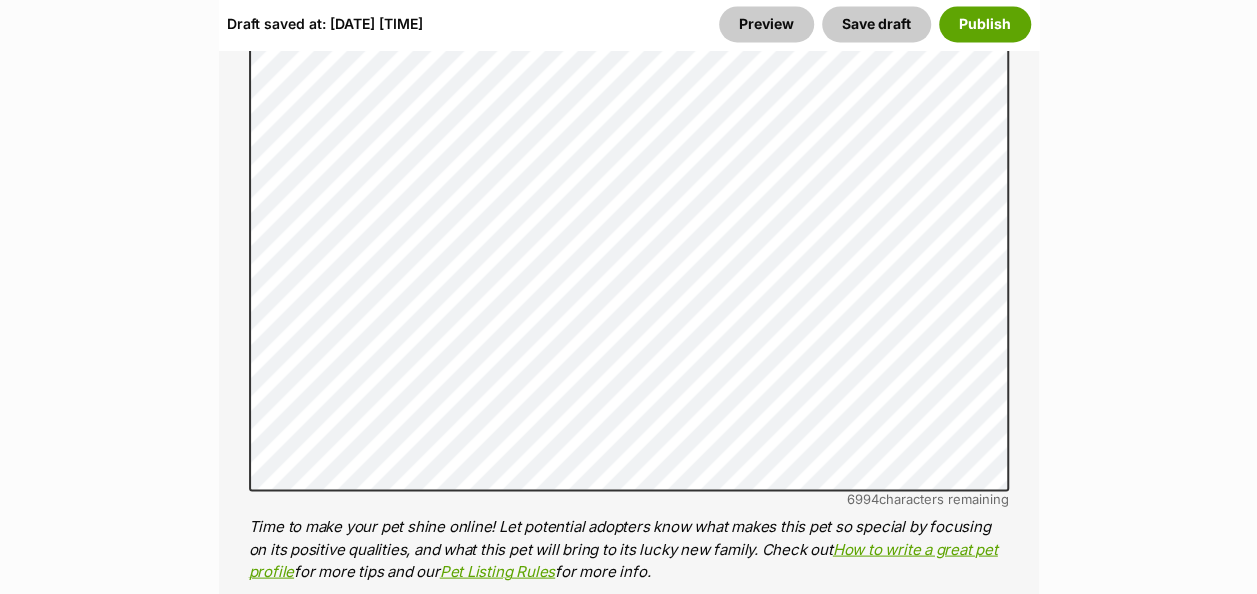 scroll, scrollTop: 1500, scrollLeft: 0, axis: vertical 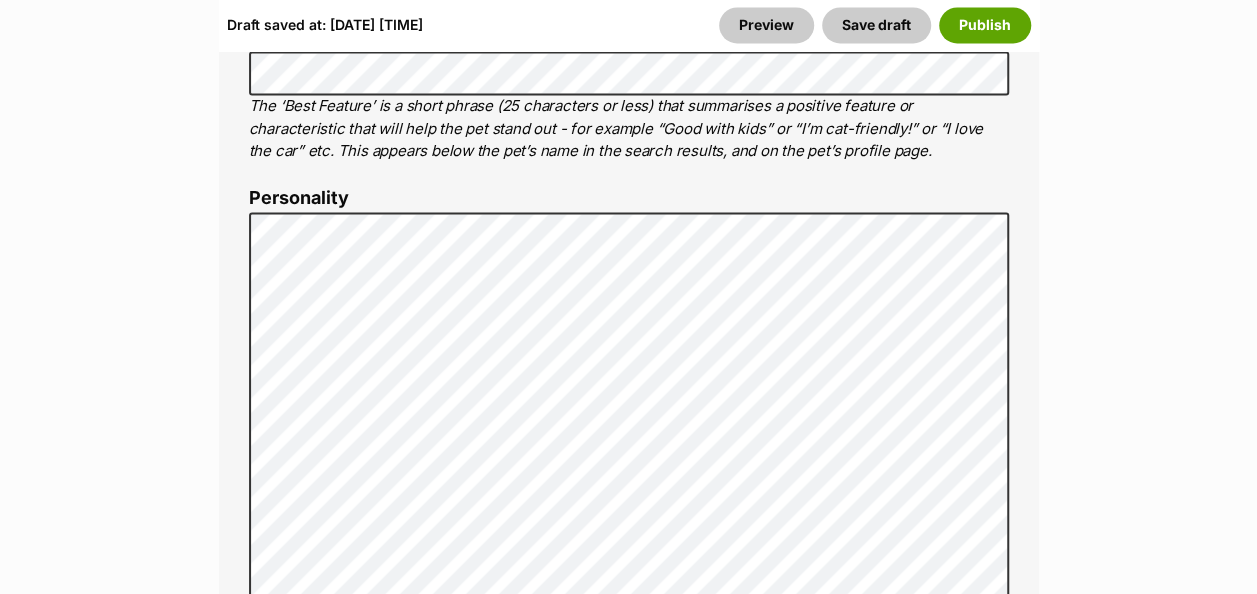 type on "972274001674209" 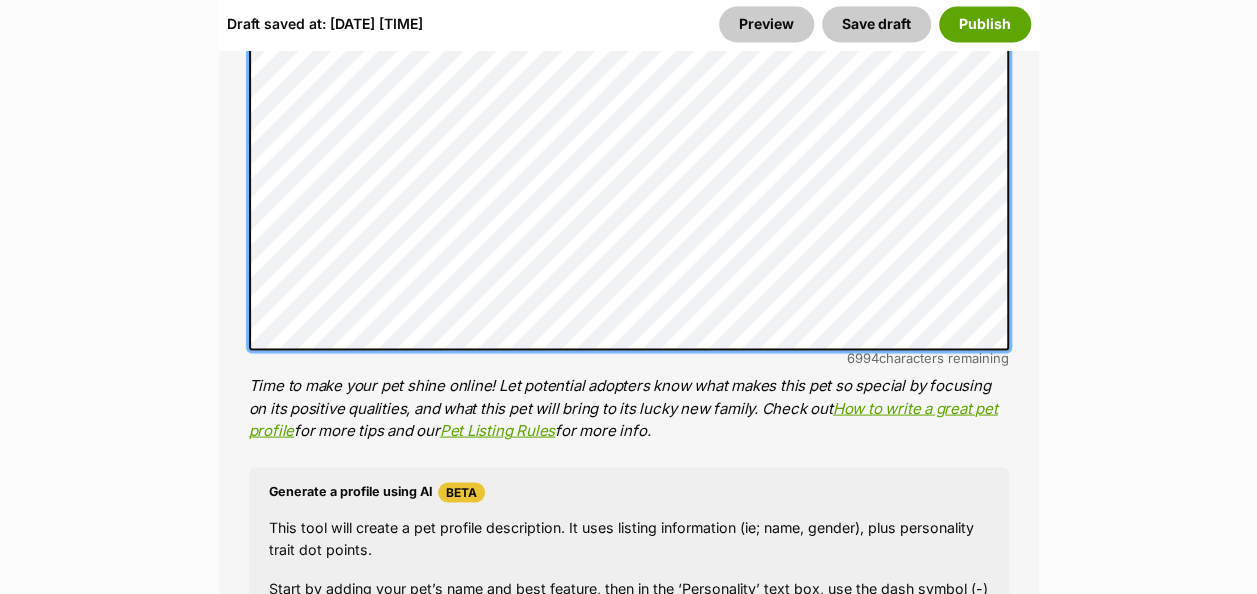 scroll, scrollTop: 1386, scrollLeft: 0, axis: vertical 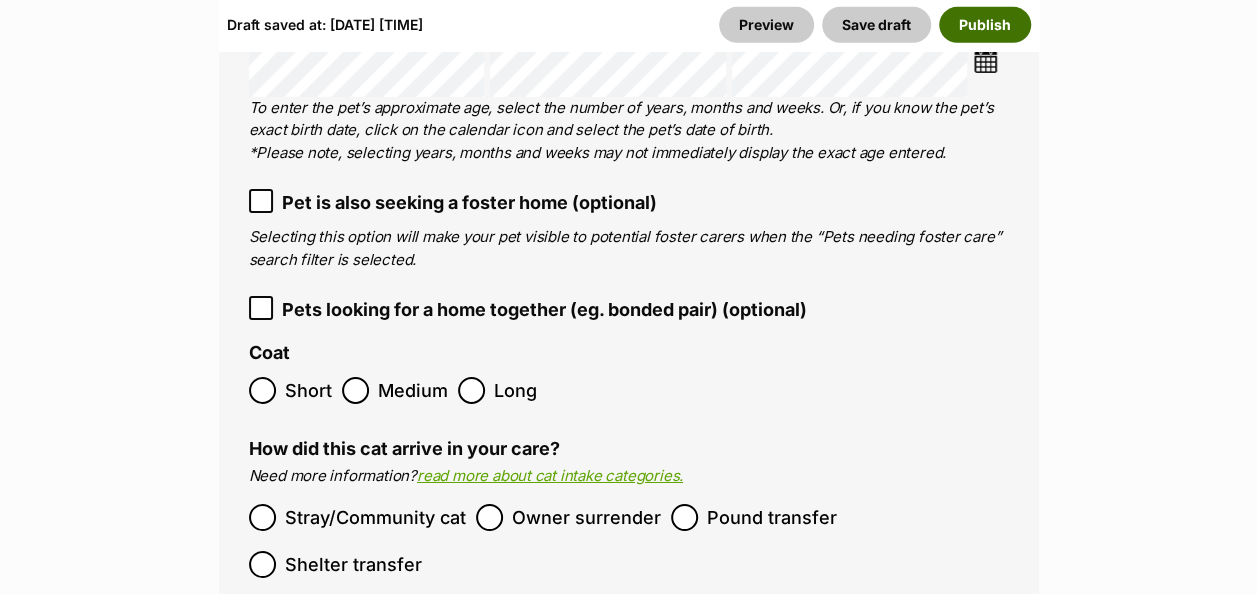 click on "Publish" at bounding box center [985, 25] 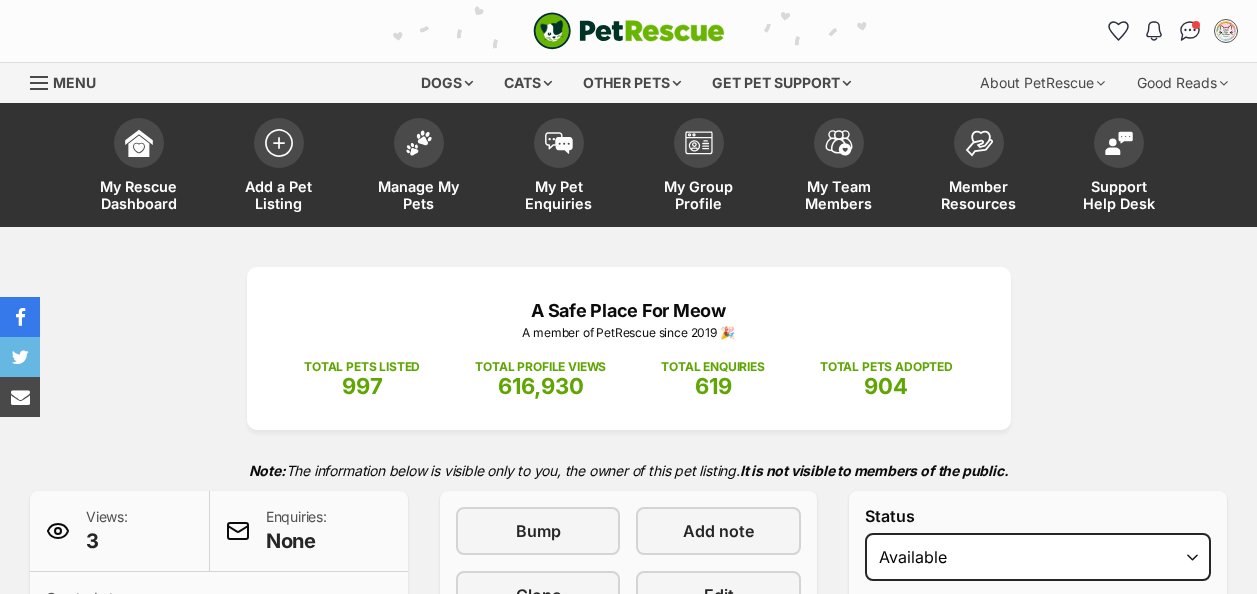 scroll, scrollTop: 0, scrollLeft: 0, axis: both 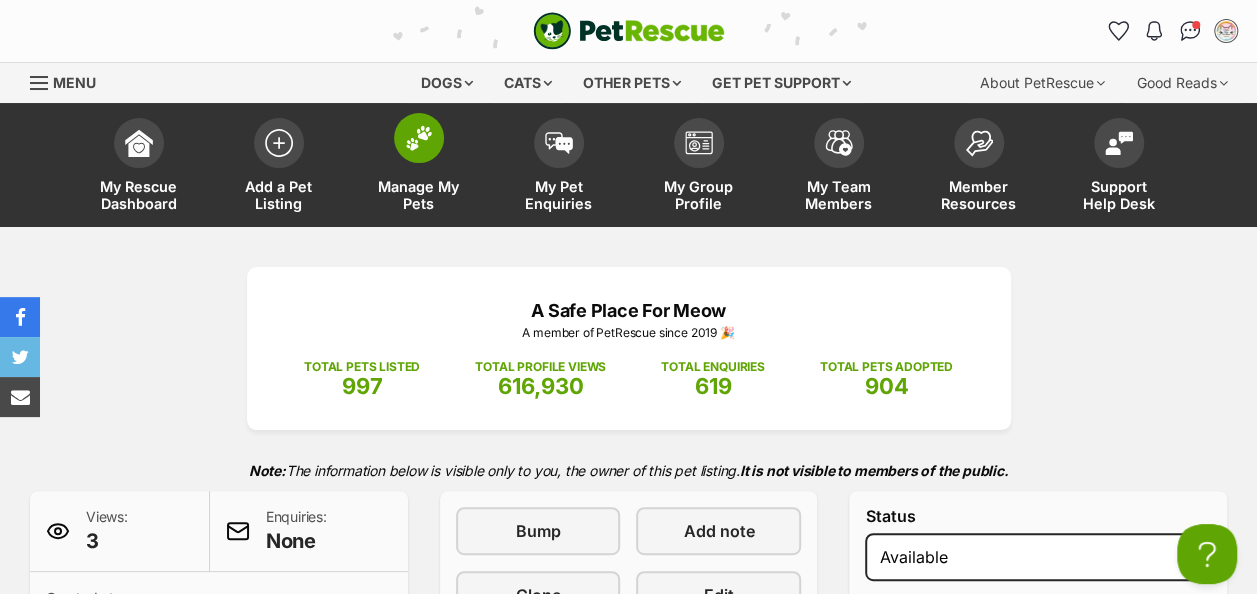 click at bounding box center [419, 138] 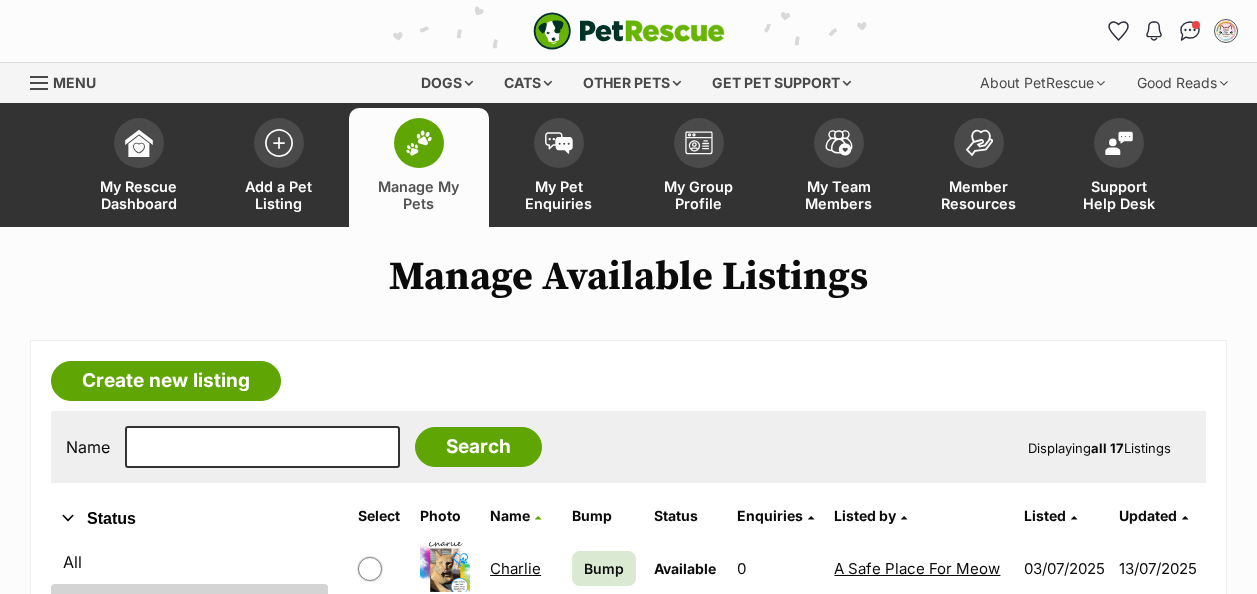 scroll, scrollTop: 0, scrollLeft: 0, axis: both 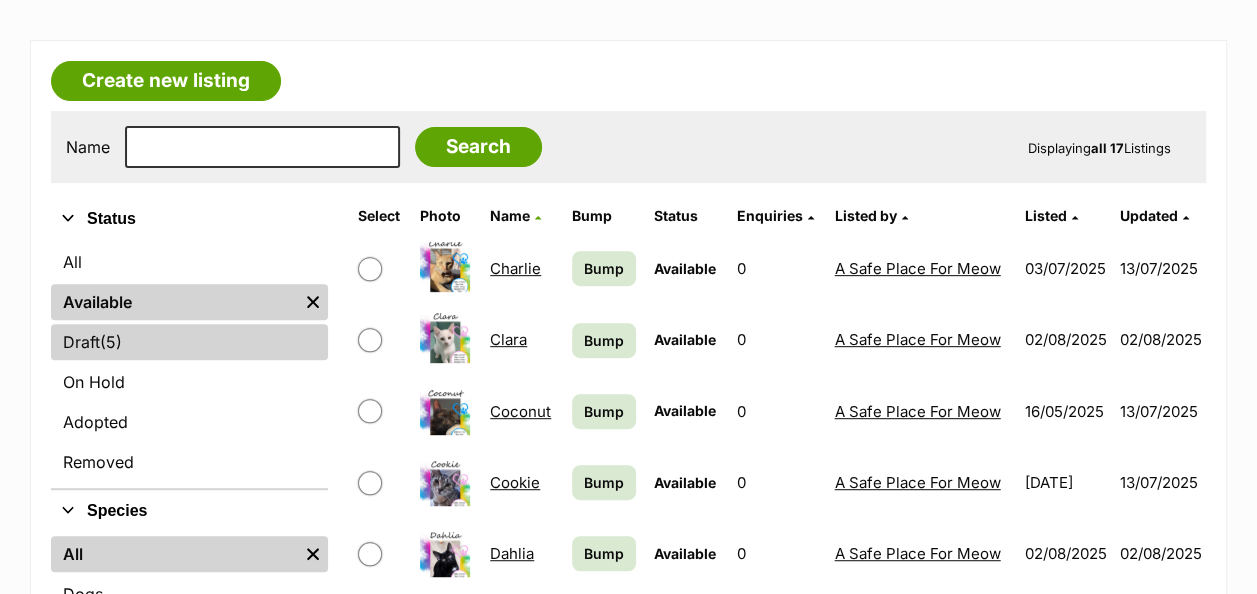 click on "Draft
(5)
Items" at bounding box center [189, 342] 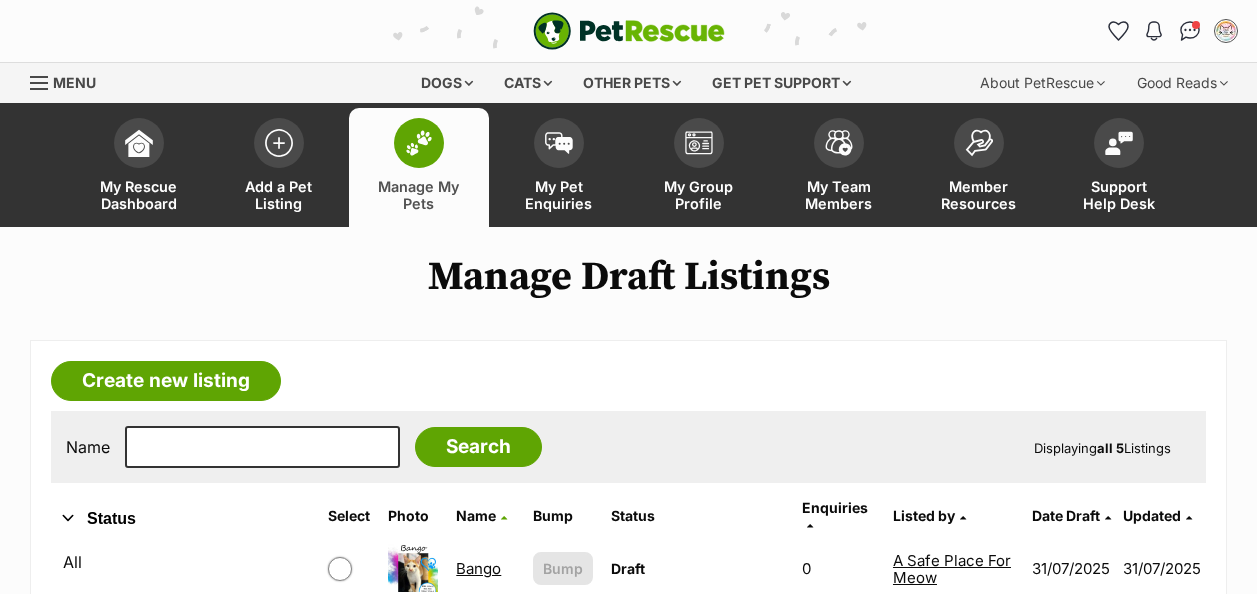 scroll, scrollTop: 0, scrollLeft: 0, axis: both 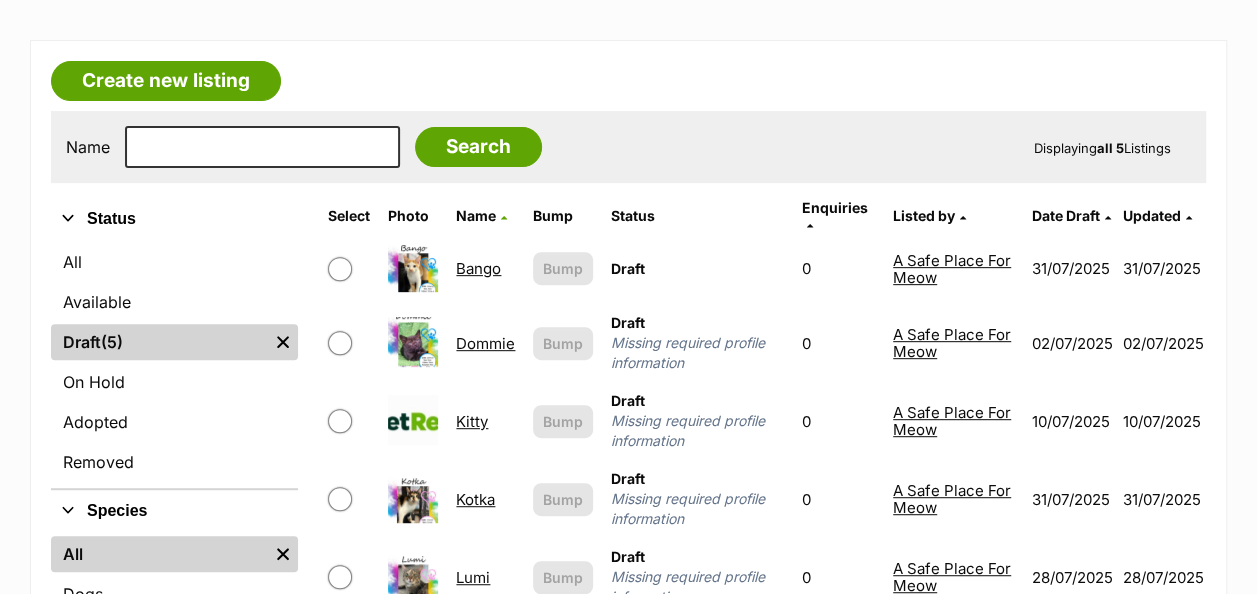 click on "Dommie" at bounding box center [485, 343] 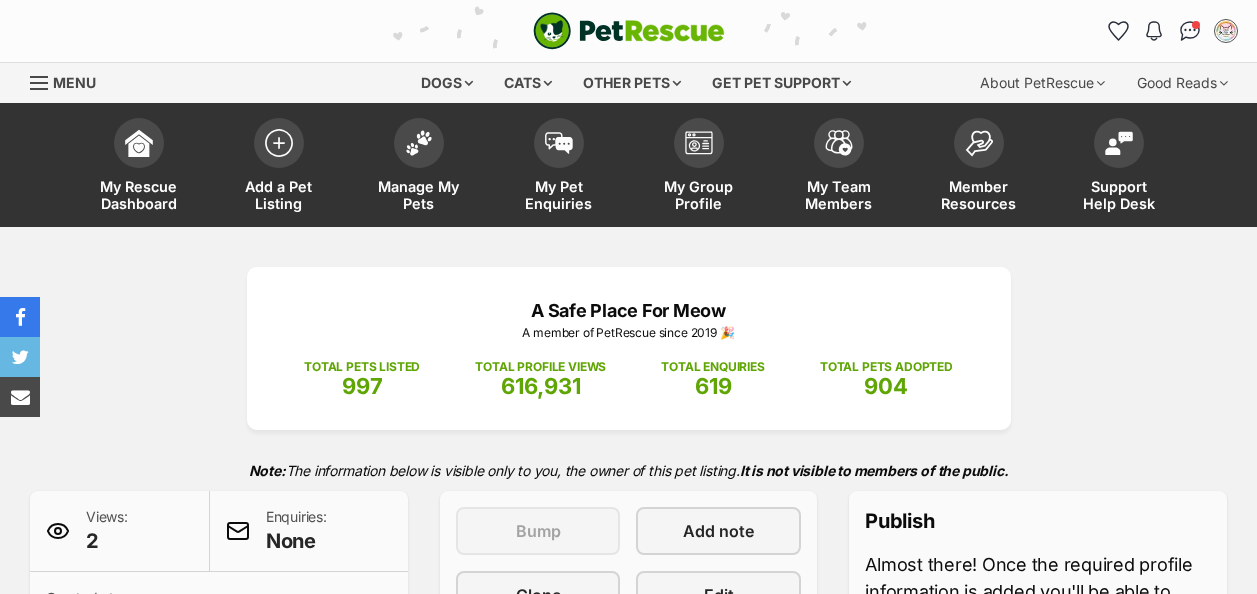 scroll, scrollTop: 0, scrollLeft: 0, axis: both 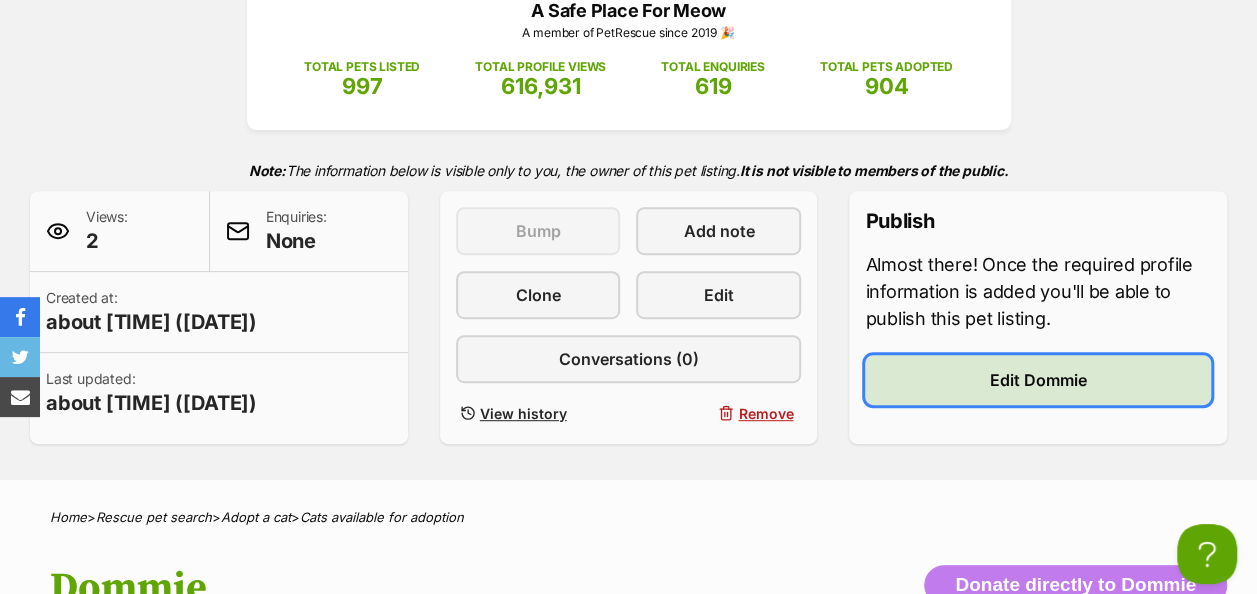 click on "Edit Dommie" at bounding box center (1038, 380) 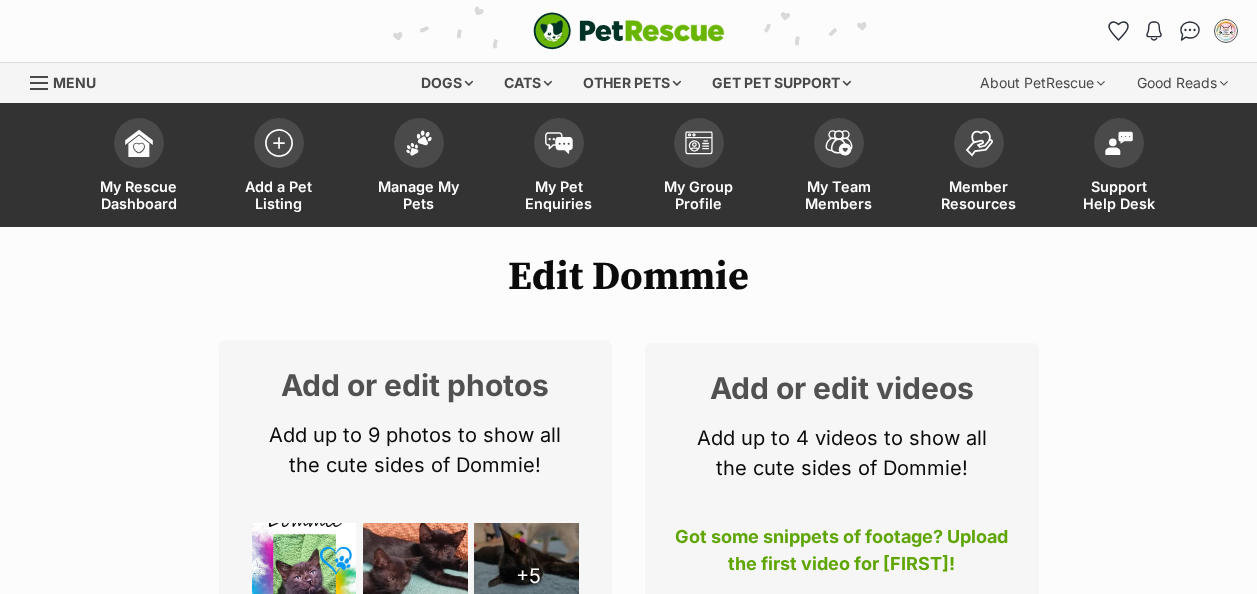 scroll, scrollTop: 0, scrollLeft: 0, axis: both 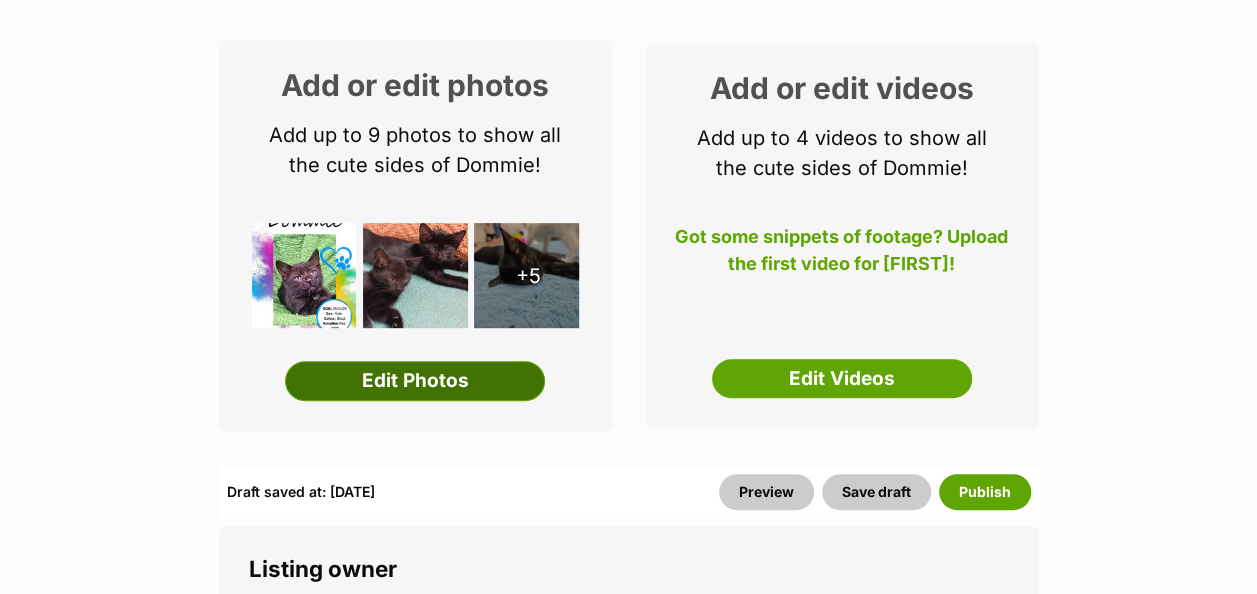 click on "Edit Photos" at bounding box center [415, 381] 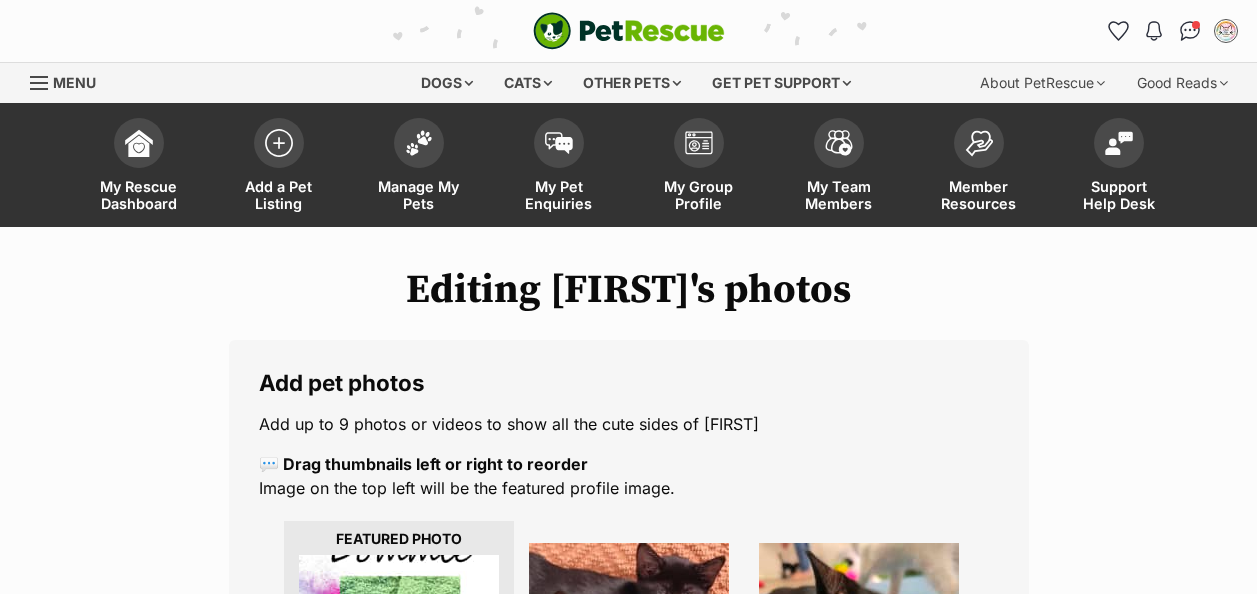 scroll, scrollTop: 0, scrollLeft: 0, axis: both 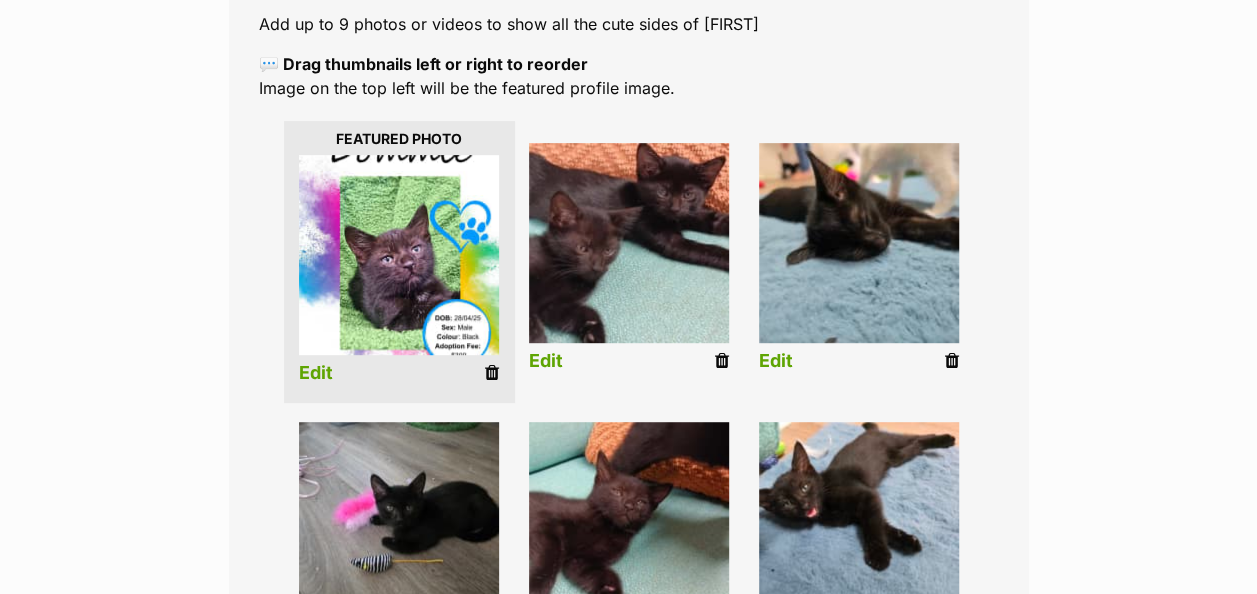 click at bounding box center (492, 373) 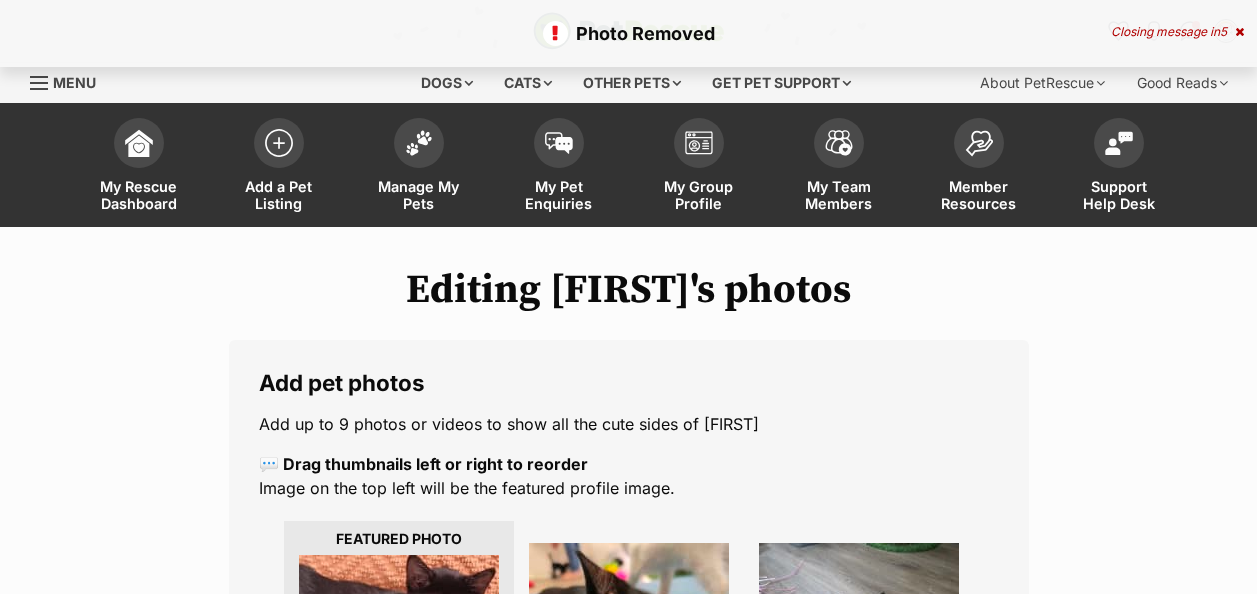 scroll, scrollTop: 400, scrollLeft: 0, axis: vertical 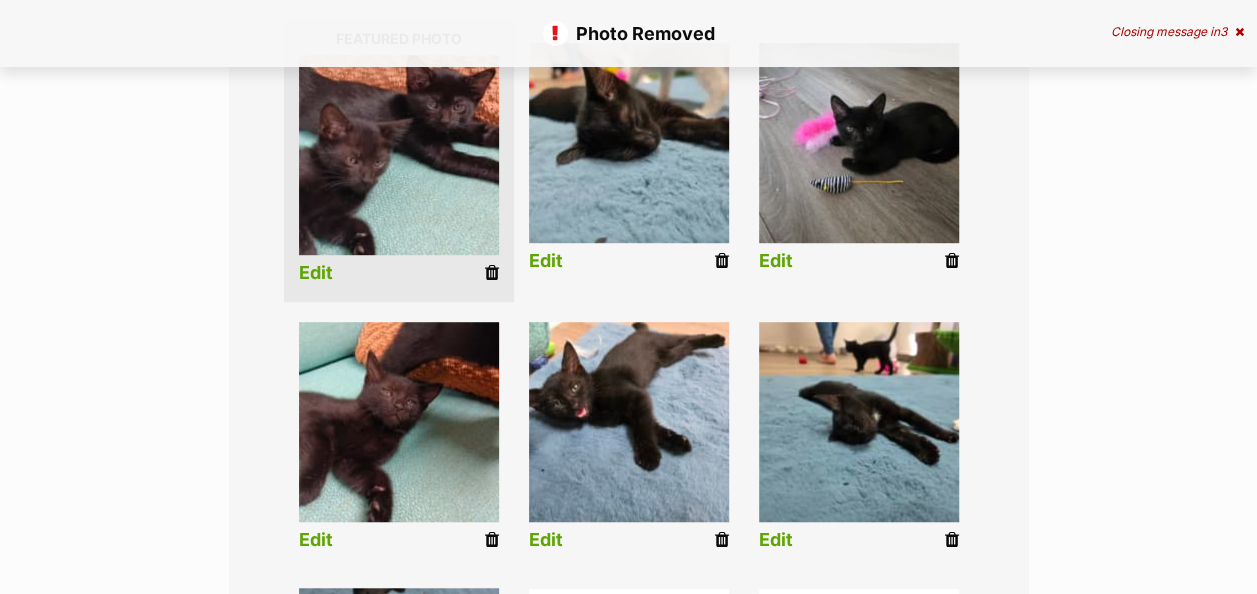 click at bounding box center (952, 540) 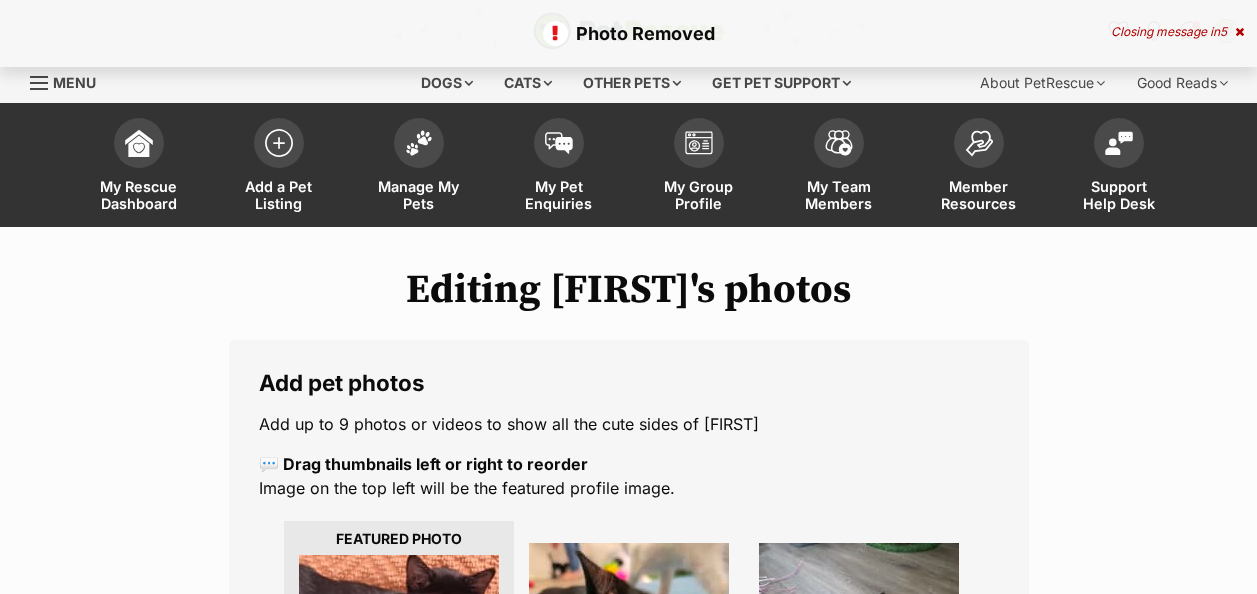 scroll, scrollTop: 300, scrollLeft: 0, axis: vertical 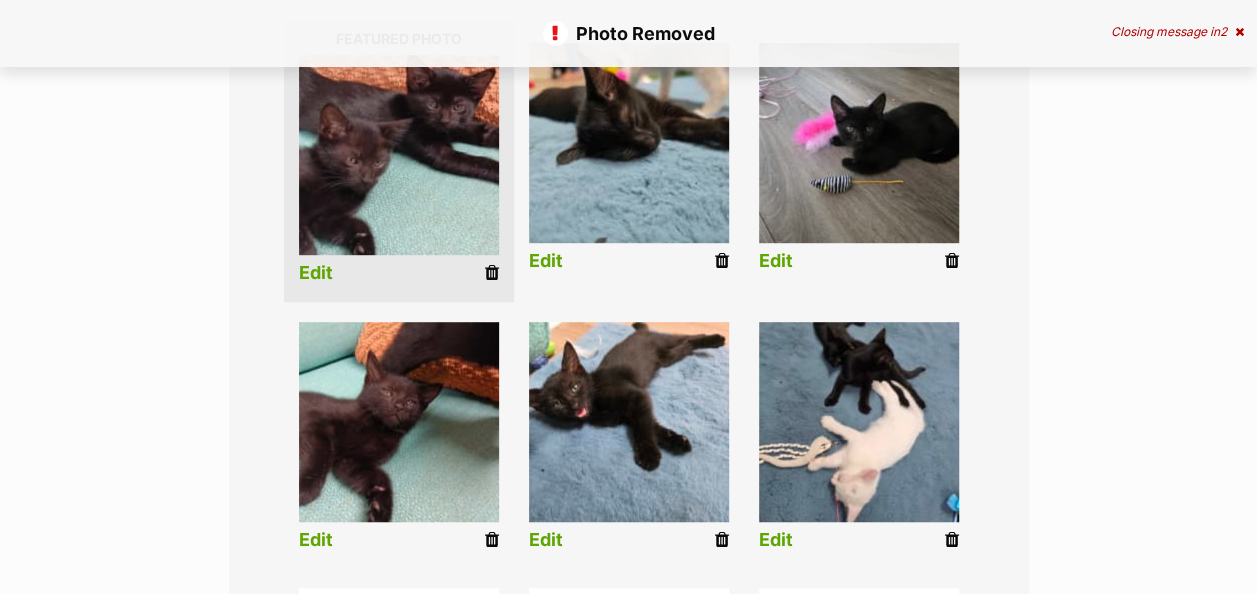 click at bounding box center [492, 540] 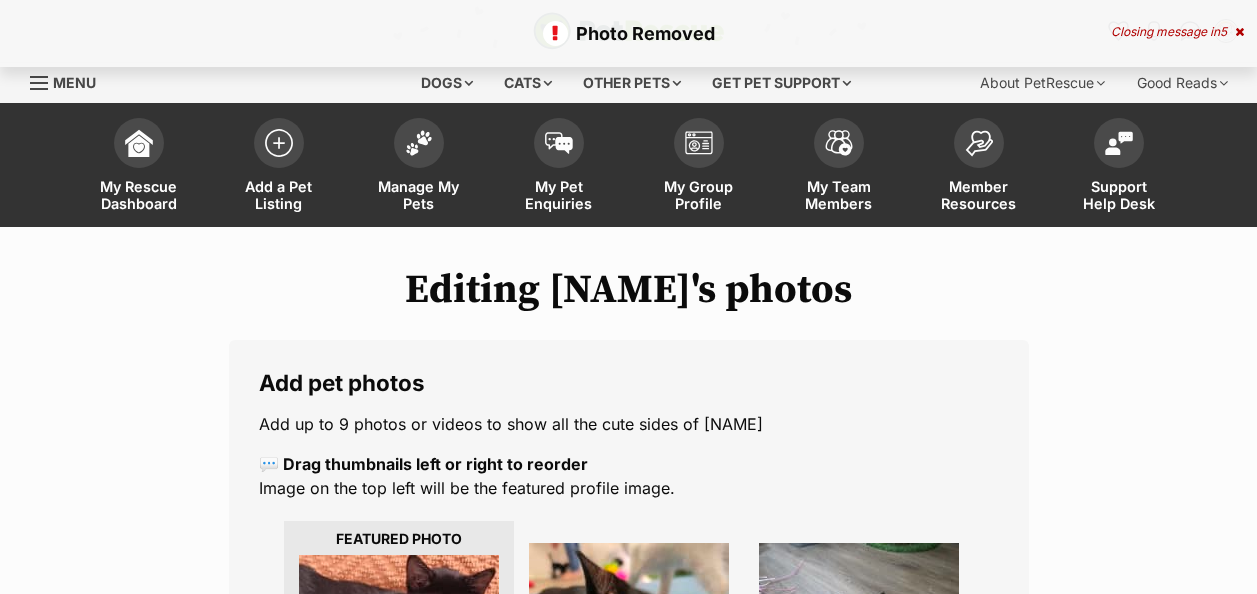 scroll, scrollTop: 0, scrollLeft: 0, axis: both 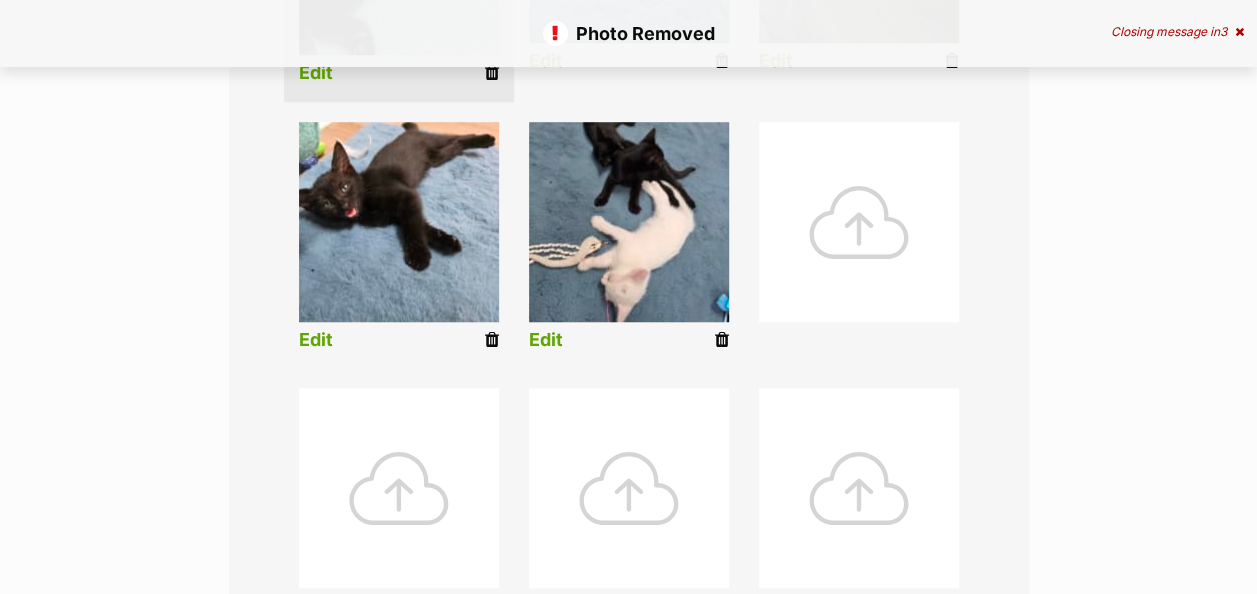 click at bounding box center [859, 222] 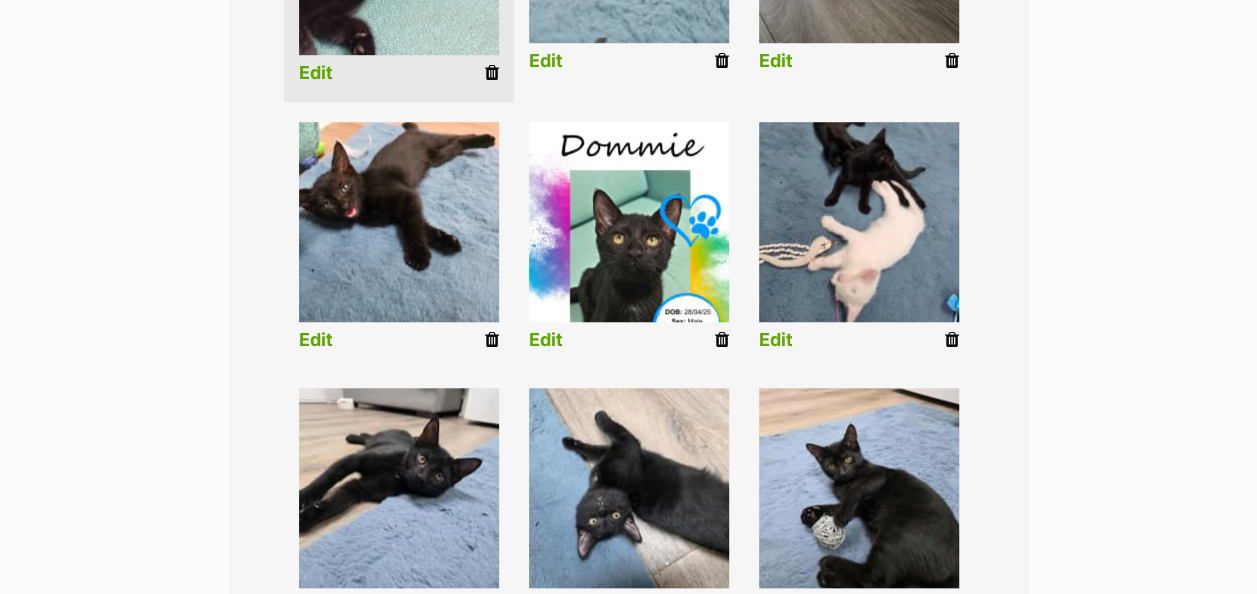 scroll, scrollTop: 600, scrollLeft: 0, axis: vertical 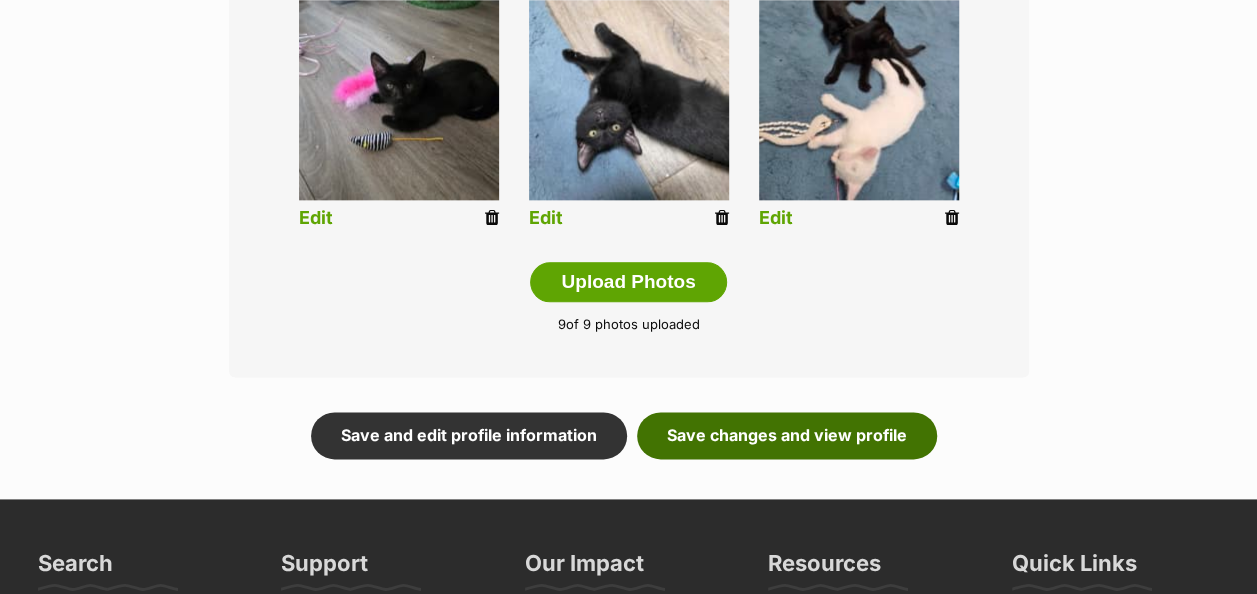 click on "Save changes and view profile" at bounding box center [787, 435] 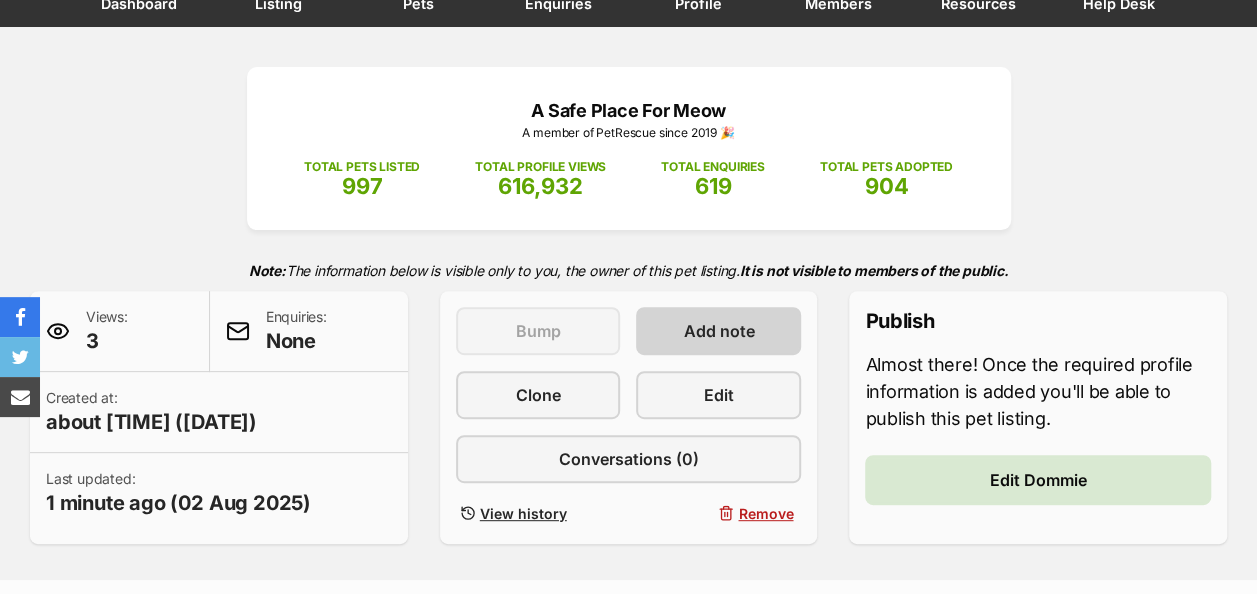 scroll, scrollTop: 200, scrollLeft: 0, axis: vertical 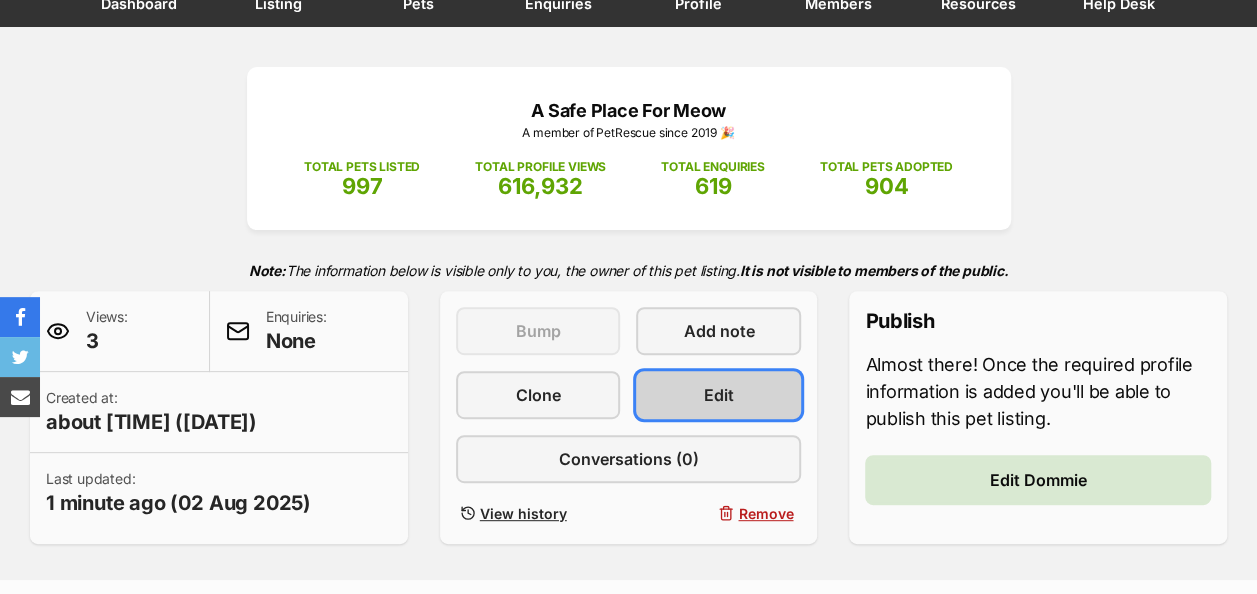 click on "Edit" at bounding box center (718, 395) 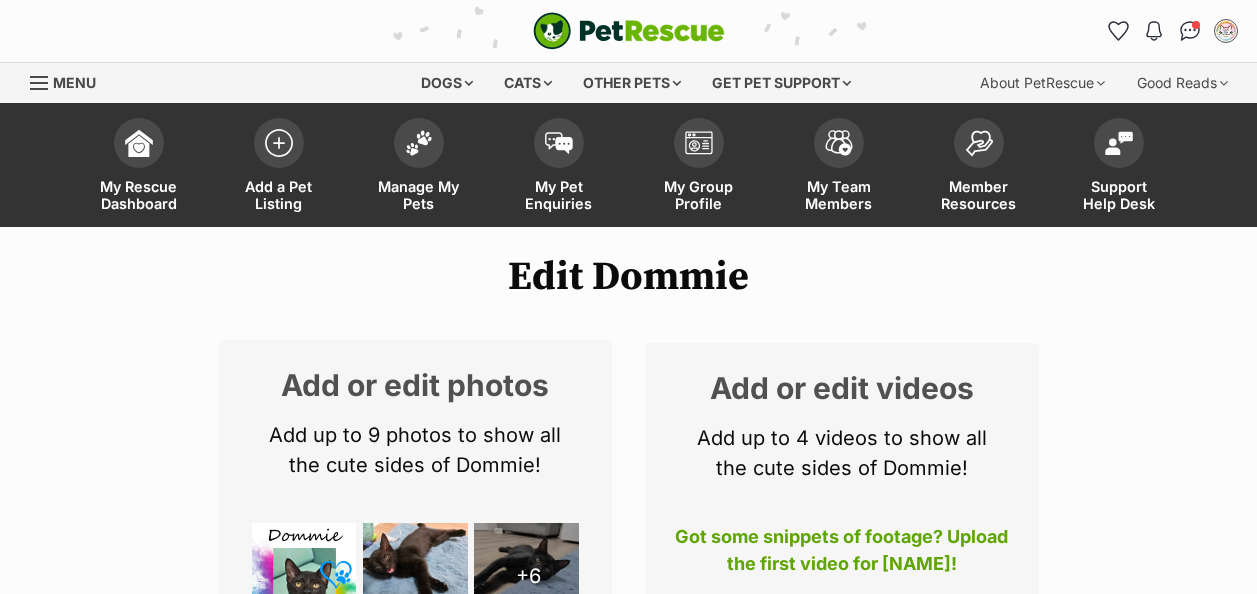 scroll, scrollTop: 0, scrollLeft: 0, axis: both 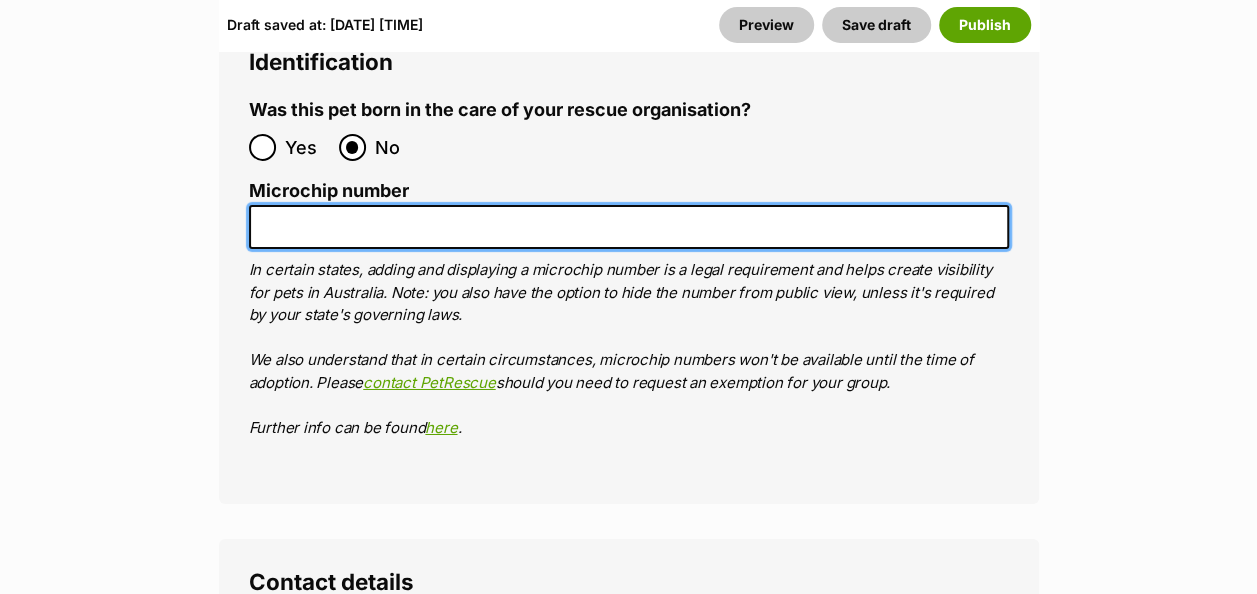 click on "Microchip number" at bounding box center (629, 227) 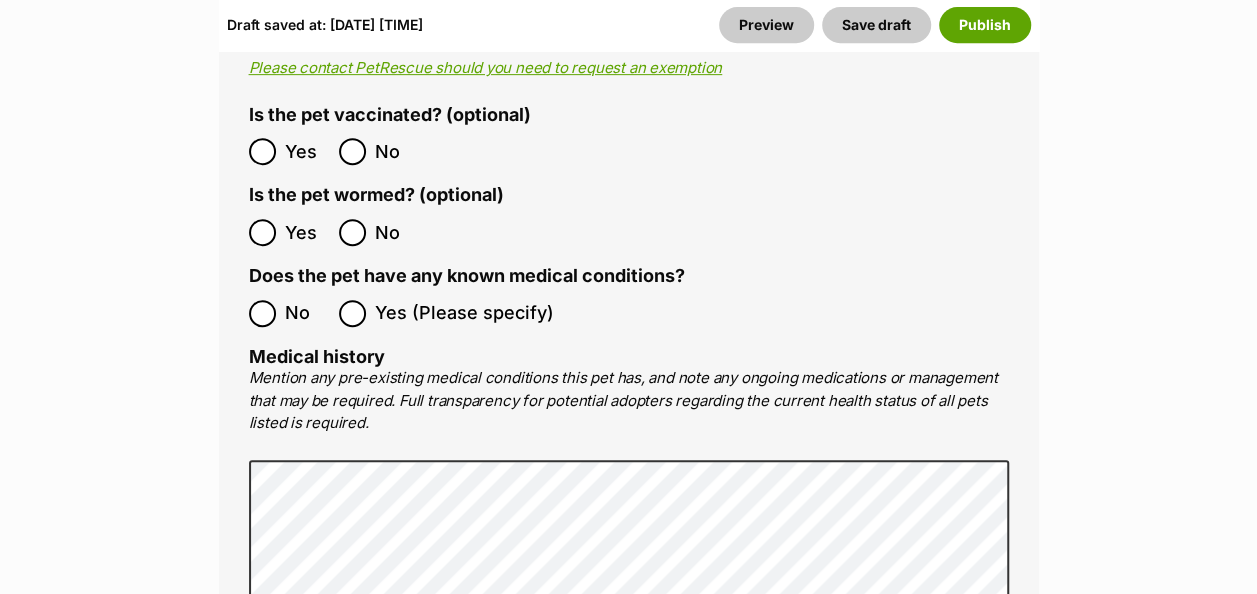 scroll, scrollTop: 4174, scrollLeft: 0, axis: vertical 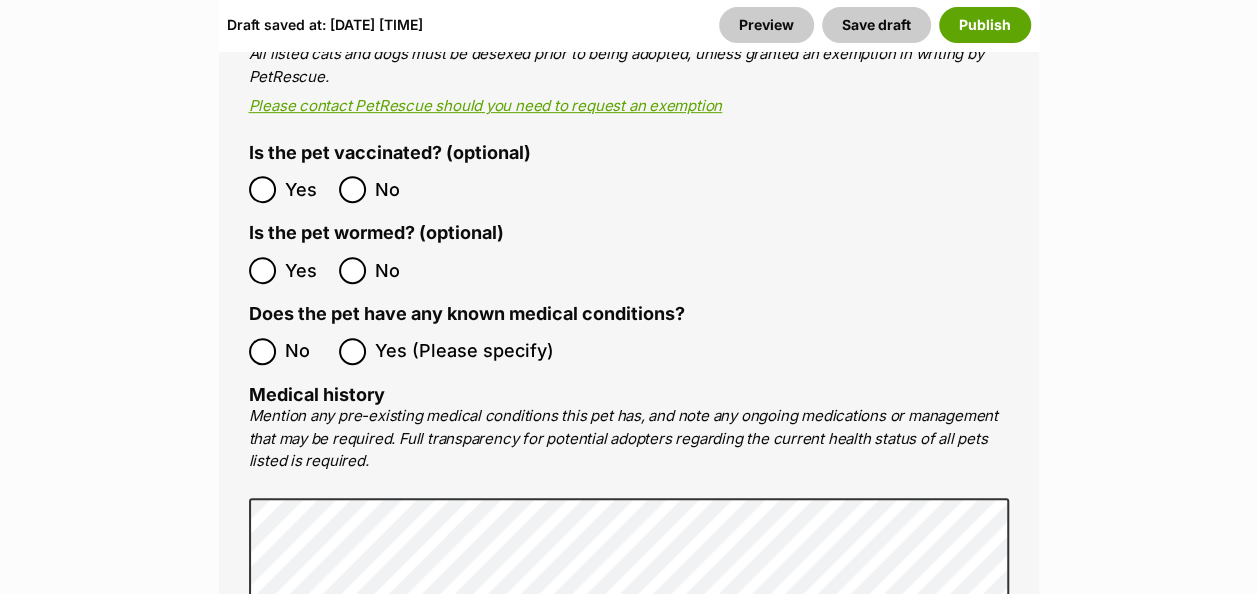 type on "972274001674208" 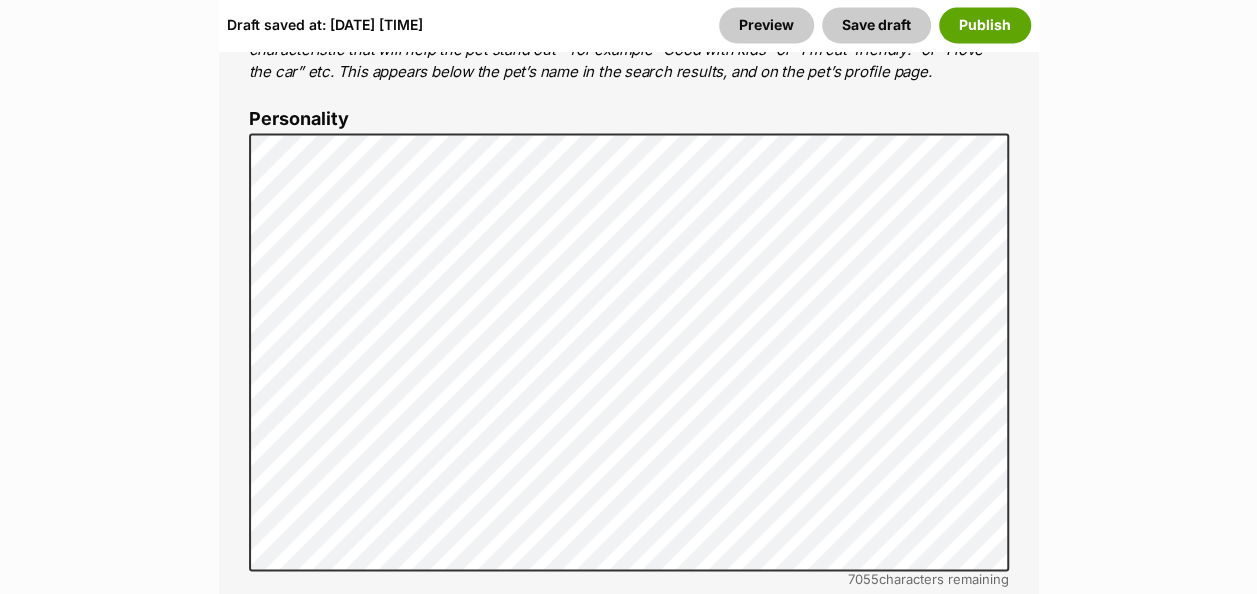 scroll, scrollTop: 1374, scrollLeft: 0, axis: vertical 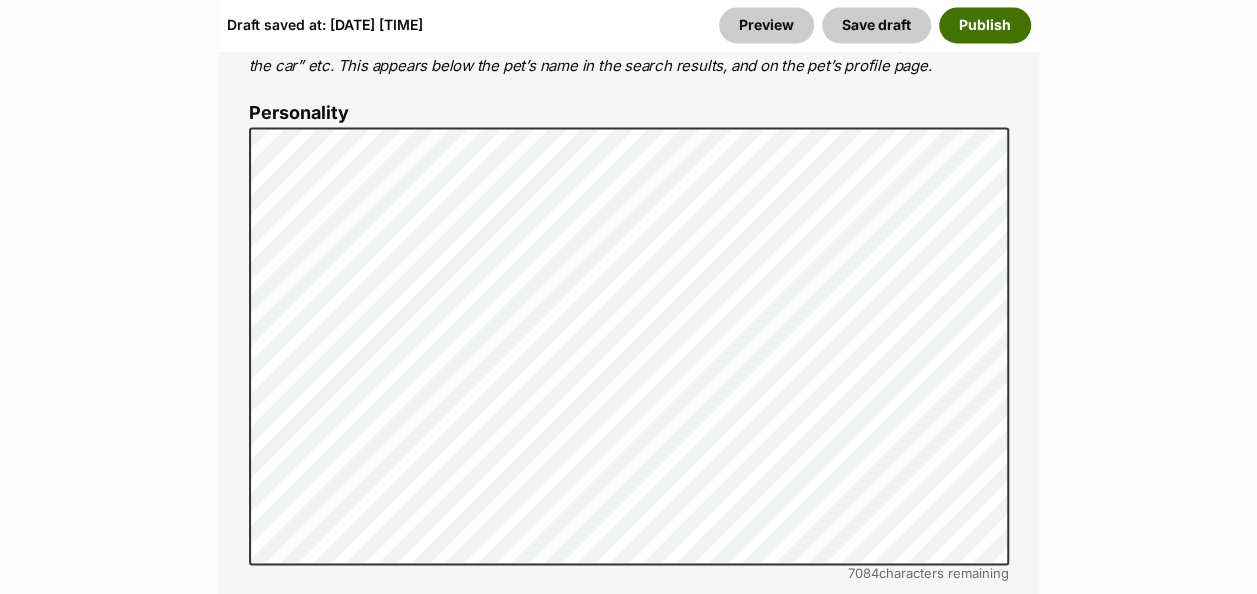 click on "Publish" at bounding box center [985, 25] 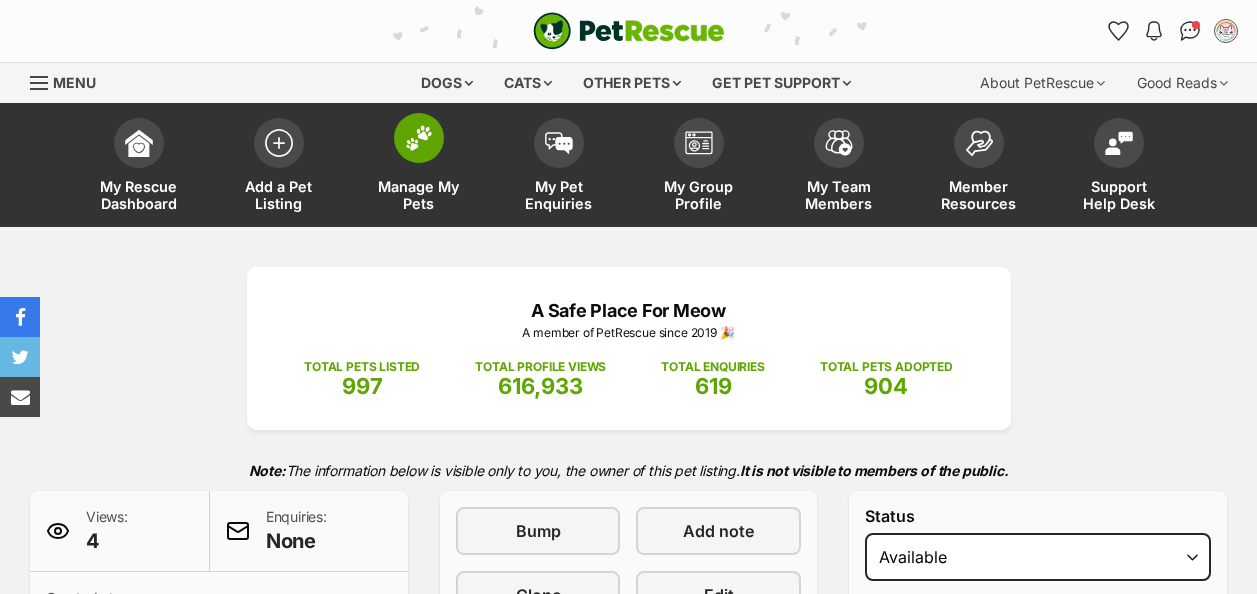 scroll, scrollTop: 0, scrollLeft: 0, axis: both 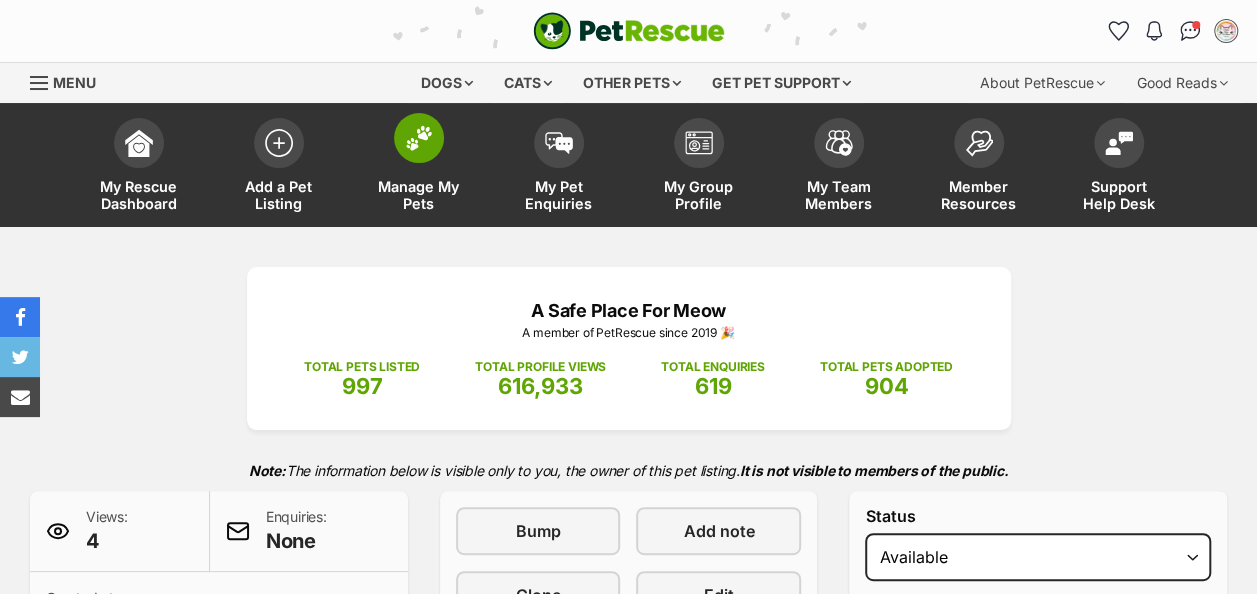 click at bounding box center [419, 138] 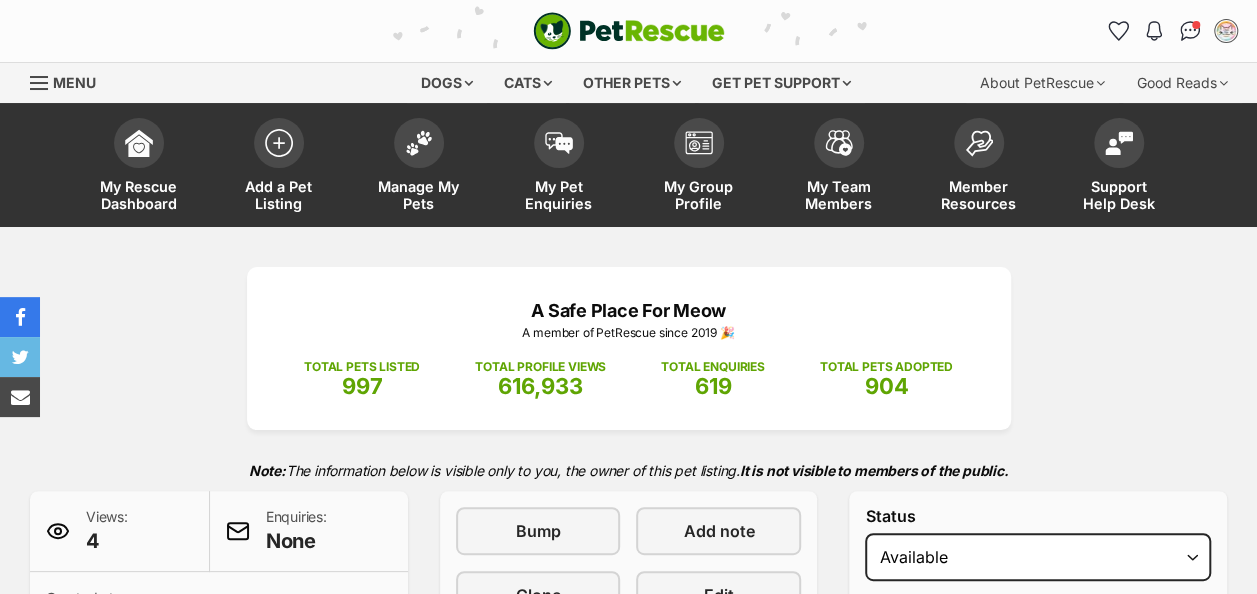 scroll, scrollTop: 0, scrollLeft: 0, axis: both 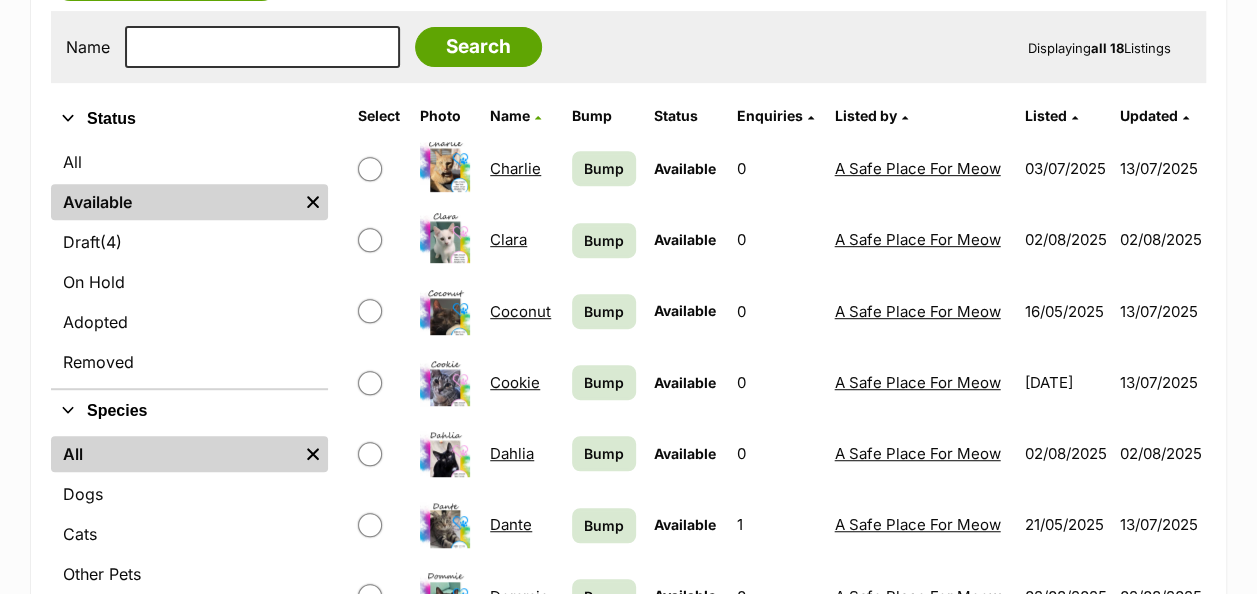 click on "Dahlia" at bounding box center (512, 453) 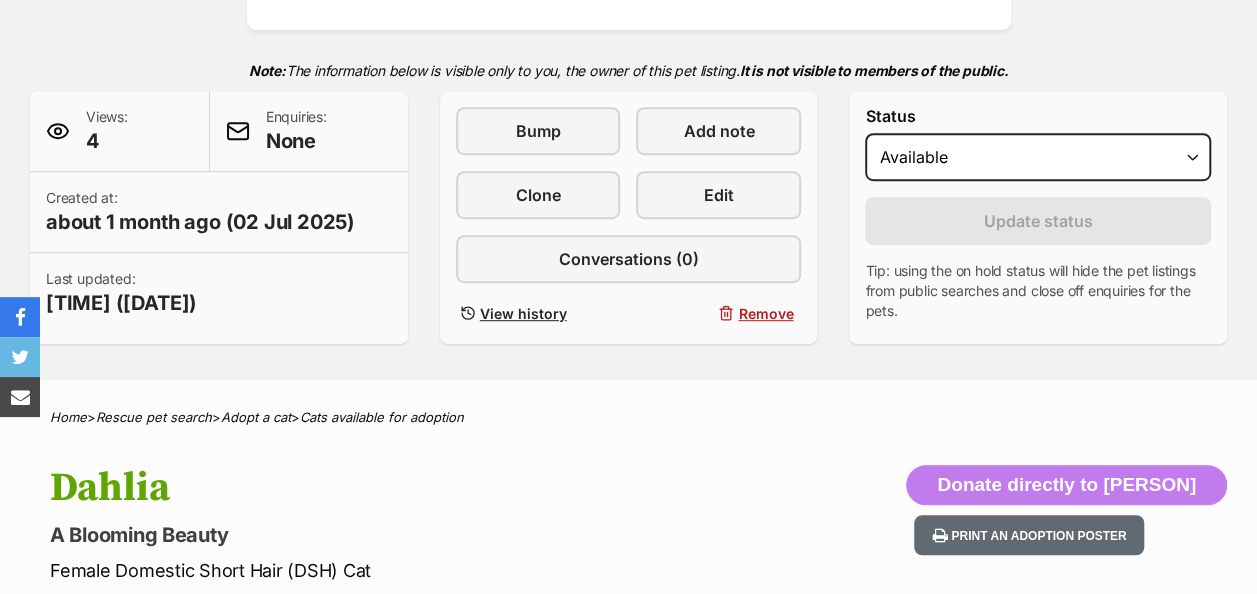 scroll, scrollTop: 400, scrollLeft: 0, axis: vertical 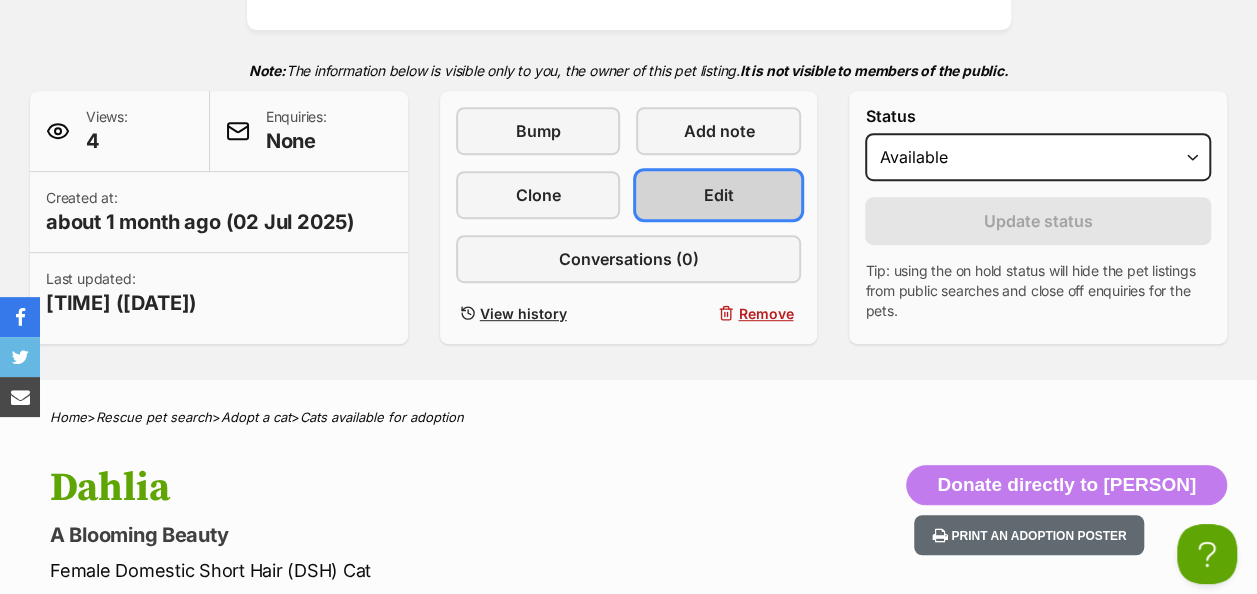click on "Edit" at bounding box center [719, 195] 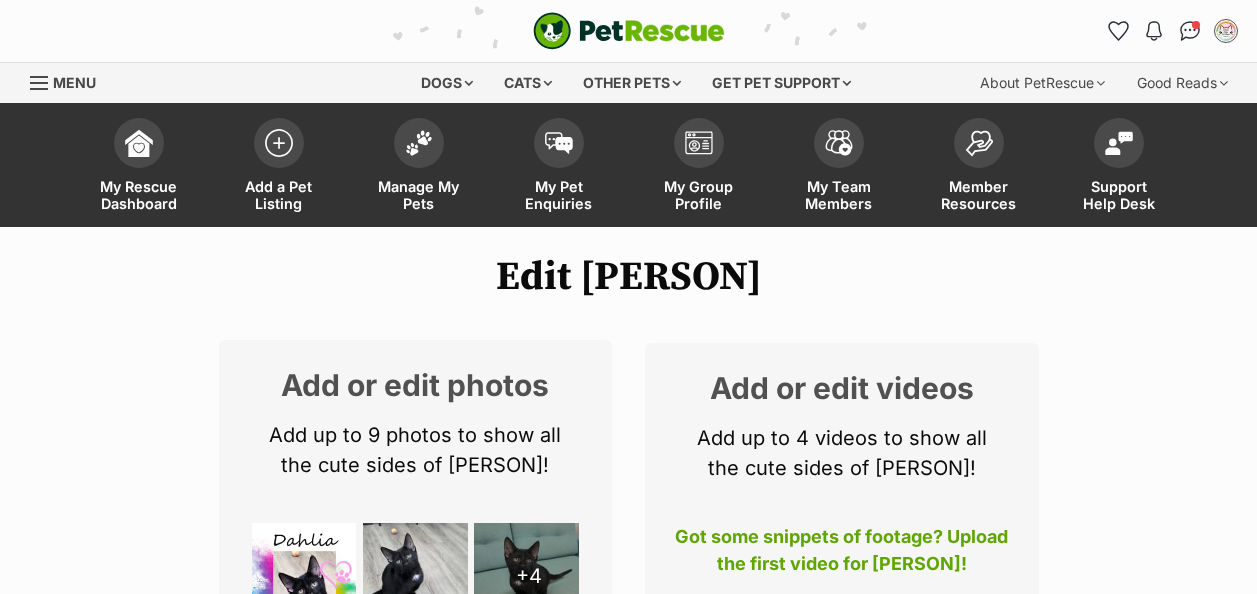 scroll, scrollTop: 0, scrollLeft: 0, axis: both 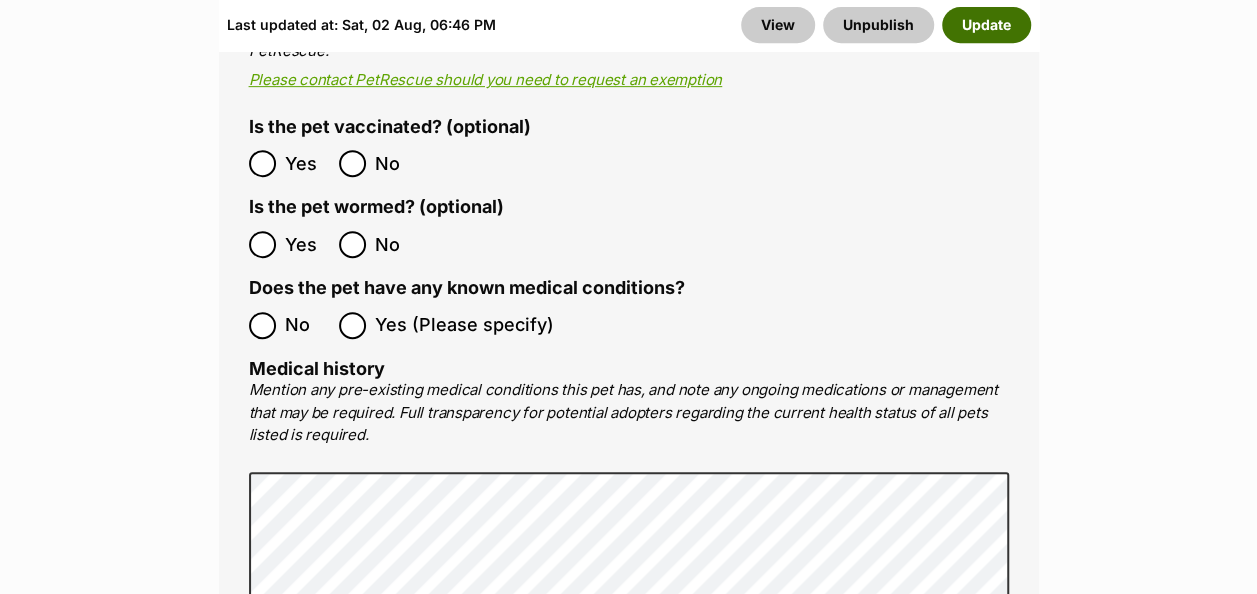 click on "Update" at bounding box center (986, 25) 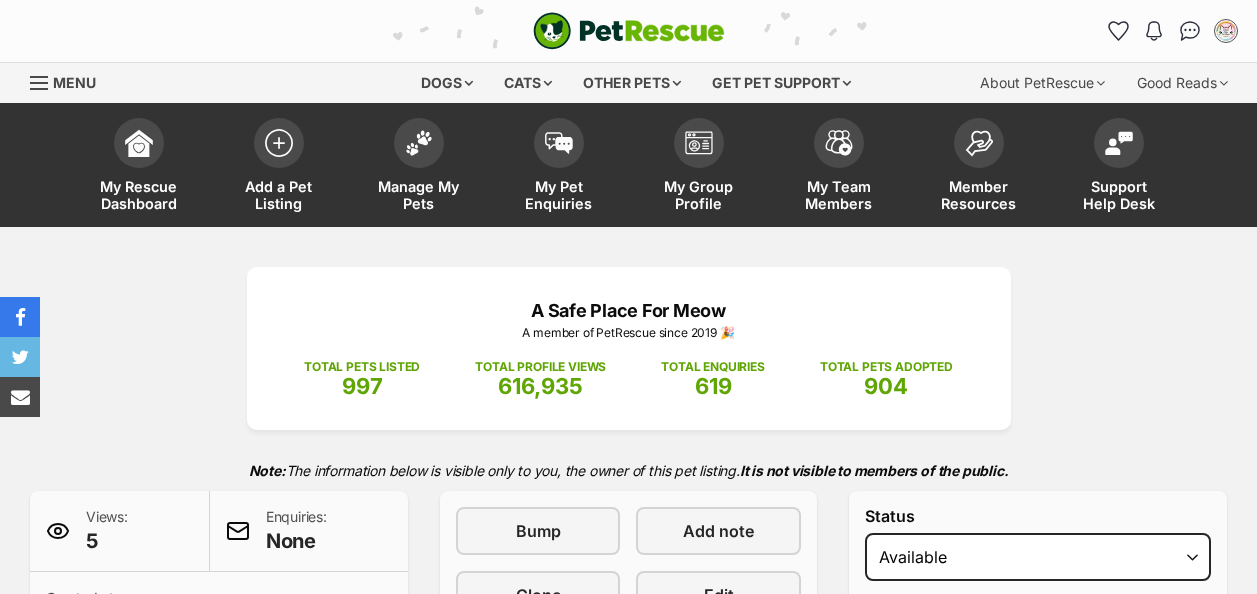 scroll, scrollTop: 0, scrollLeft: 0, axis: both 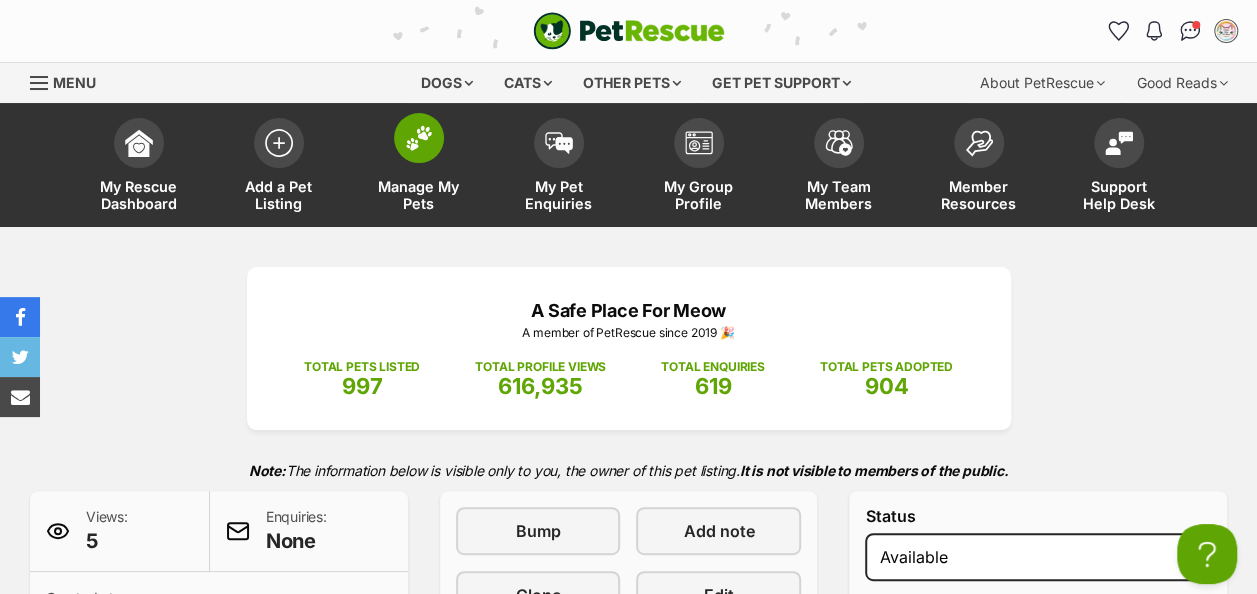 click at bounding box center (419, 138) 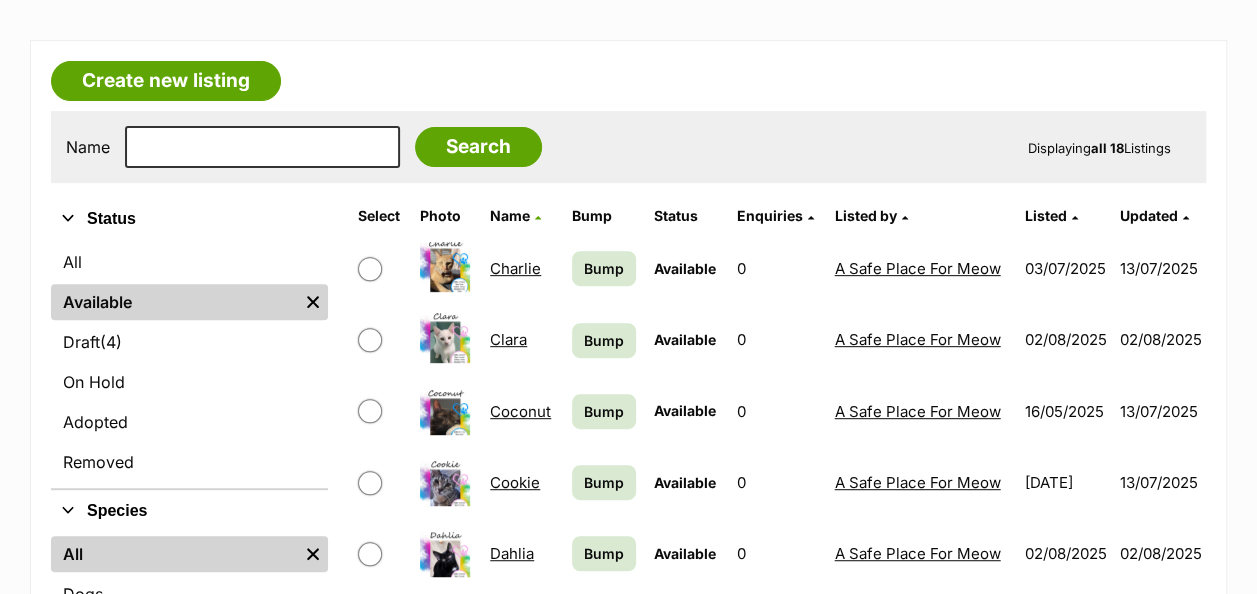 scroll, scrollTop: 300, scrollLeft: 0, axis: vertical 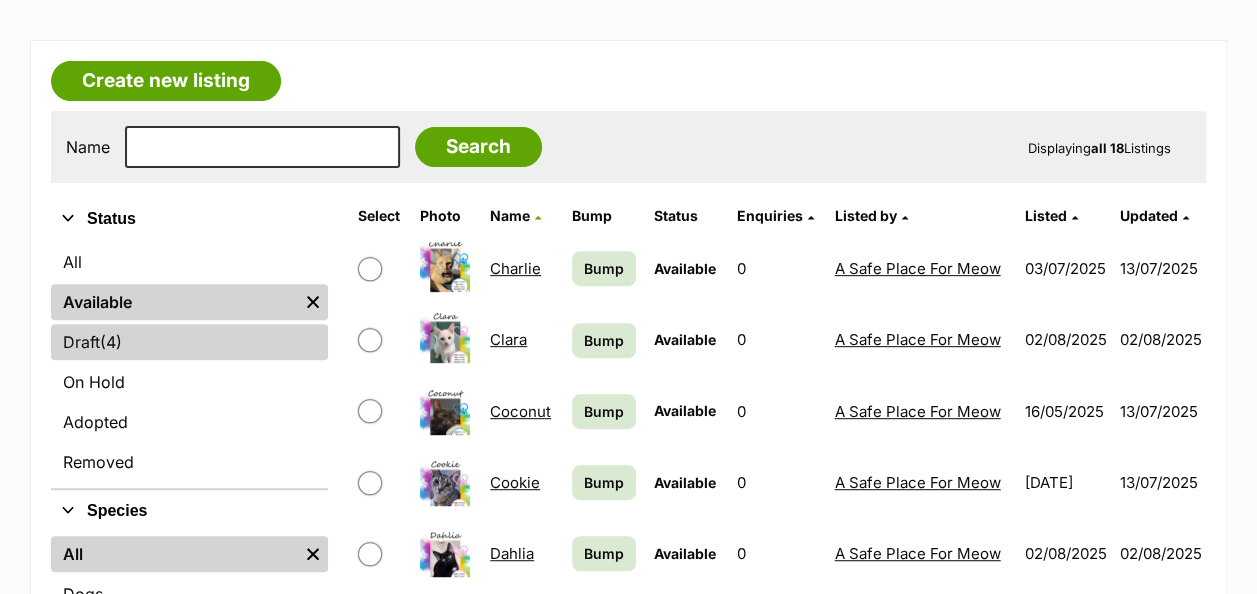 click on "(4)" at bounding box center (111, 342) 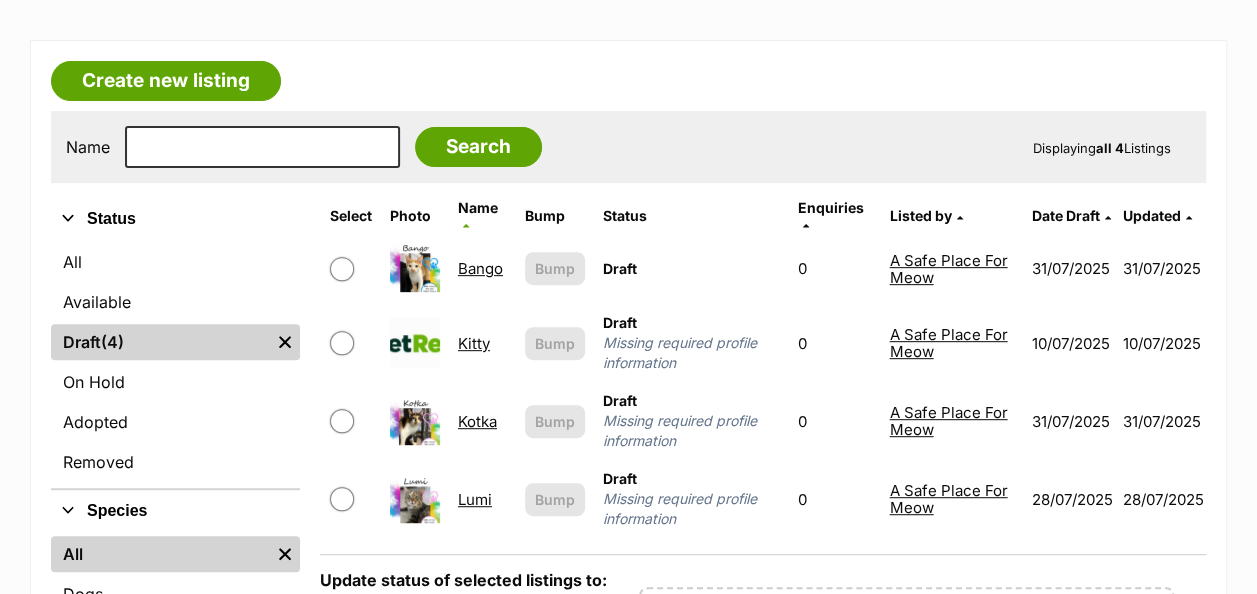 scroll, scrollTop: 300, scrollLeft: 0, axis: vertical 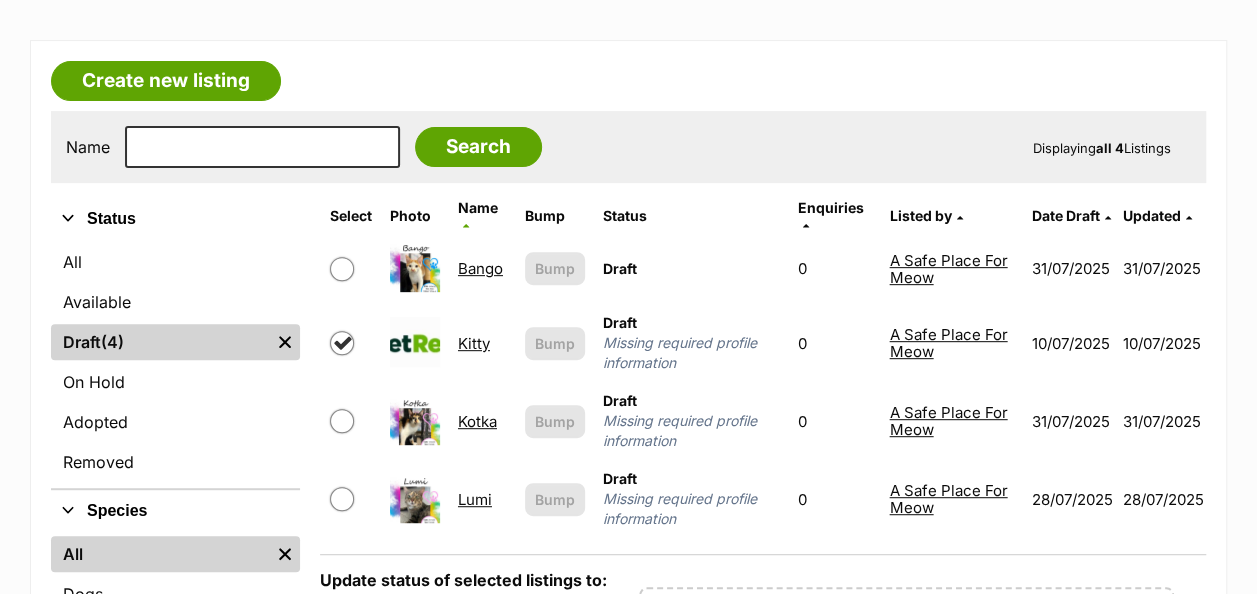 checkbox on "true" 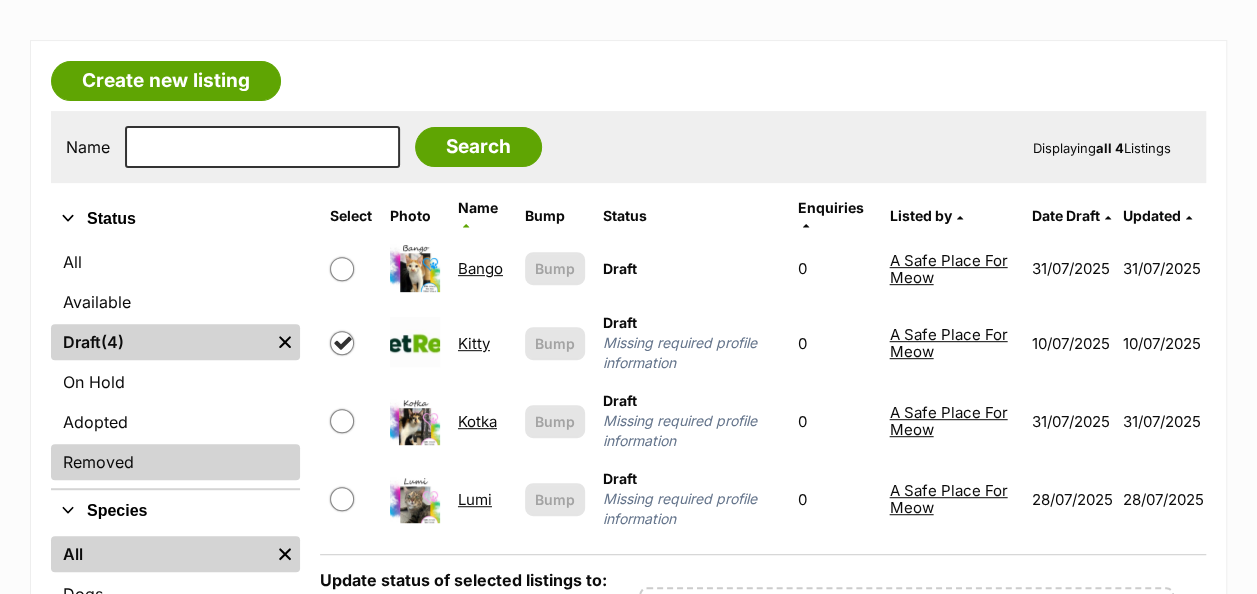 click on "Removed" at bounding box center [175, 462] 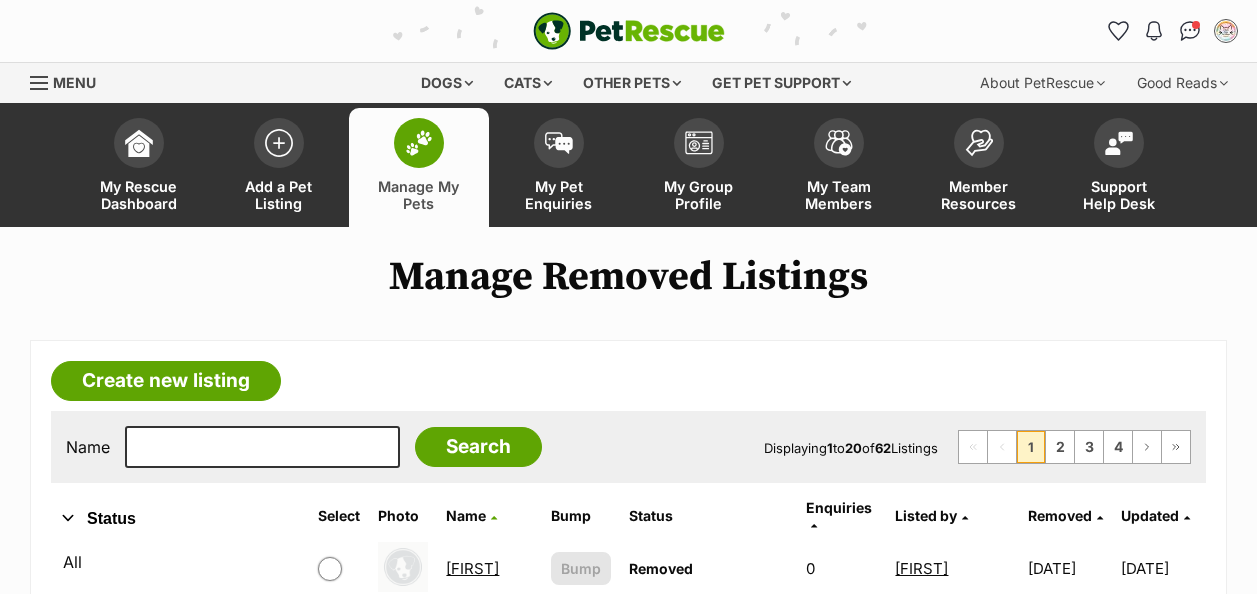 scroll, scrollTop: 0, scrollLeft: 0, axis: both 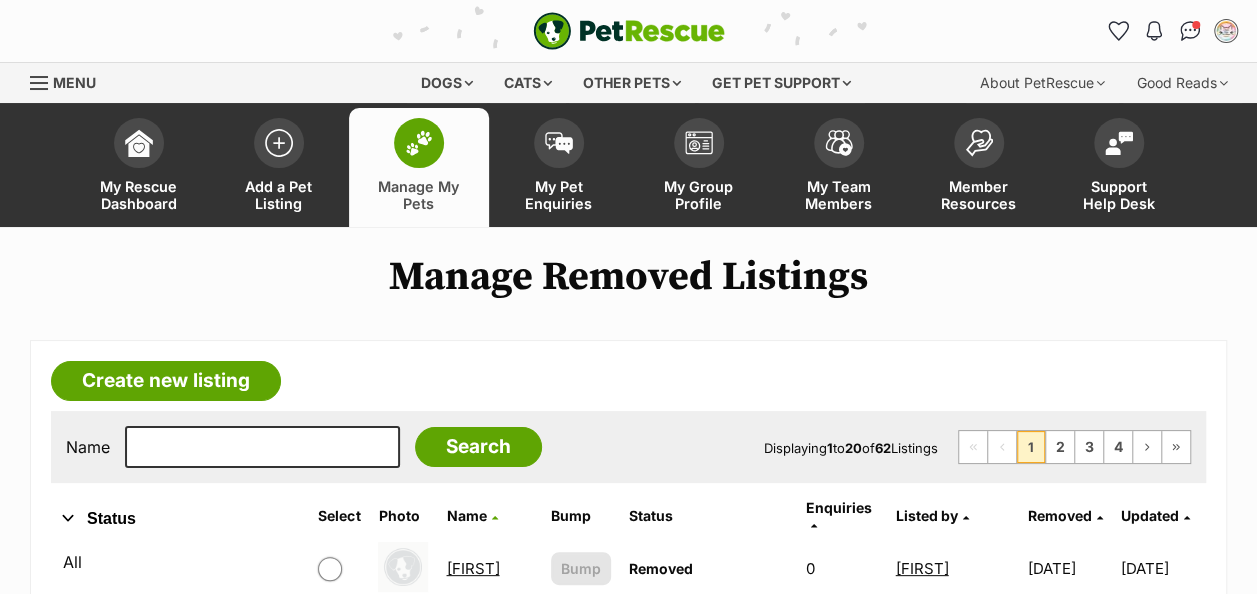 click at bounding box center (419, 143) 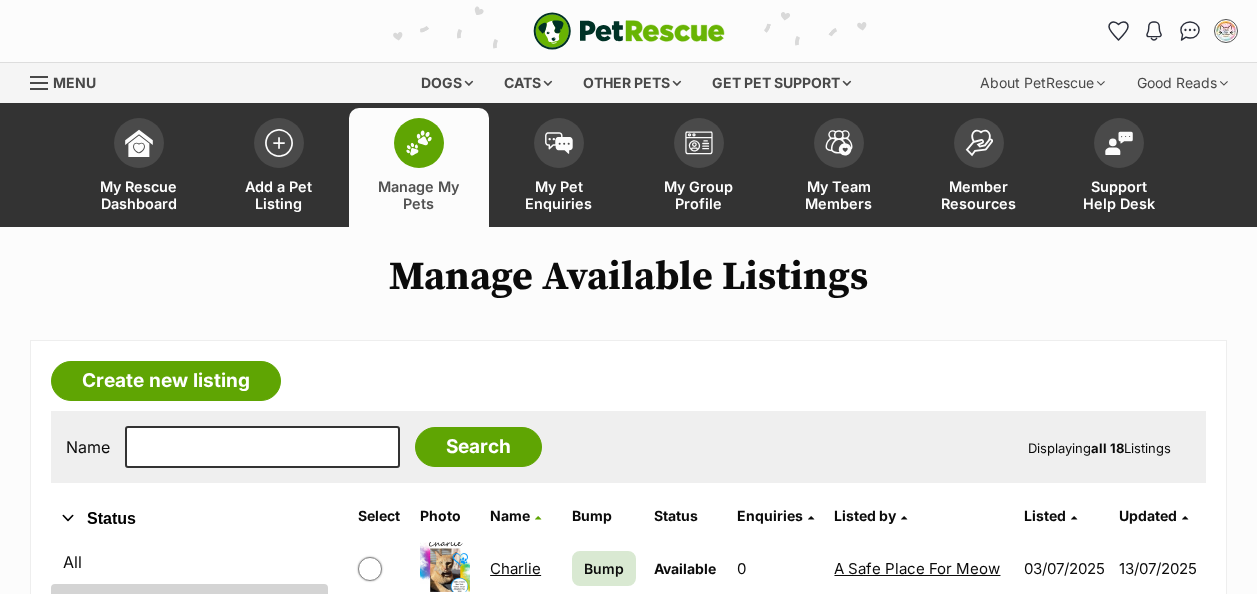 scroll, scrollTop: 0, scrollLeft: 0, axis: both 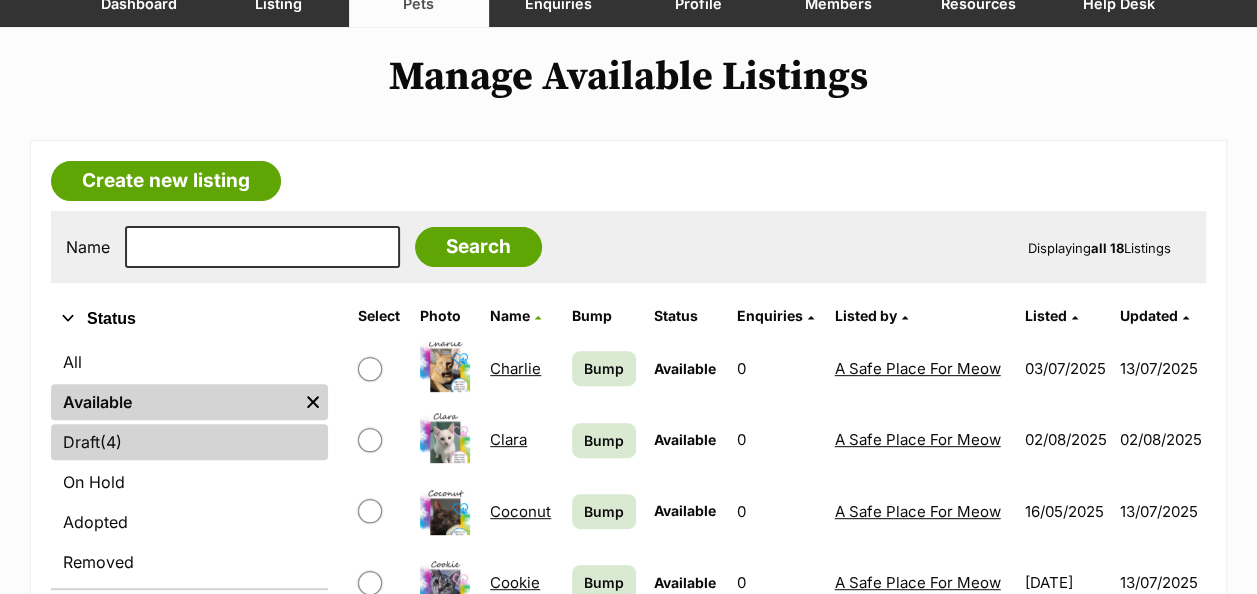 click on "Draft
(4)
Items" at bounding box center (189, 442) 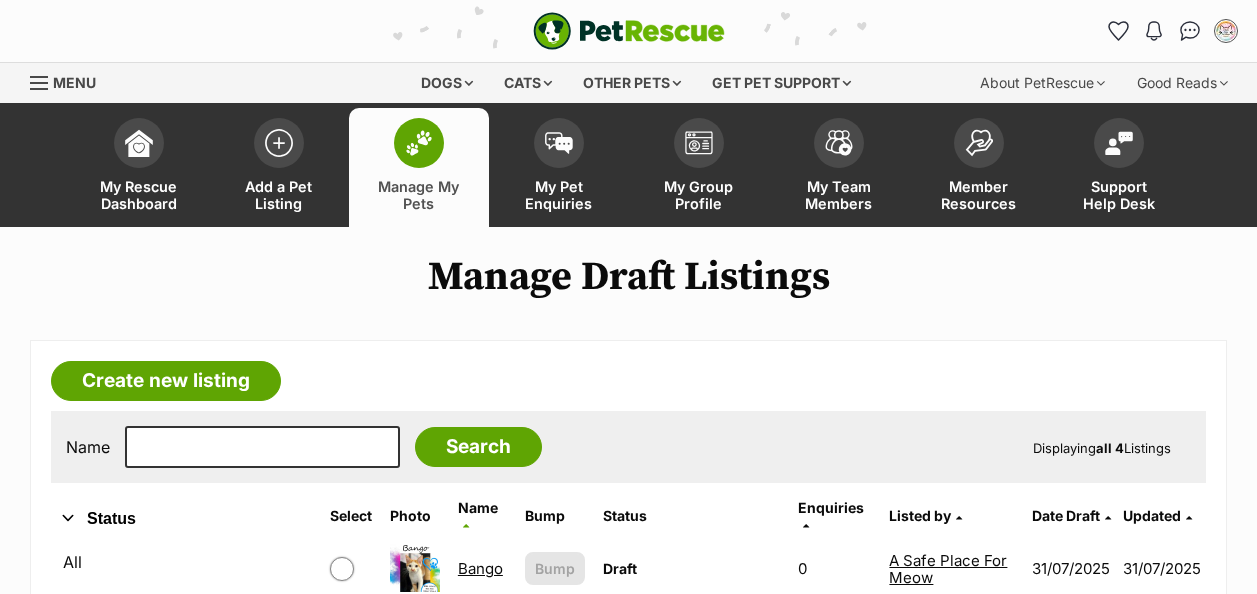 scroll, scrollTop: 300, scrollLeft: 0, axis: vertical 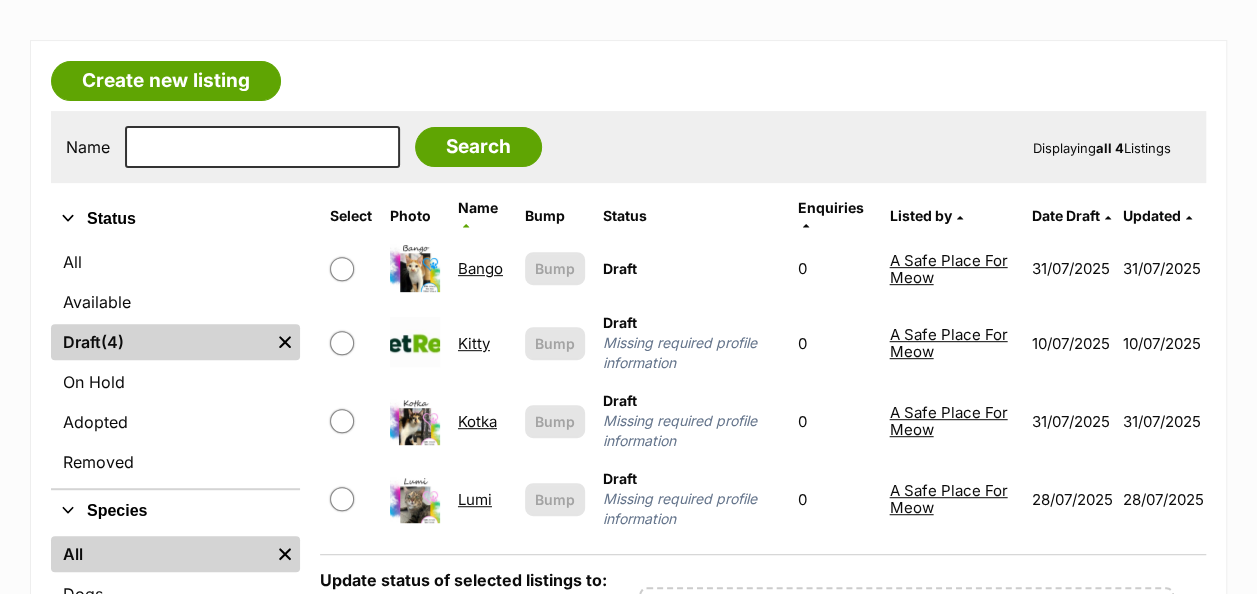 click on "Kitty" at bounding box center (474, 343) 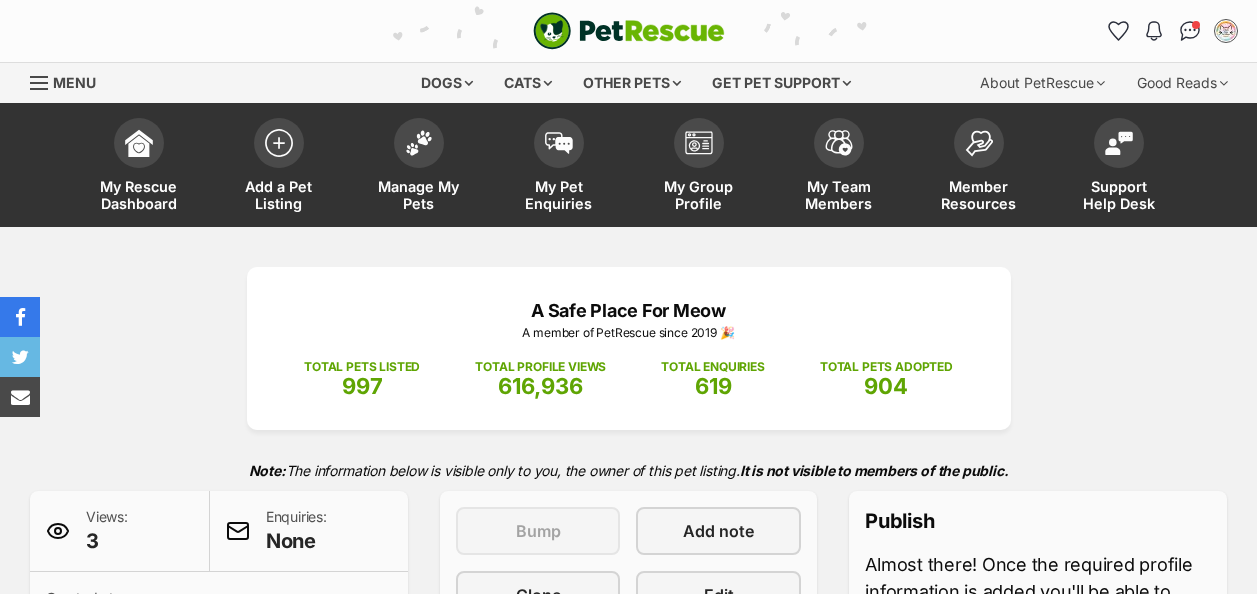 scroll, scrollTop: 300, scrollLeft: 0, axis: vertical 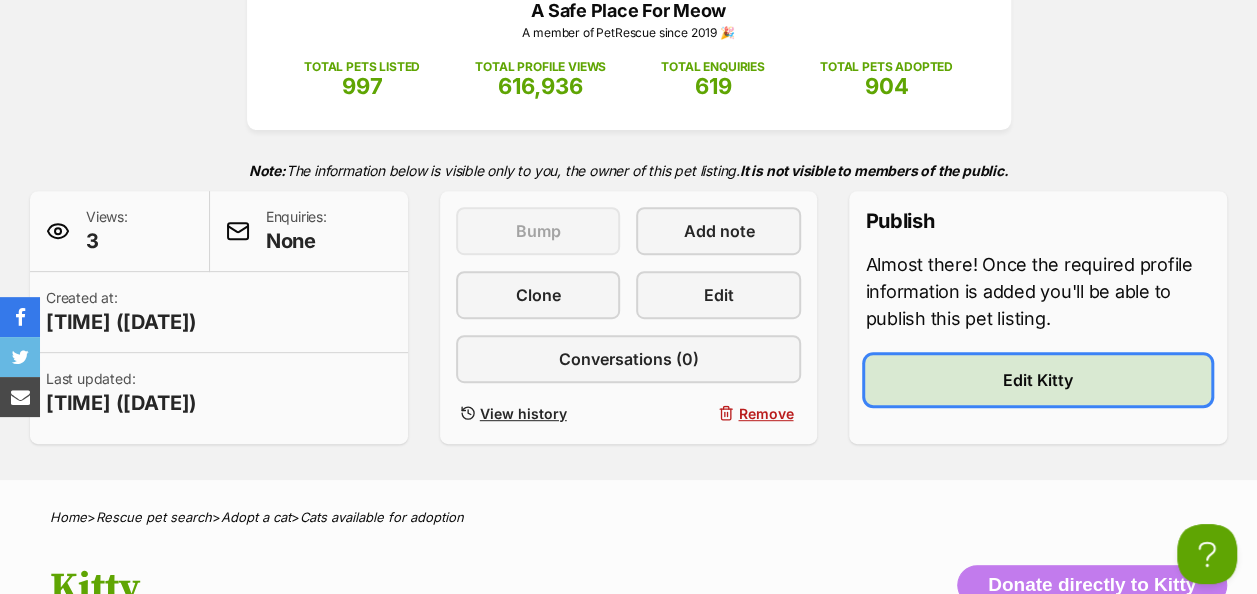 click on "Edit Kitty" at bounding box center (1038, 380) 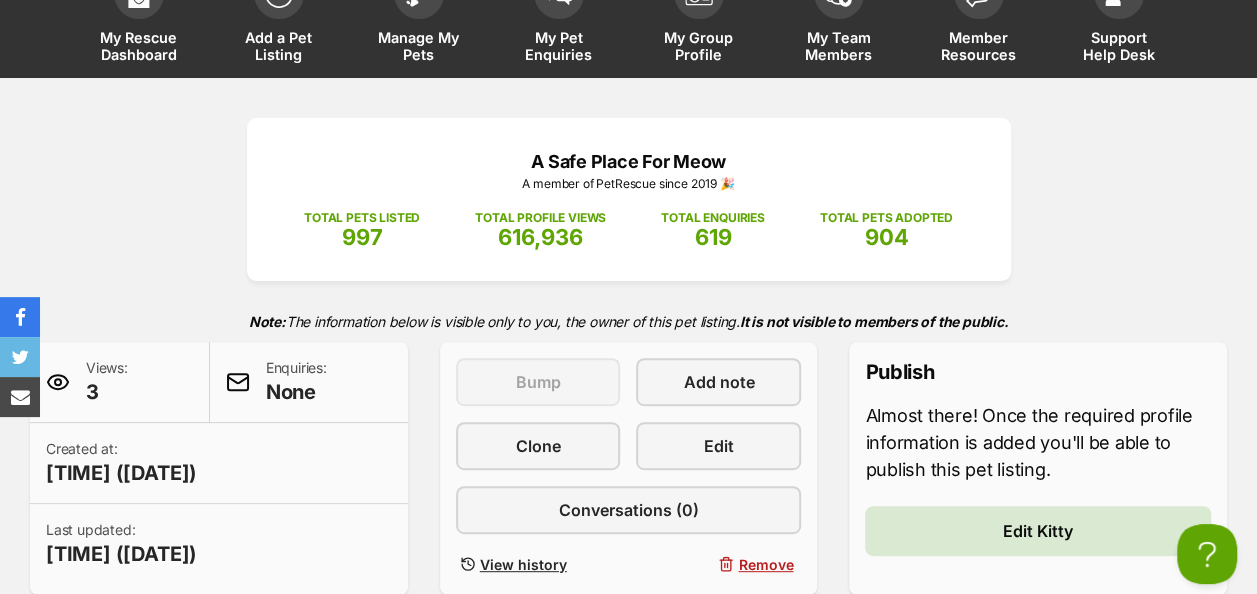 scroll, scrollTop: 100, scrollLeft: 0, axis: vertical 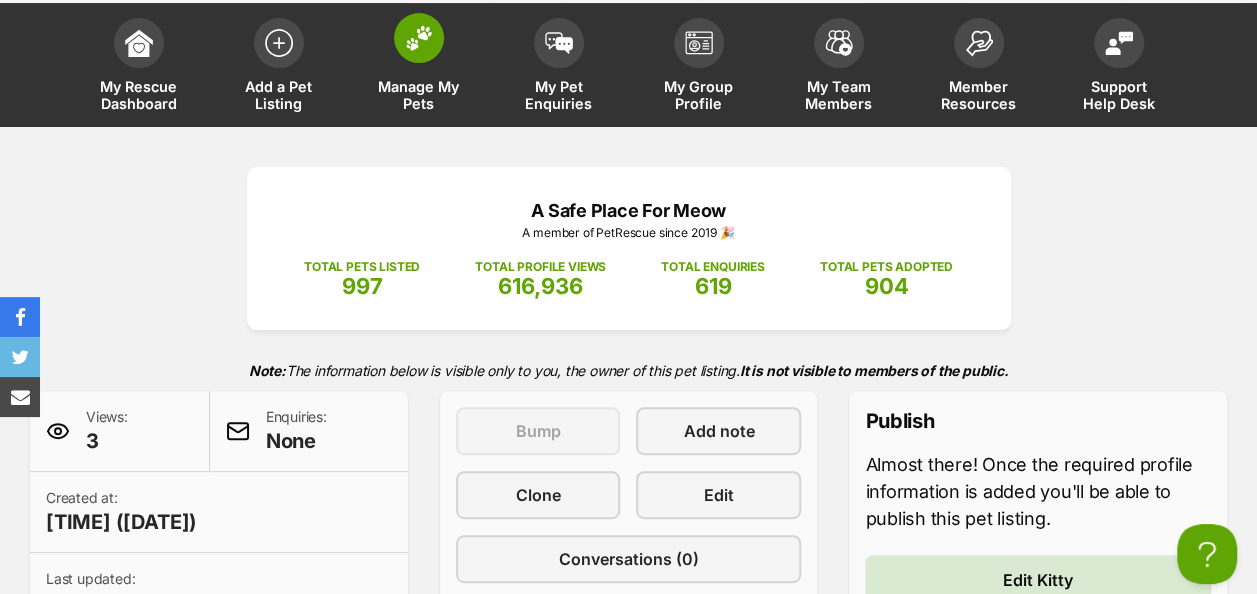click at bounding box center [419, 38] 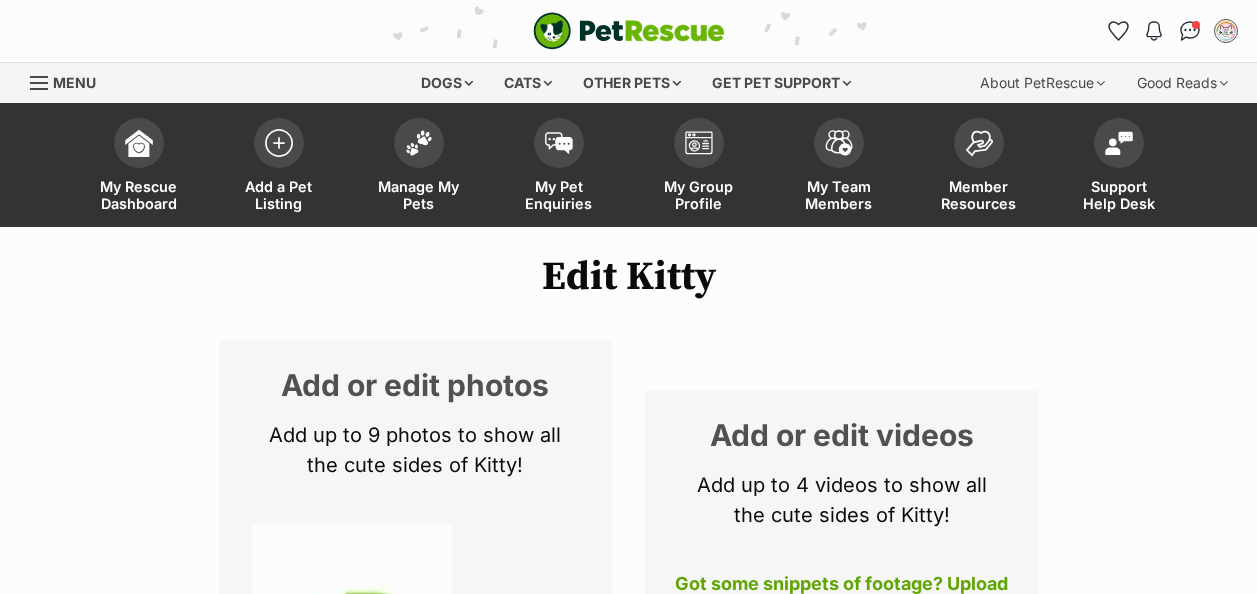 scroll, scrollTop: 246, scrollLeft: 0, axis: vertical 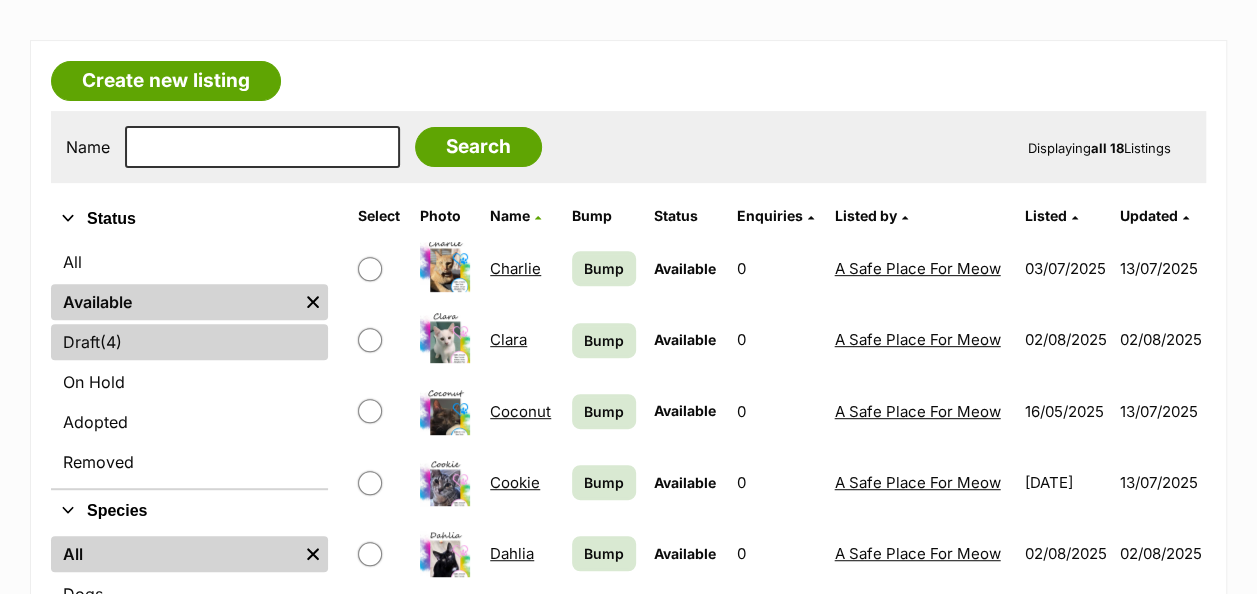 click on "Draft
(4)
Items" at bounding box center [189, 342] 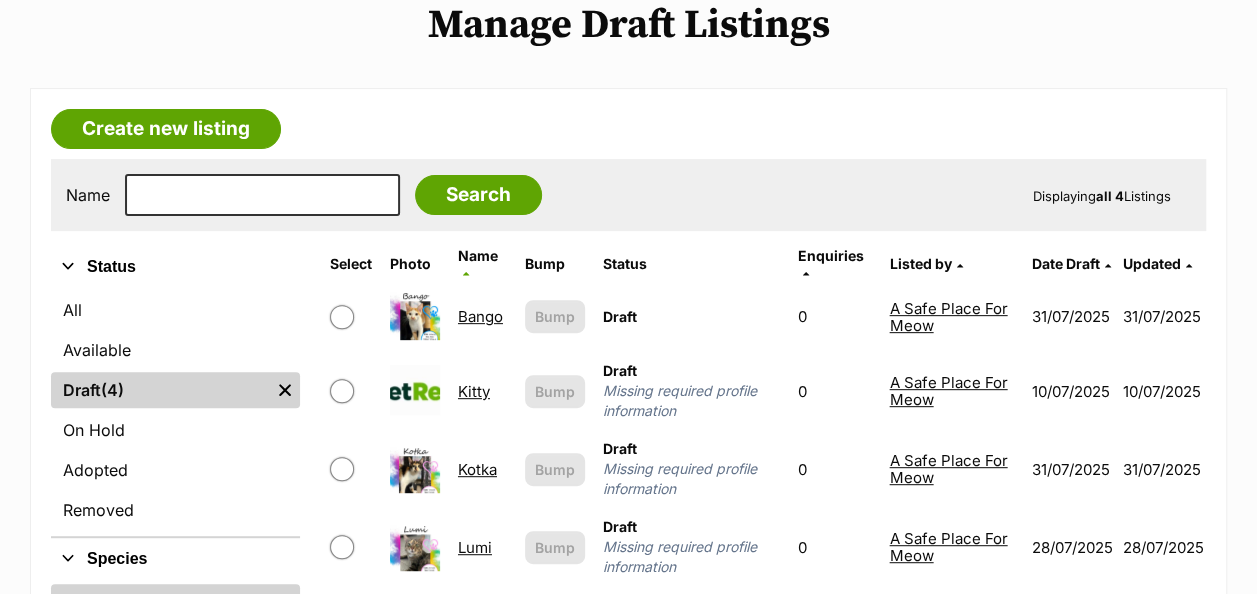 scroll, scrollTop: 300, scrollLeft: 0, axis: vertical 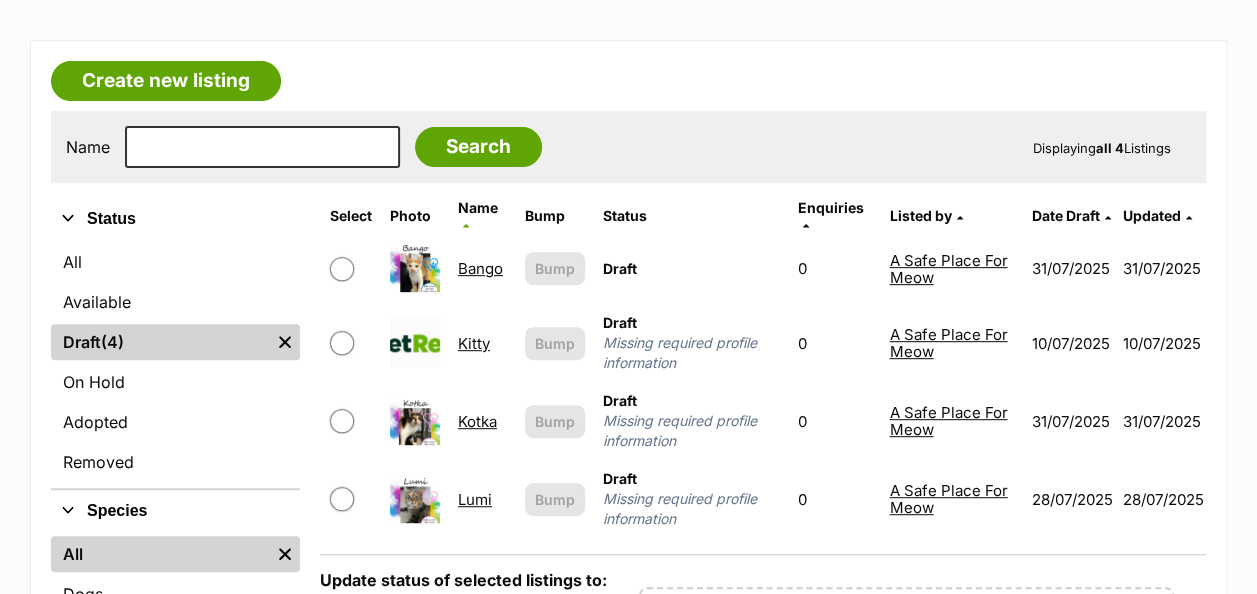 click at bounding box center (342, 343) 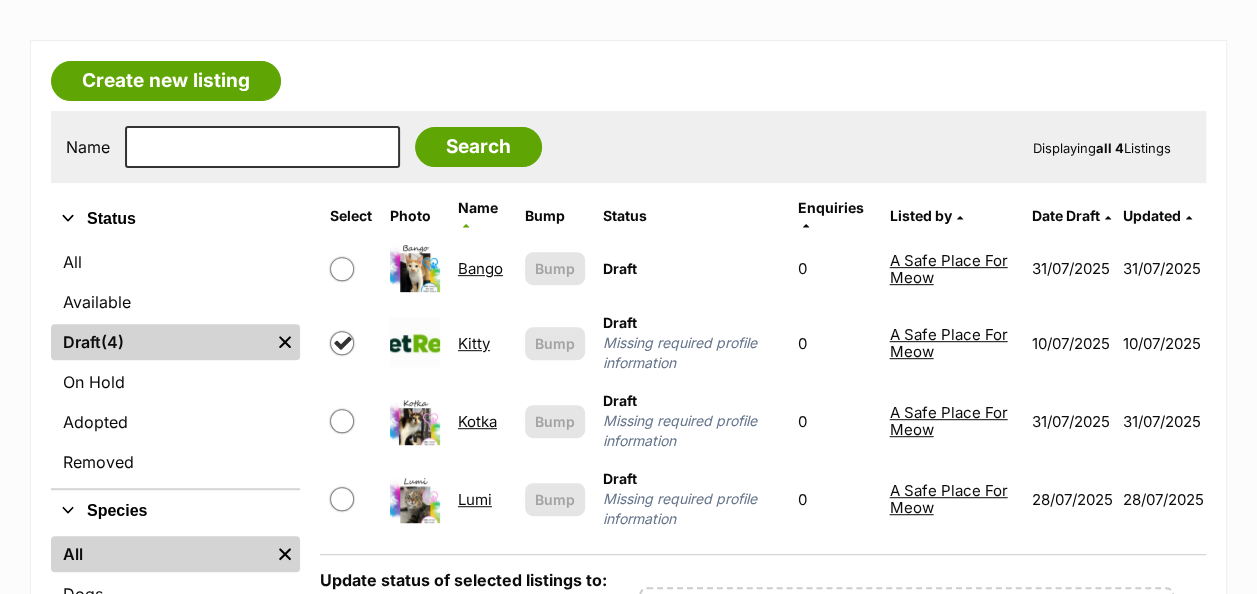 checkbox on "true" 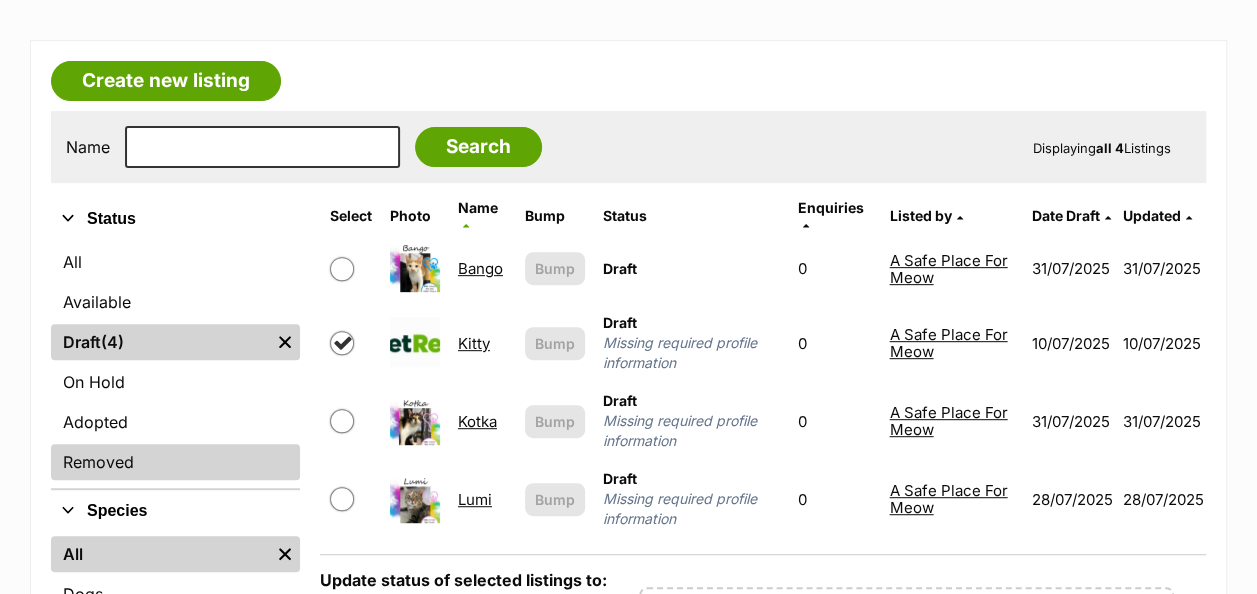 scroll, scrollTop: 500, scrollLeft: 0, axis: vertical 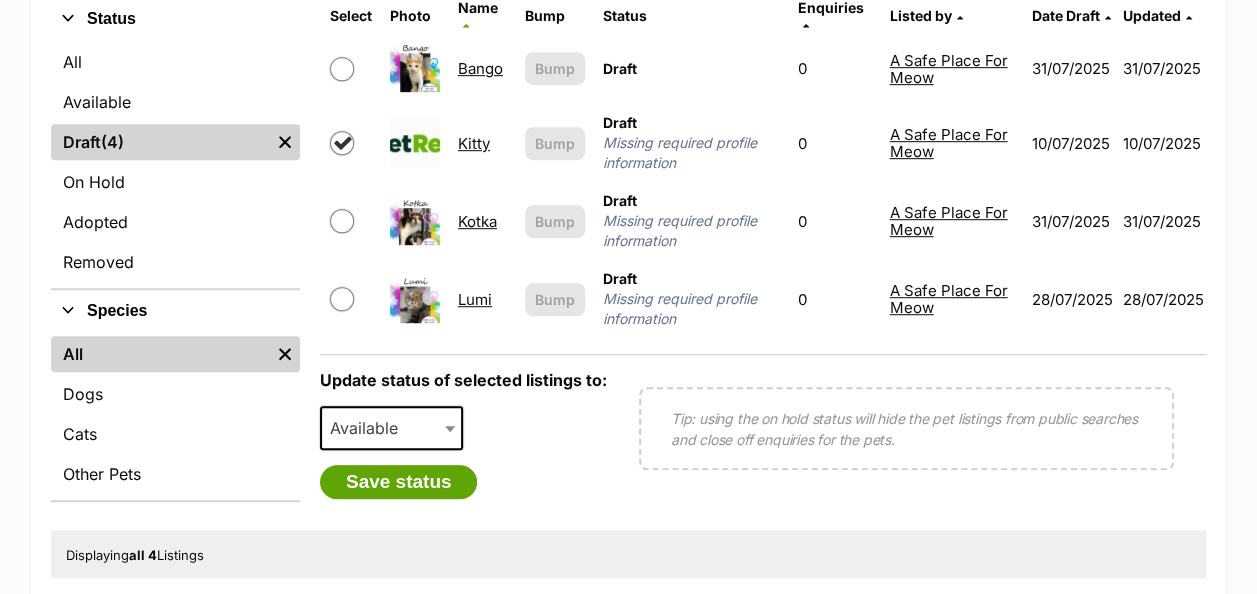 click on "Available" at bounding box center (370, 428) 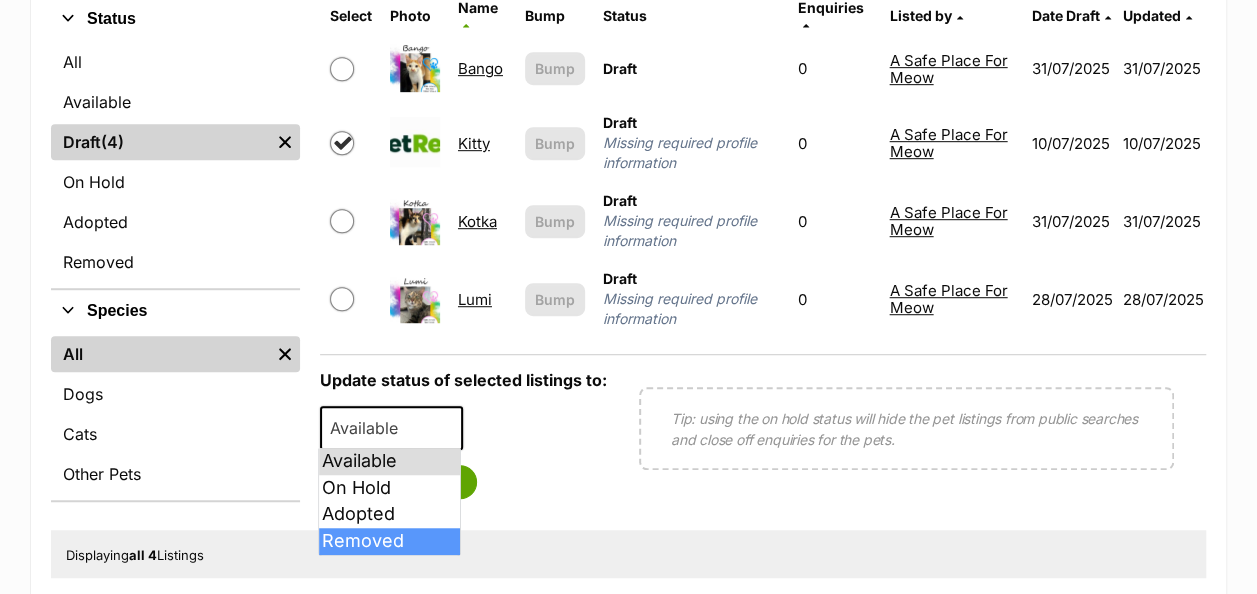 select on "removed" 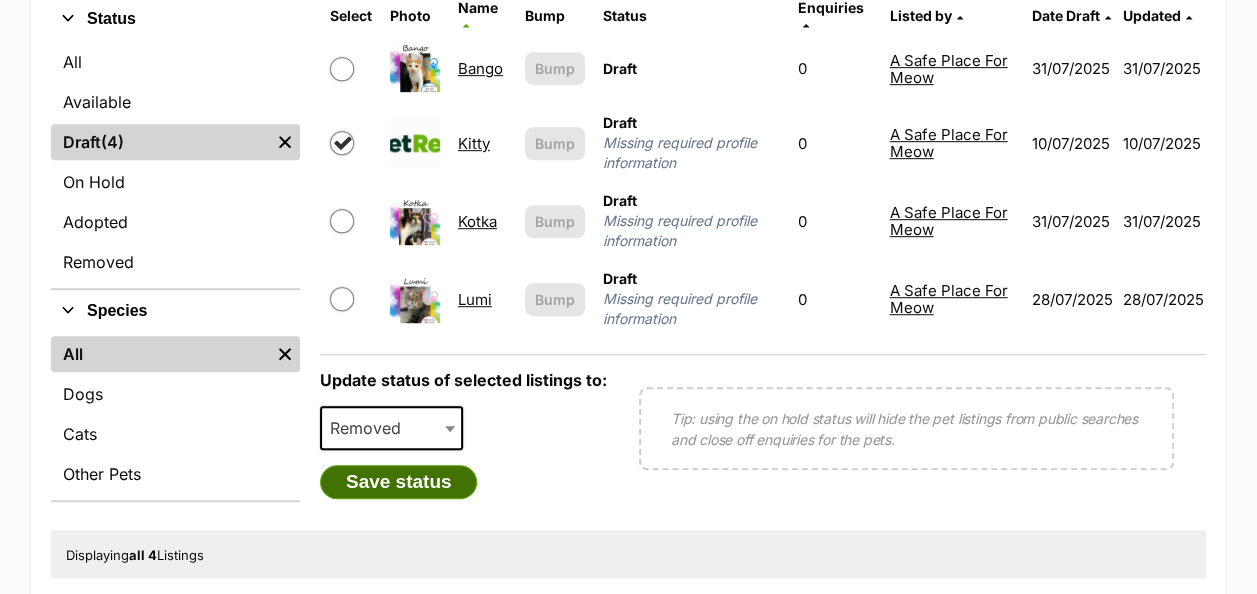 click on "Save status" at bounding box center [399, 482] 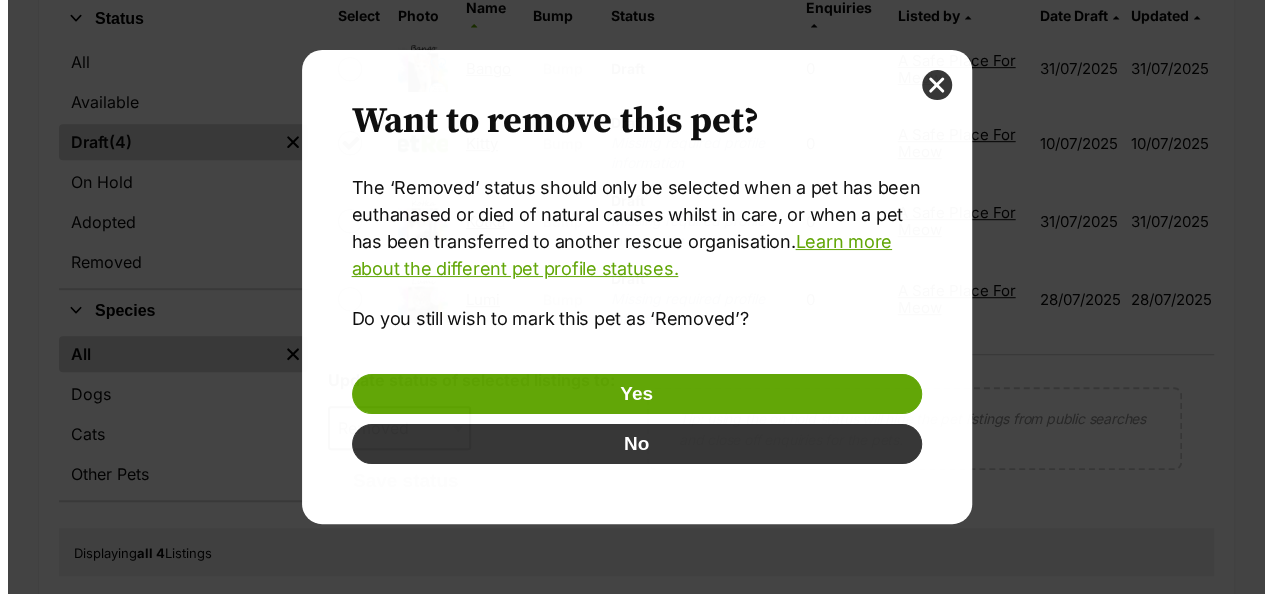 scroll, scrollTop: 0, scrollLeft: 0, axis: both 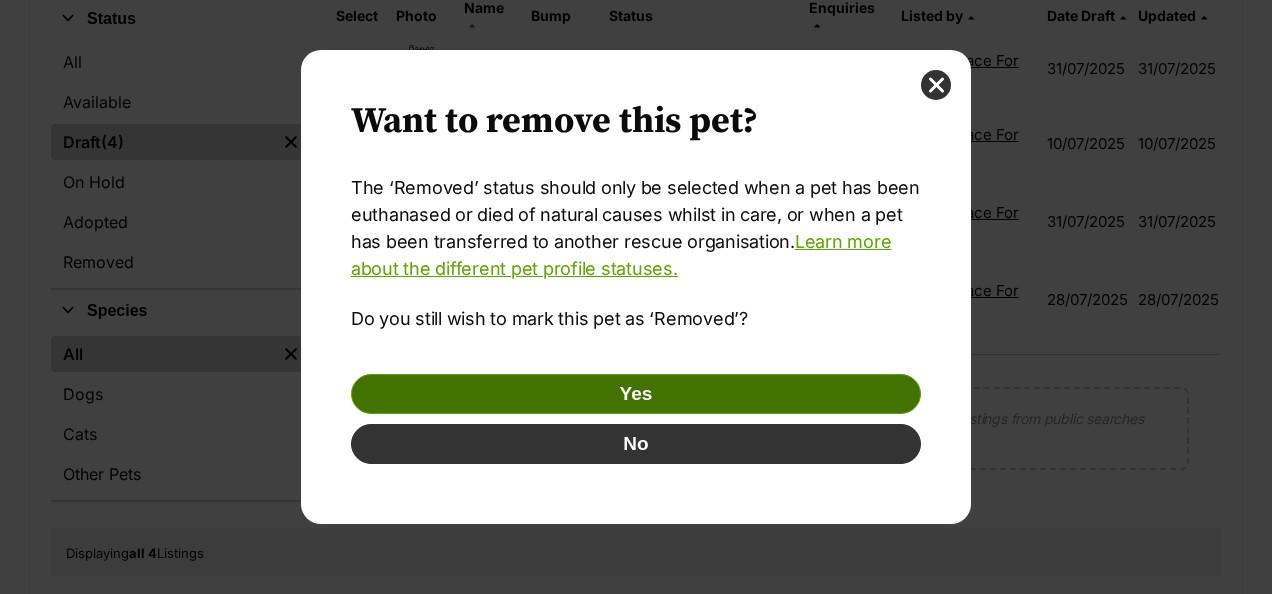 click on "Yes" at bounding box center [636, 394] 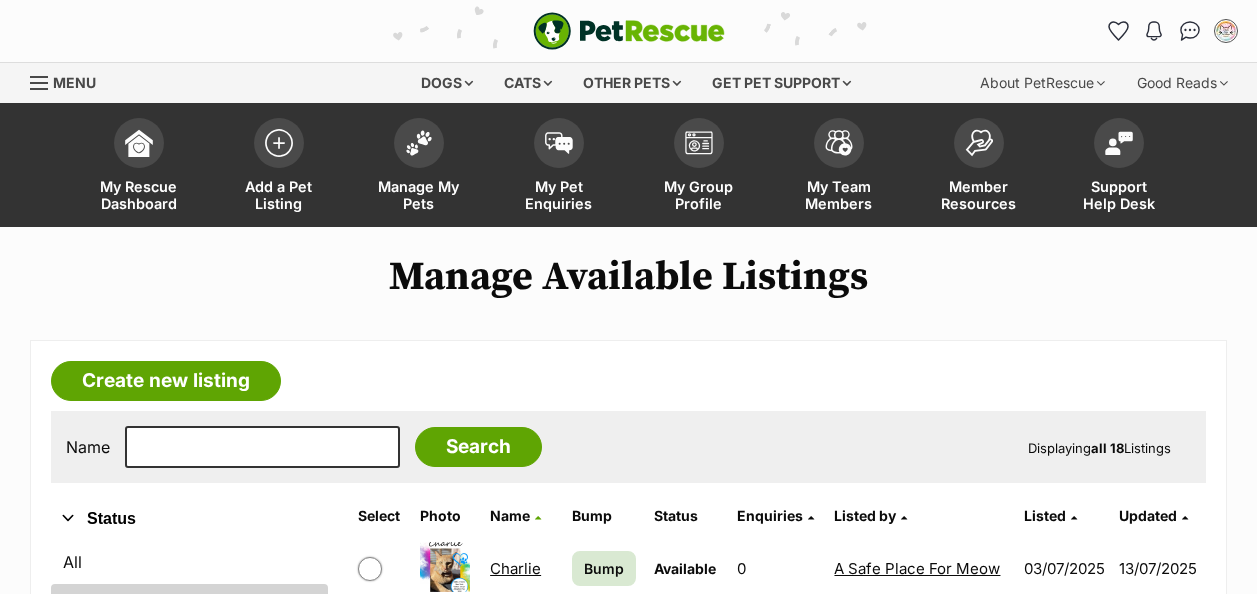 scroll, scrollTop: 0, scrollLeft: 0, axis: both 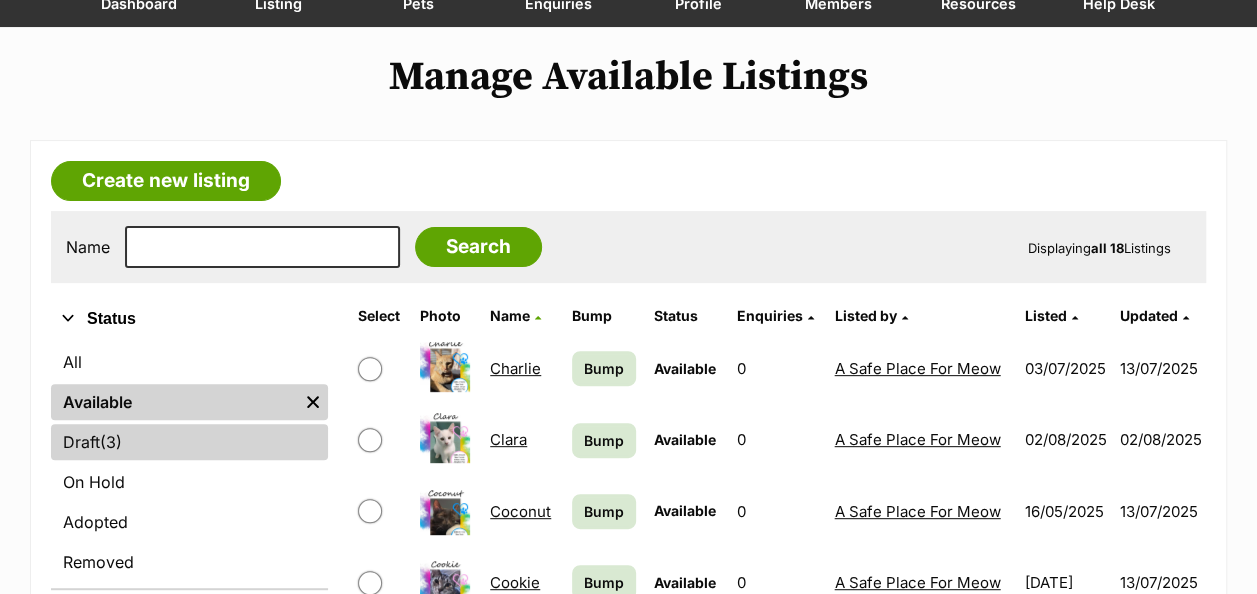 click on "Draft
(3)
Items" at bounding box center (189, 442) 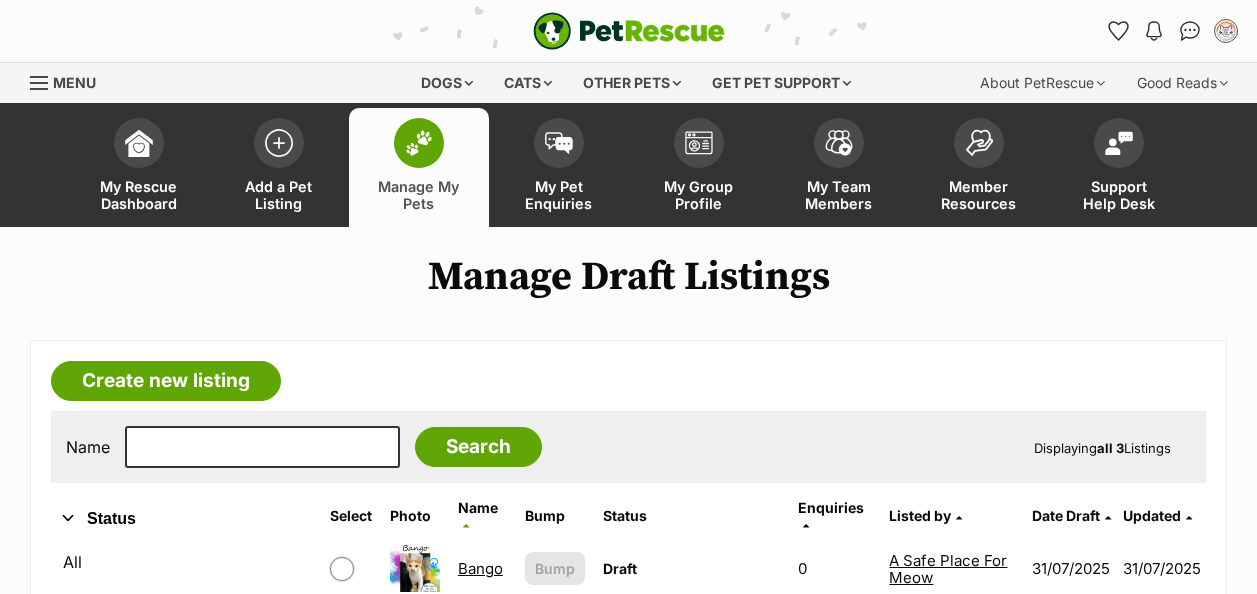 scroll, scrollTop: 86, scrollLeft: 0, axis: vertical 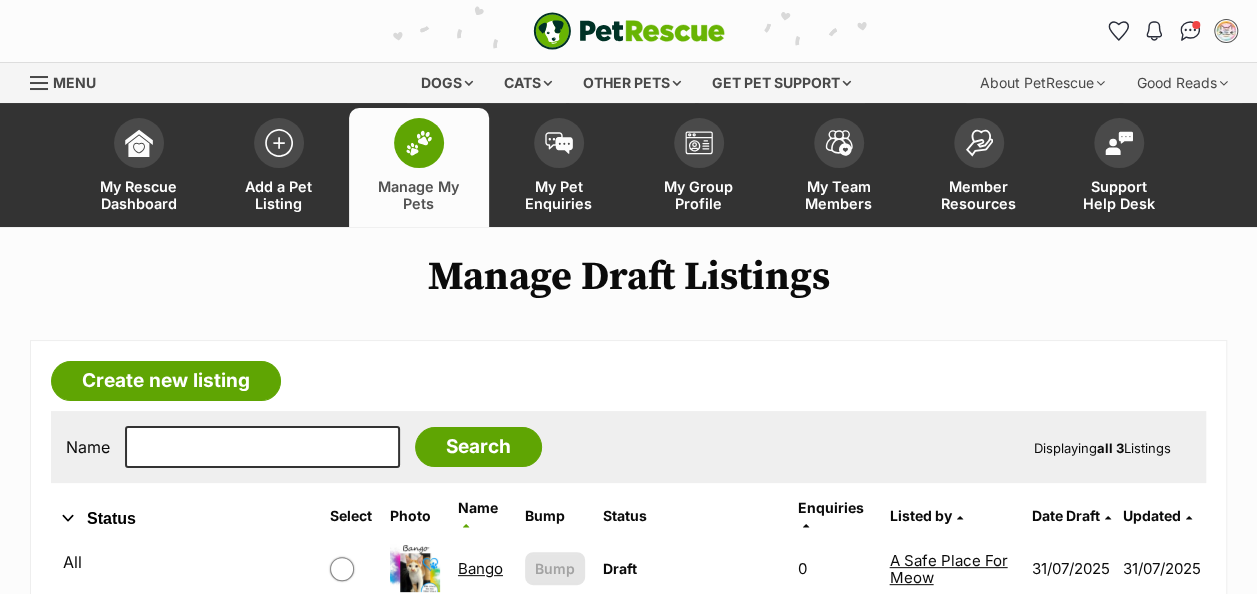 click at bounding box center (419, 143) 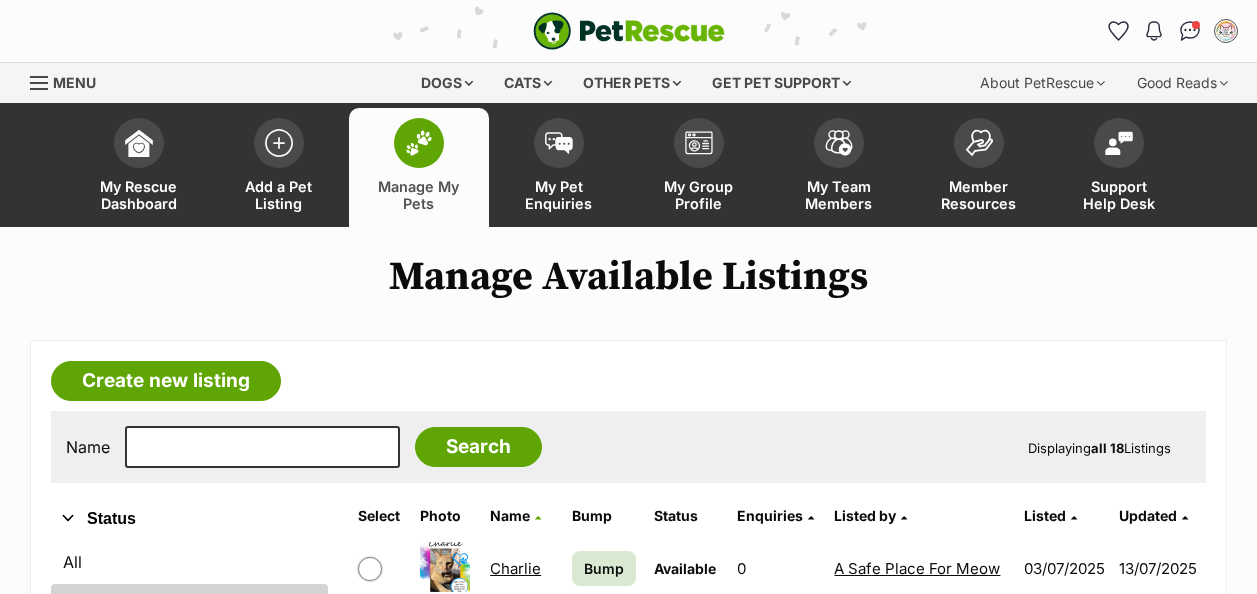 scroll, scrollTop: 300, scrollLeft: 0, axis: vertical 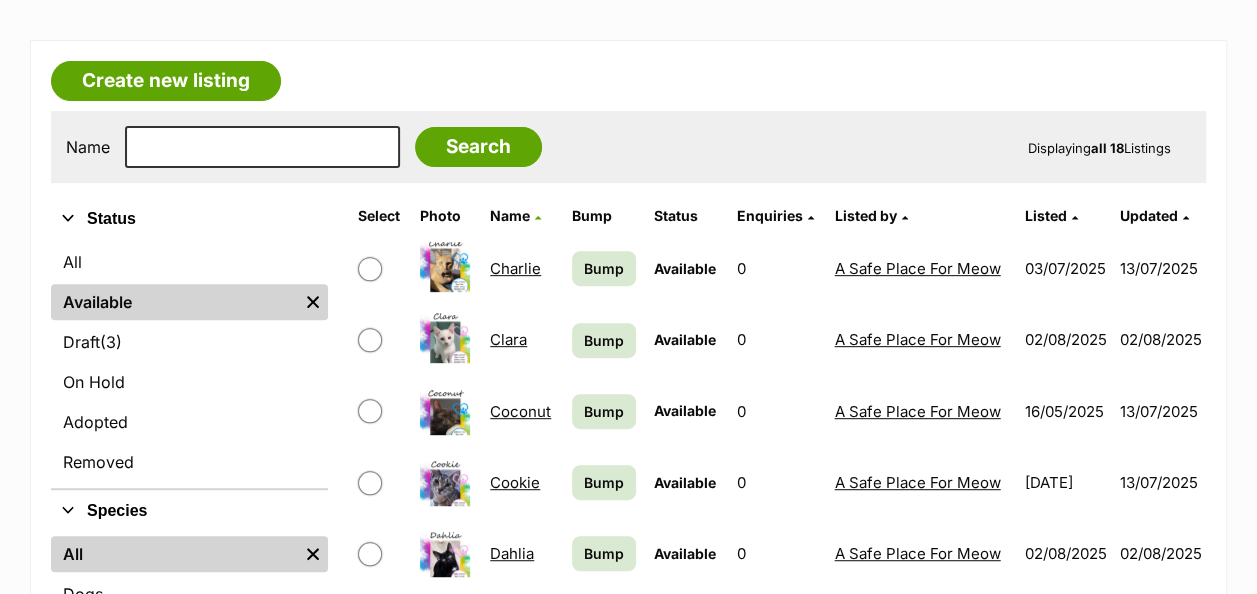 click on "Clara" at bounding box center (508, 339) 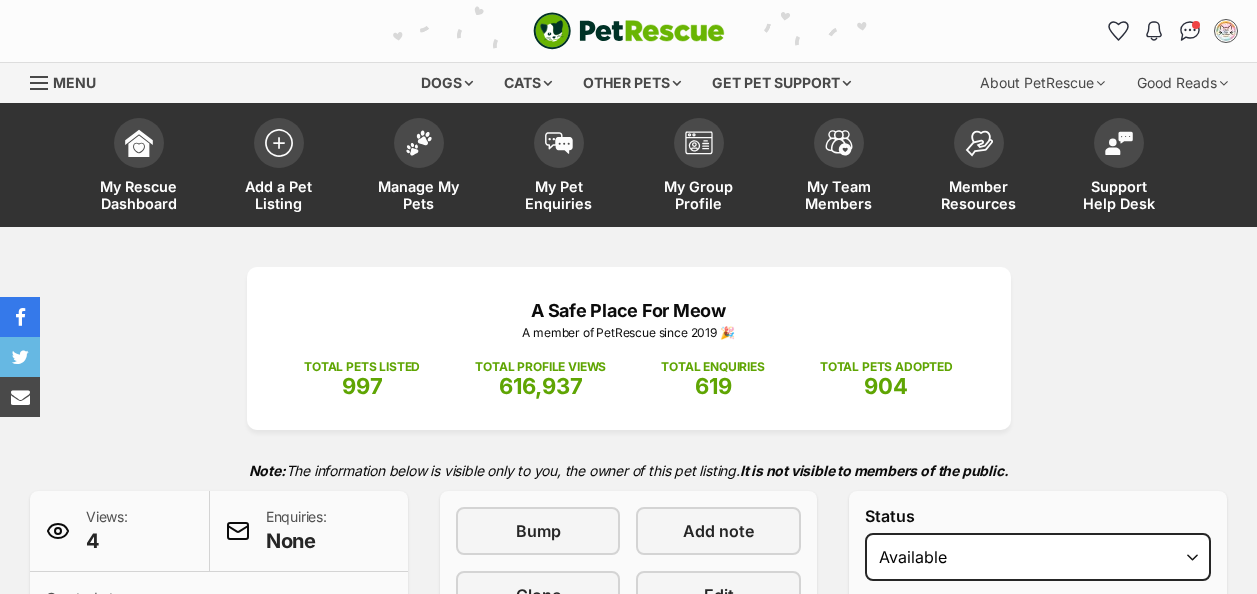 scroll, scrollTop: 0, scrollLeft: 0, axis: both 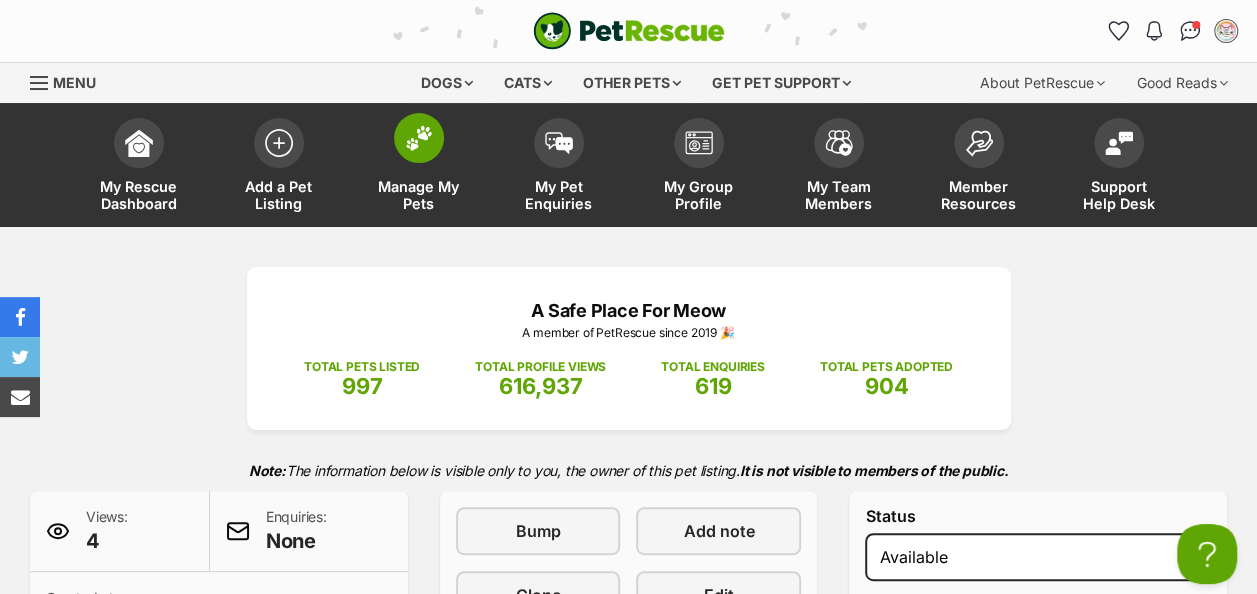 click at bounding box center [419, 138] 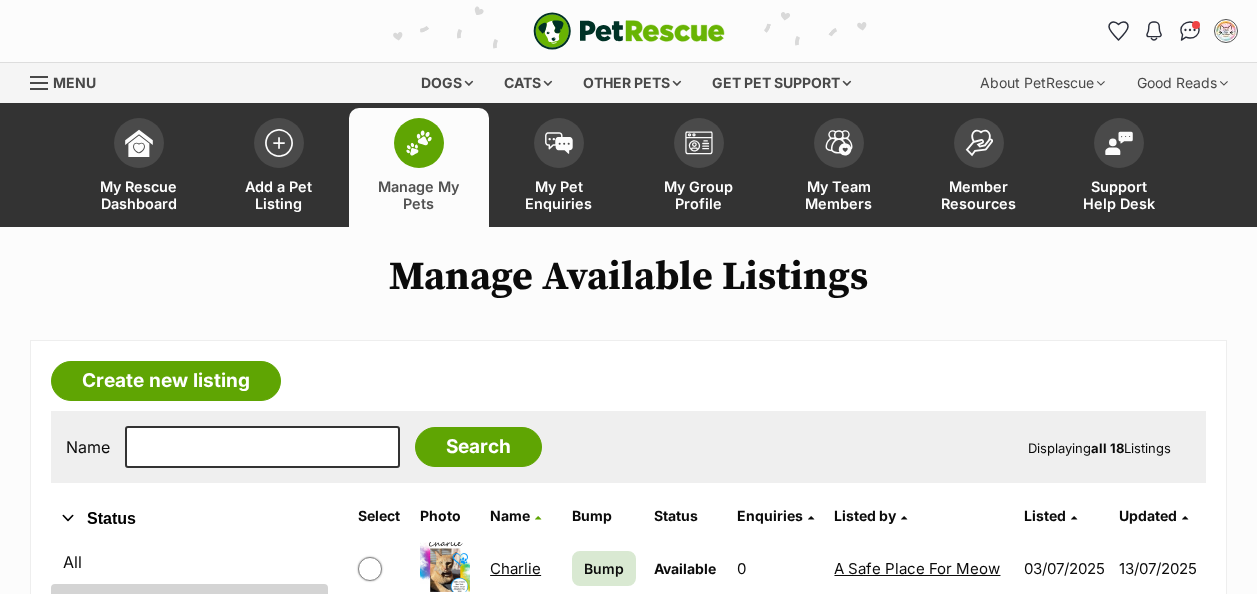 scroll, scrollTop: 400, scrollLeft: 0, axis: vertical 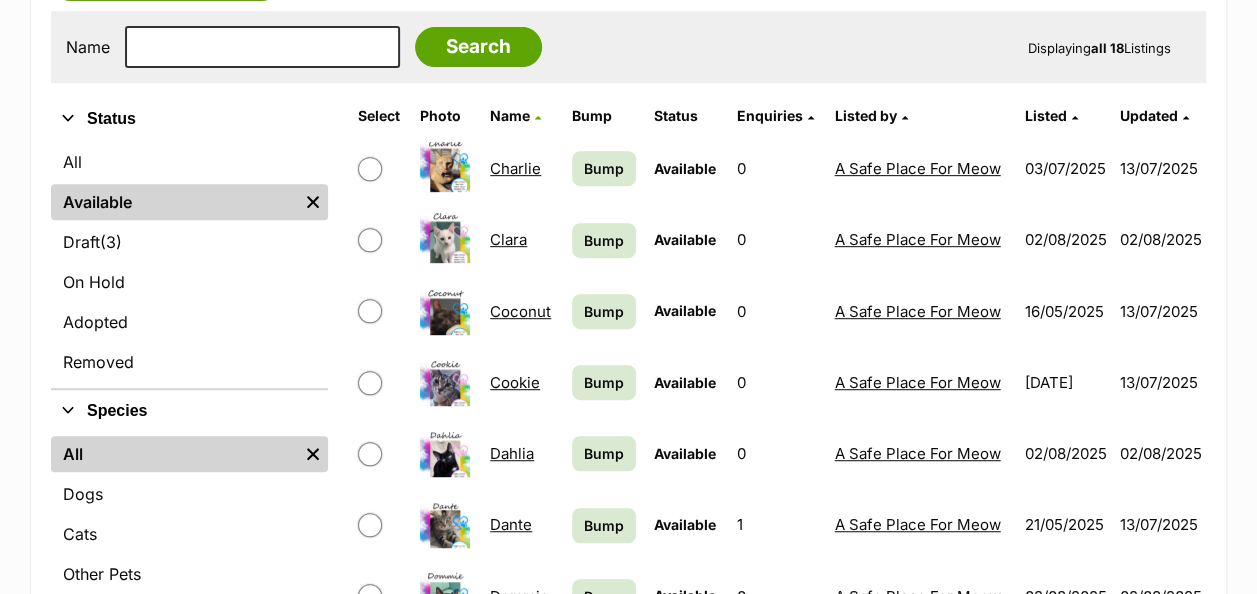 click on "Dahlia" at bounding box center (512, 453) 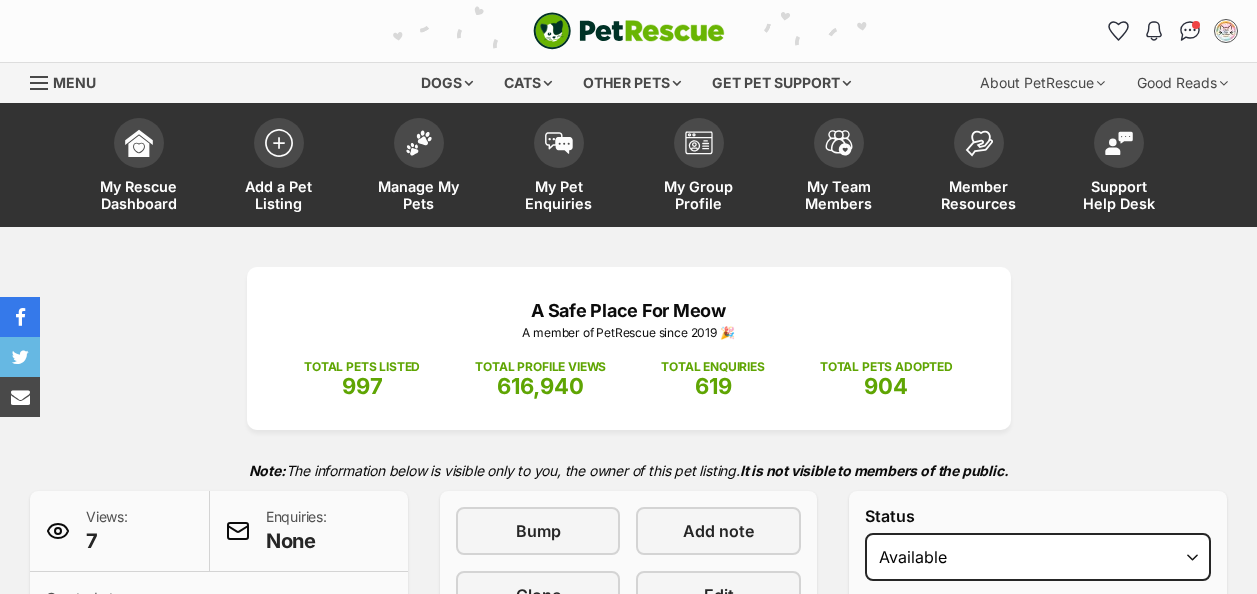 scroll, scrollTop: 0, scrollLeft: 0, axis: both 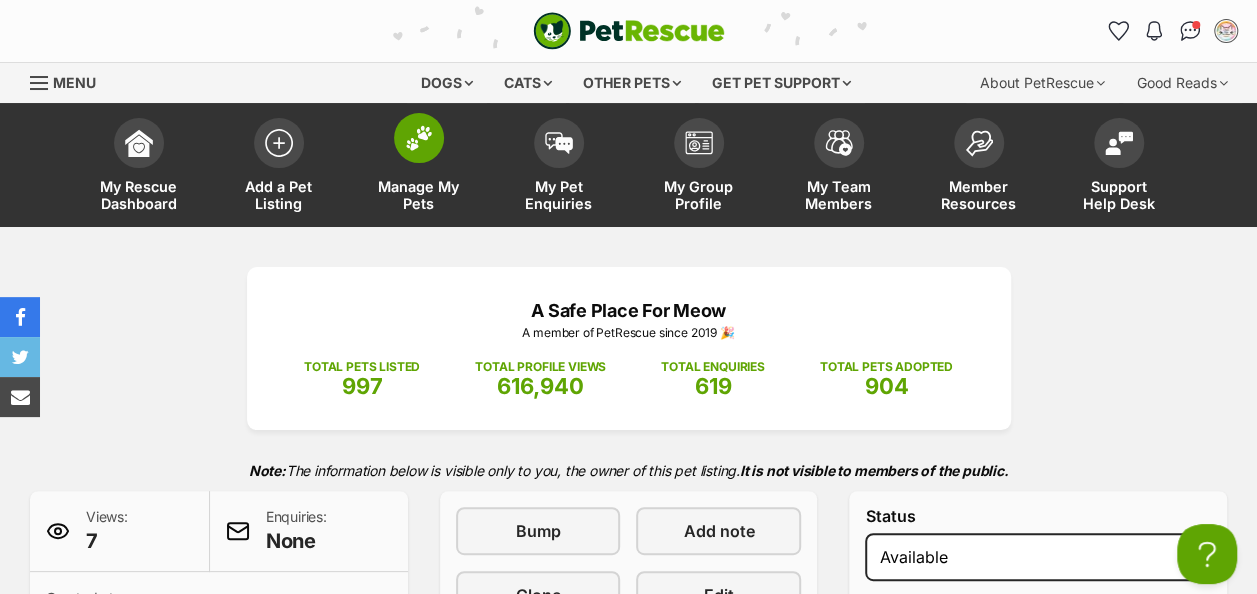 click at bounding box center [419, 138] 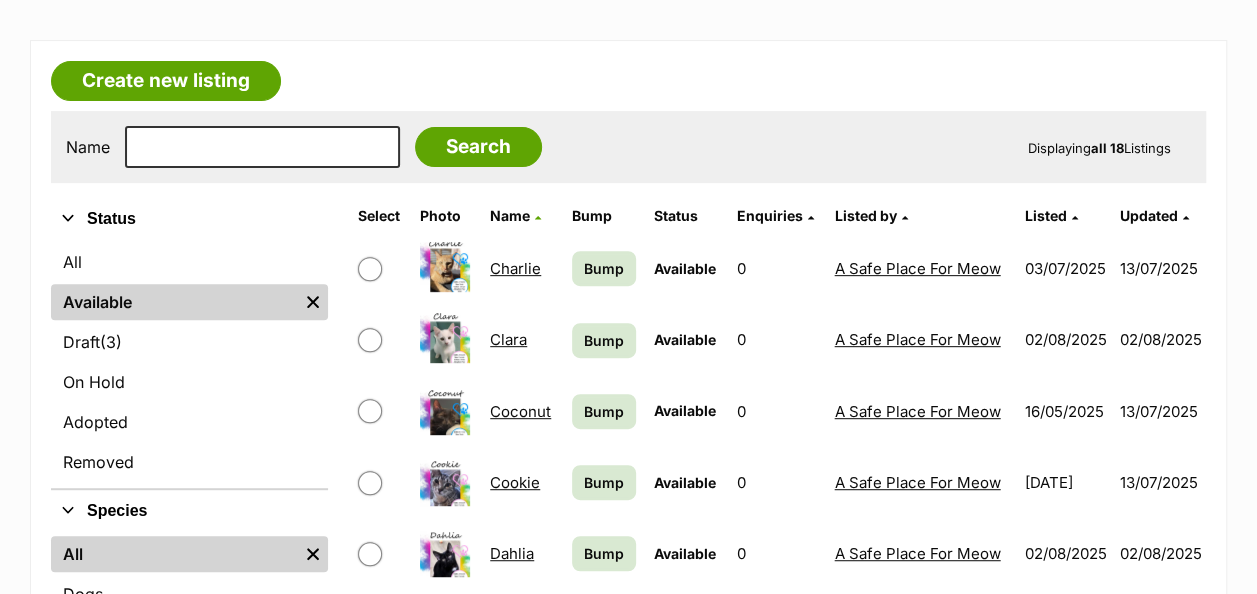 scroll, scrollTop: 300, scrollLeft: 0, axis: vertical 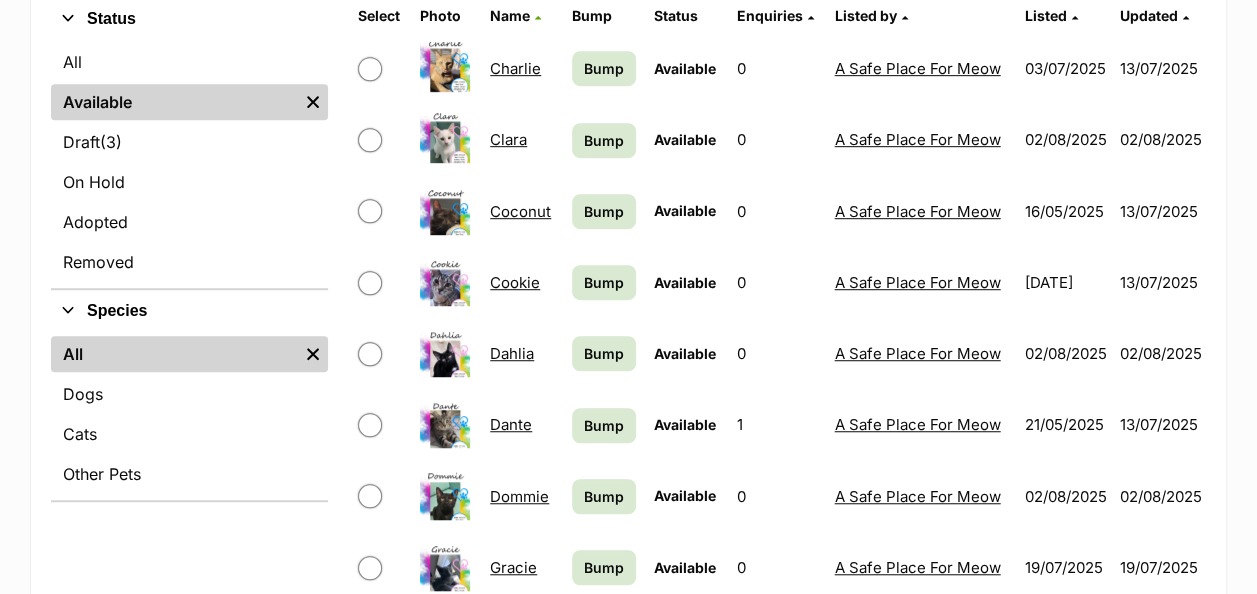 click on "Dommie" at bounding box center (519, 496) 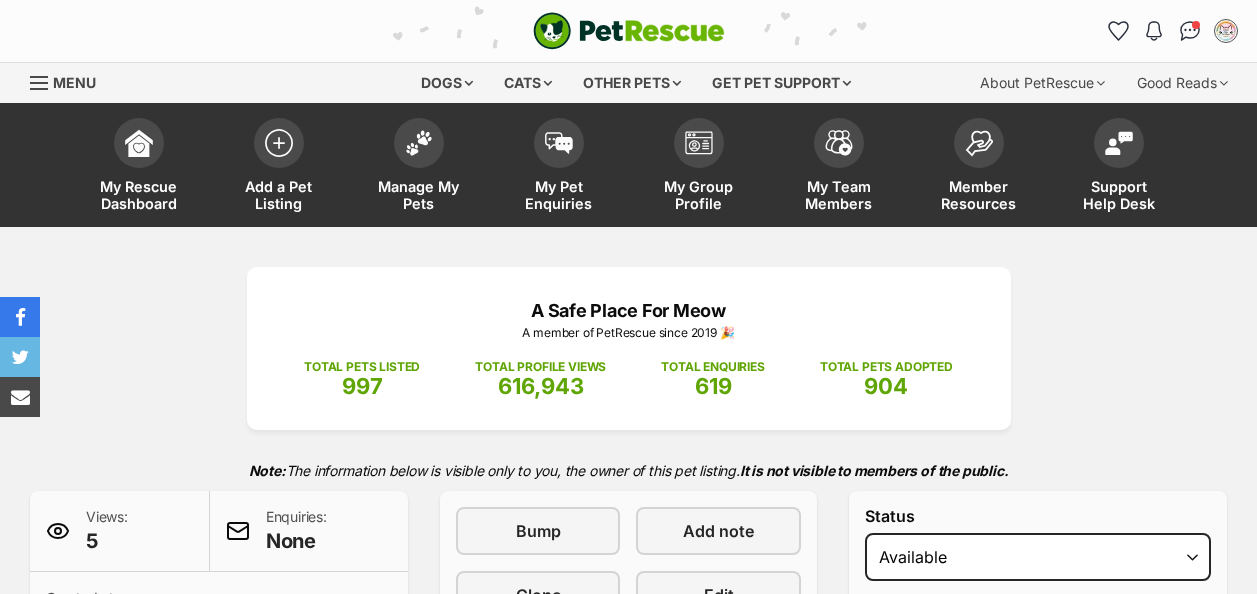 scroll, scrollTop: 0, scrollLeft: 0, axis: both 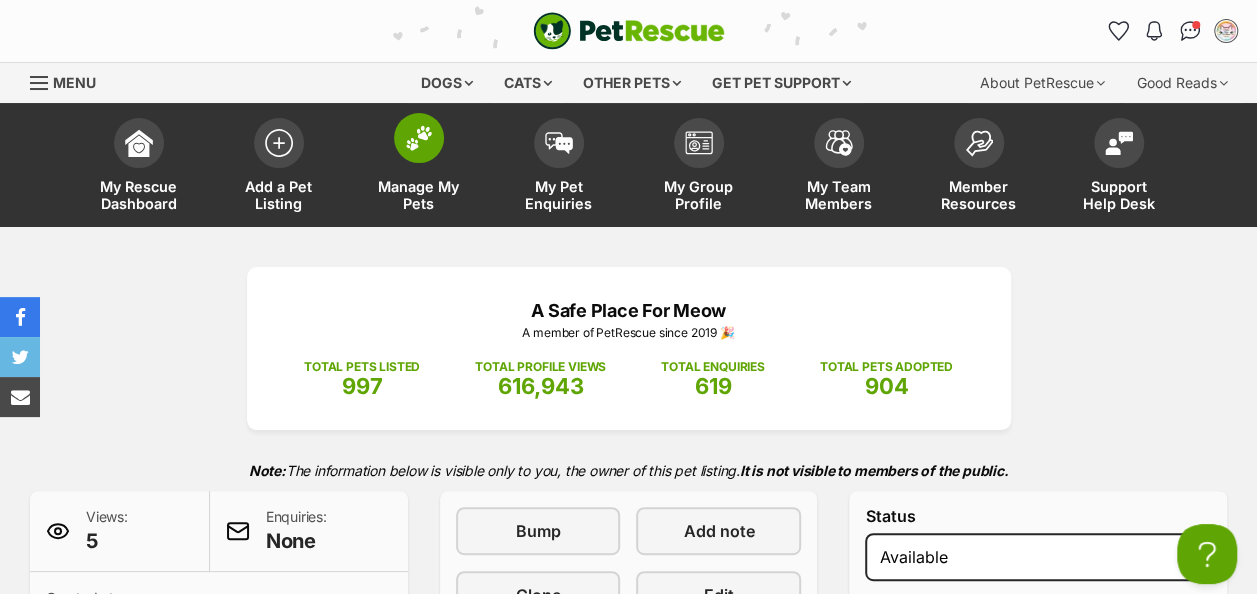 click at bounding box center [419, 138] 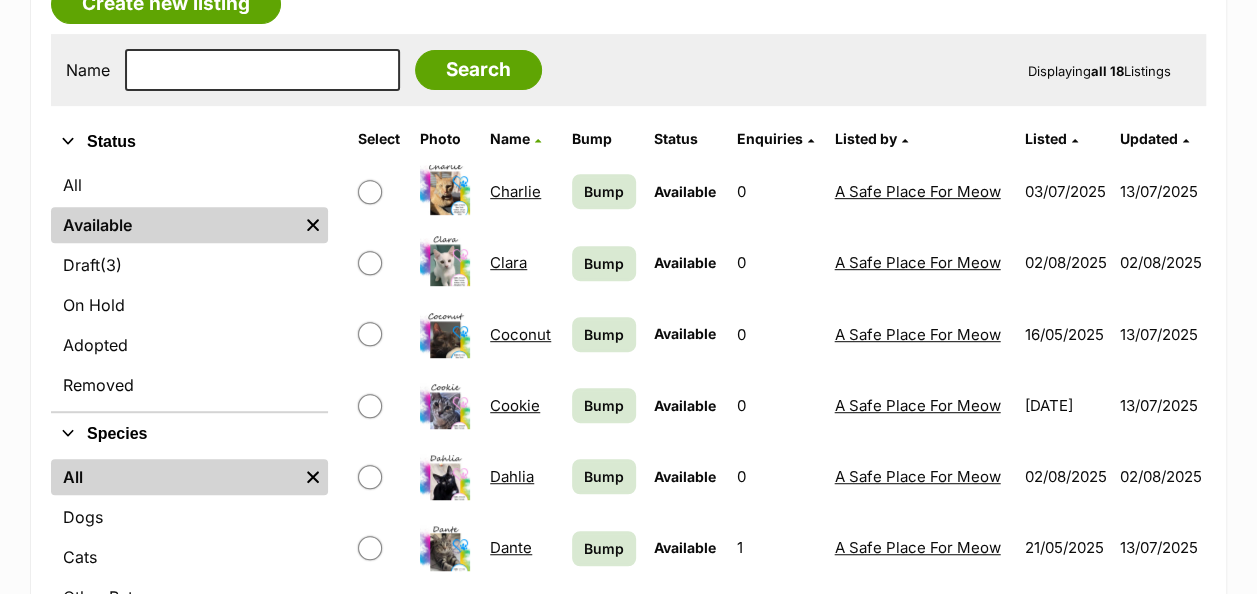 scroll, scrollTop: 0, scrollLeft: 0, axis: both 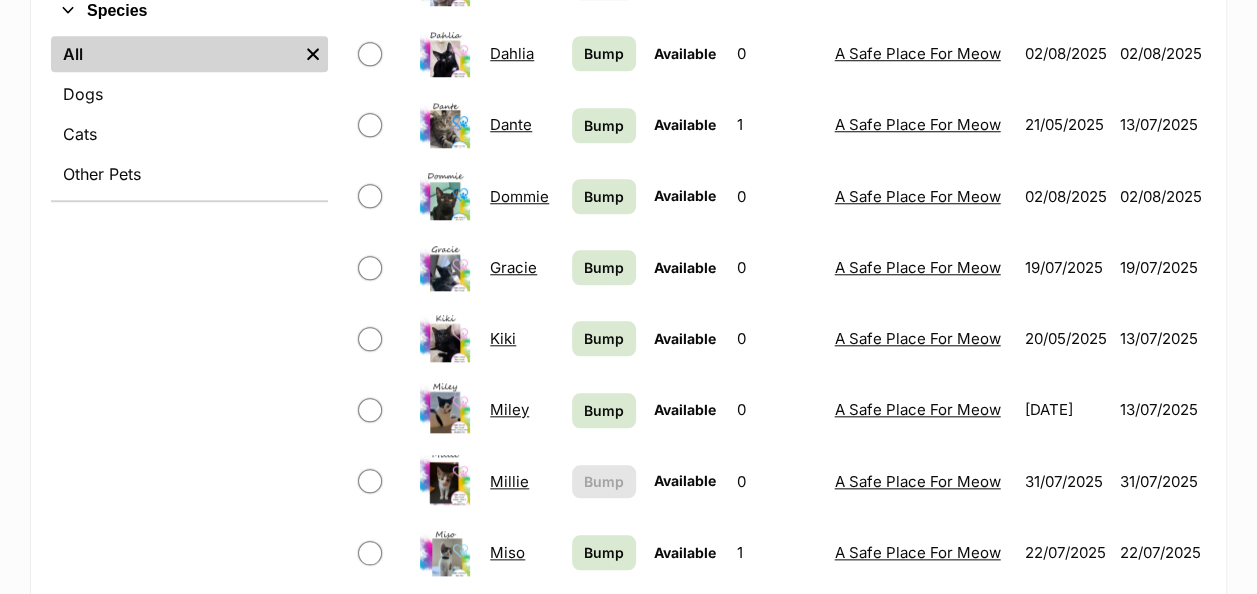 click on "Millie" at bounding box center [509, 481] 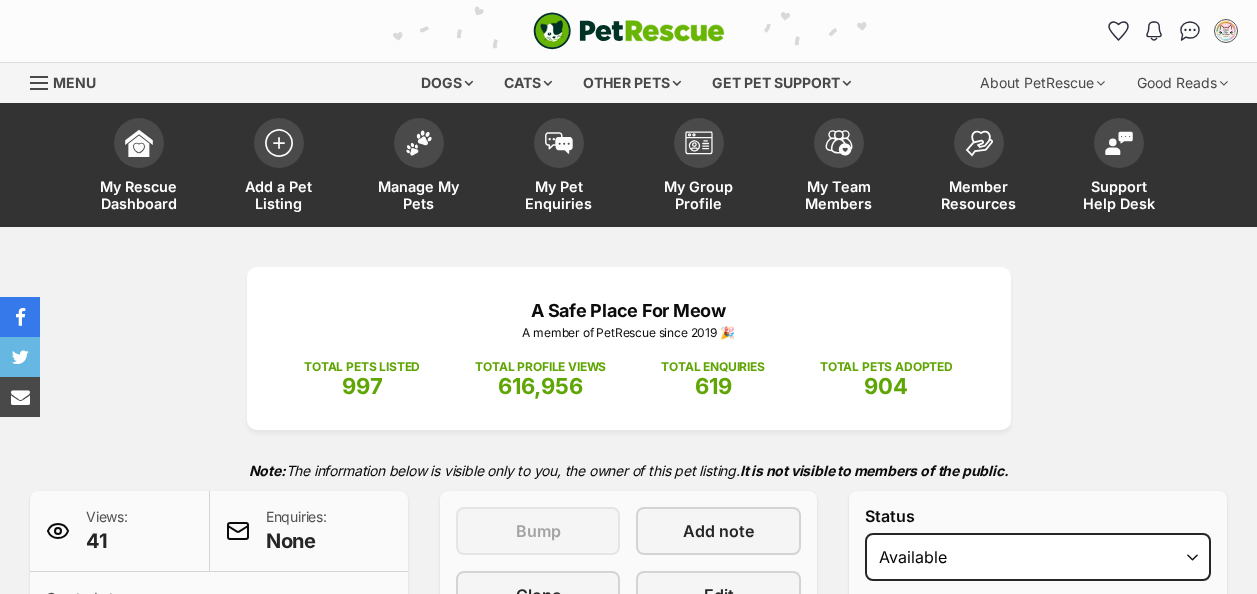 scroll, scrollTop: 0, scrollLeft: 0, axis: both 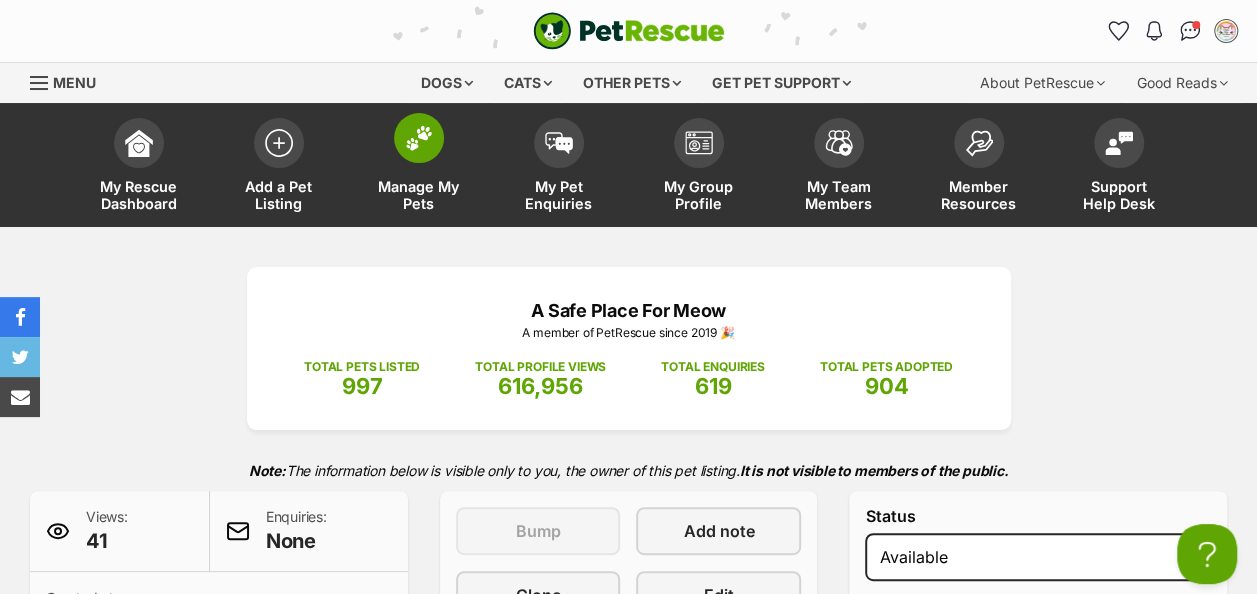 click at bounding box center (419, 138) 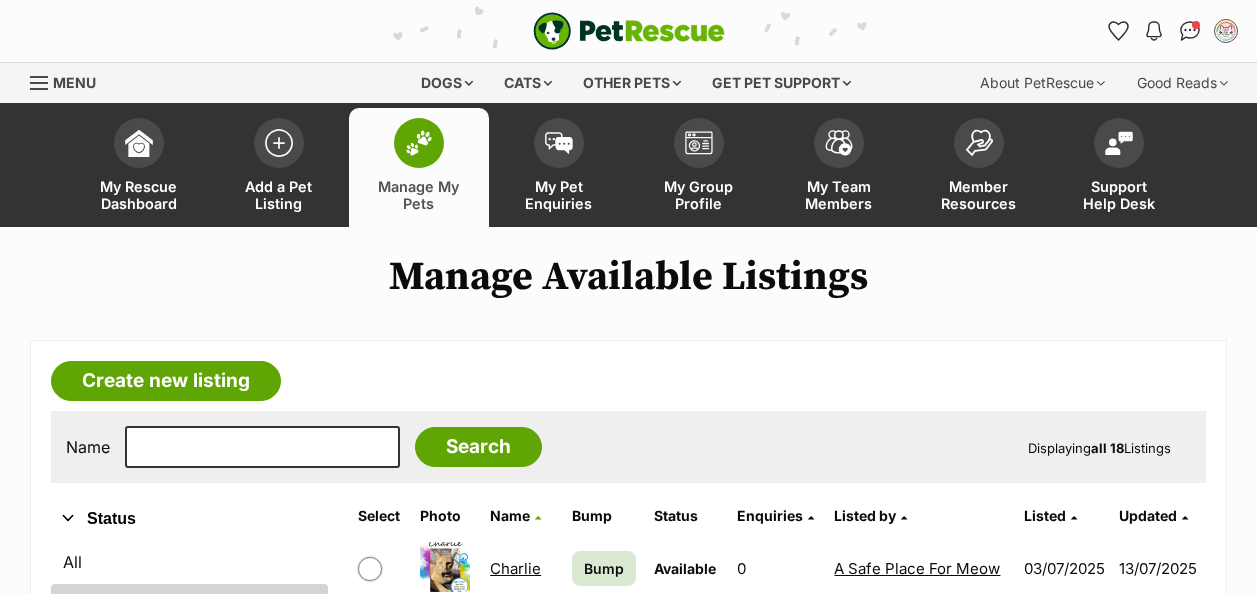 scroll, scrollTop: 196, scrollLeft: 0, axis: vertical 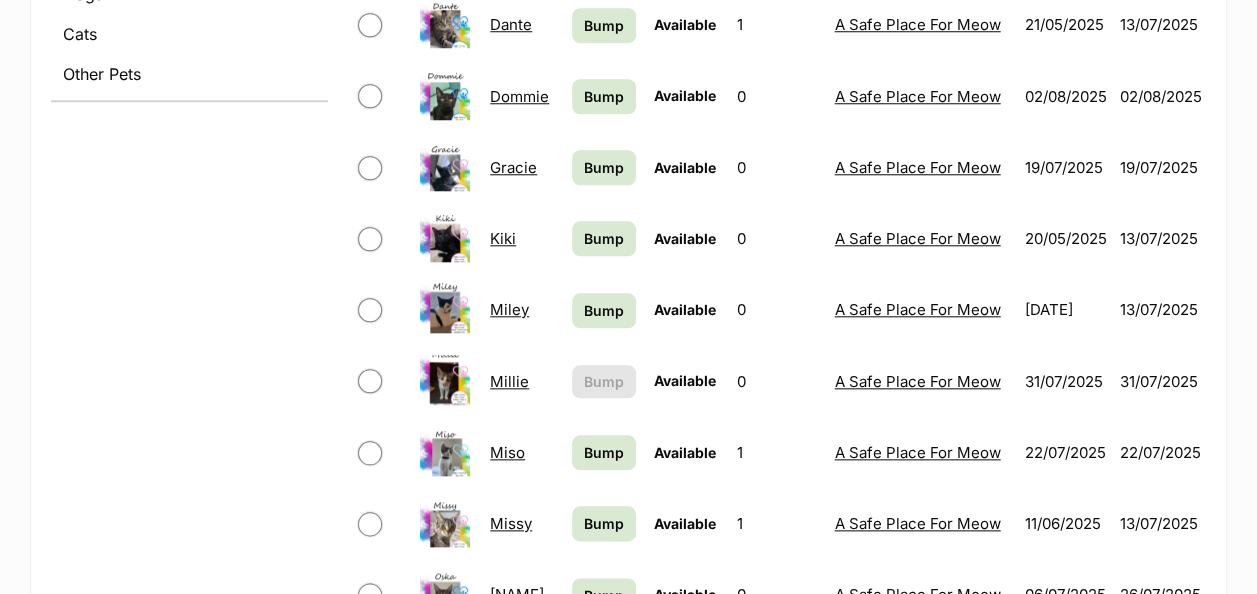 click on "Miso" at bounding box center (507, 452) 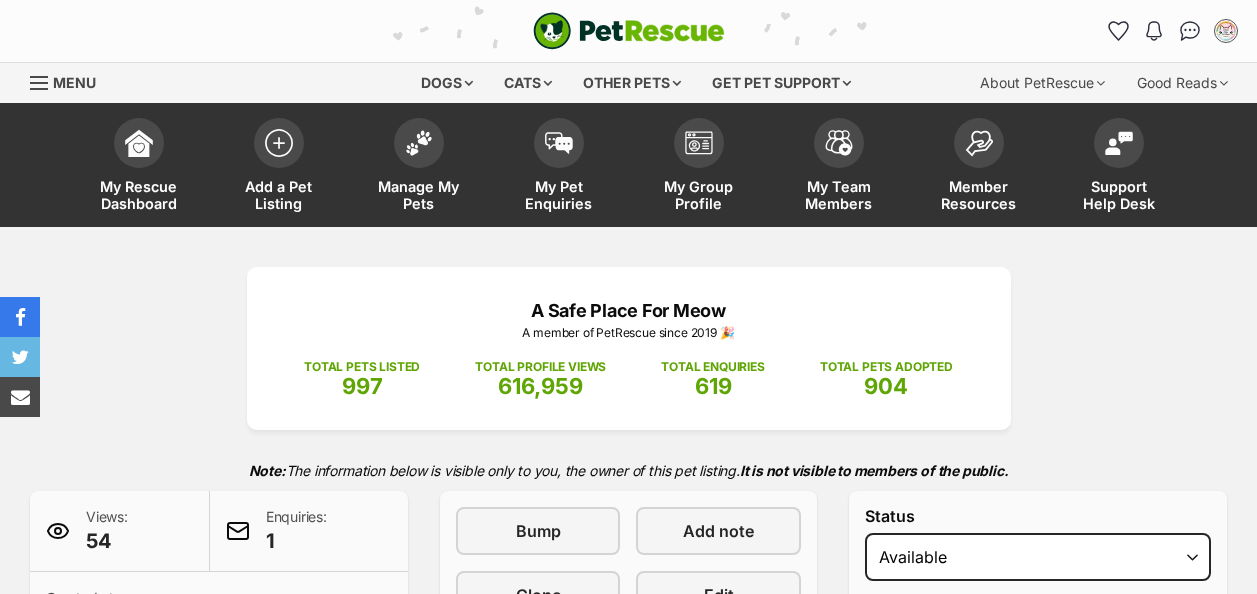 scroll, scrollTop: 300, scrollLeft: 0, axis: vertical 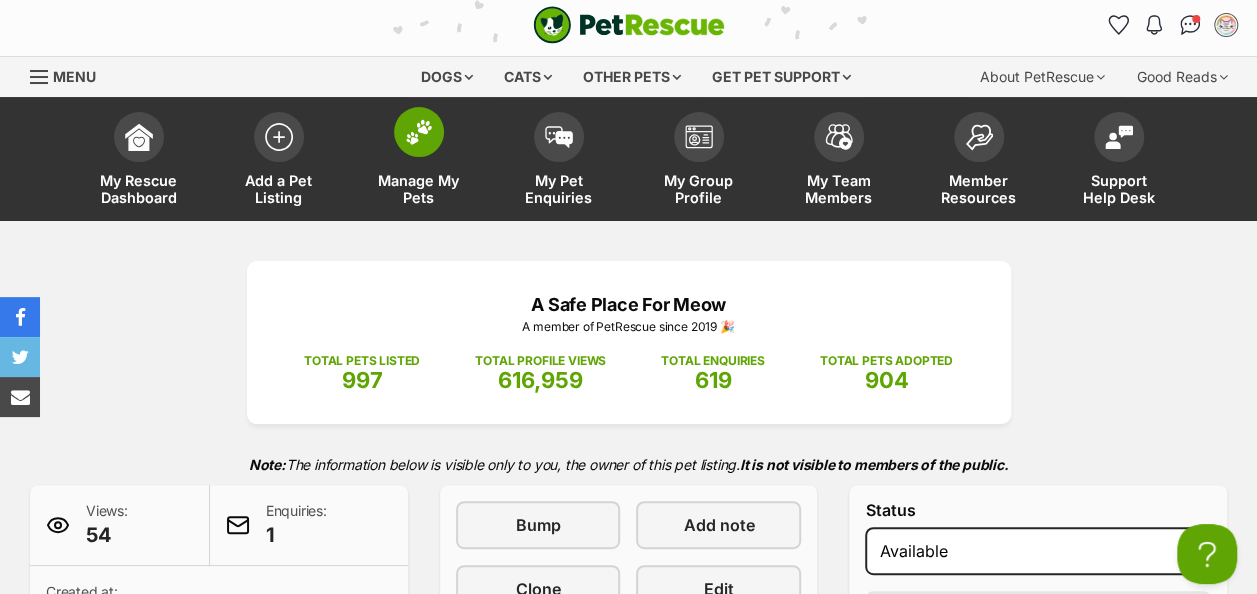 click at bounding box center (419, 132) 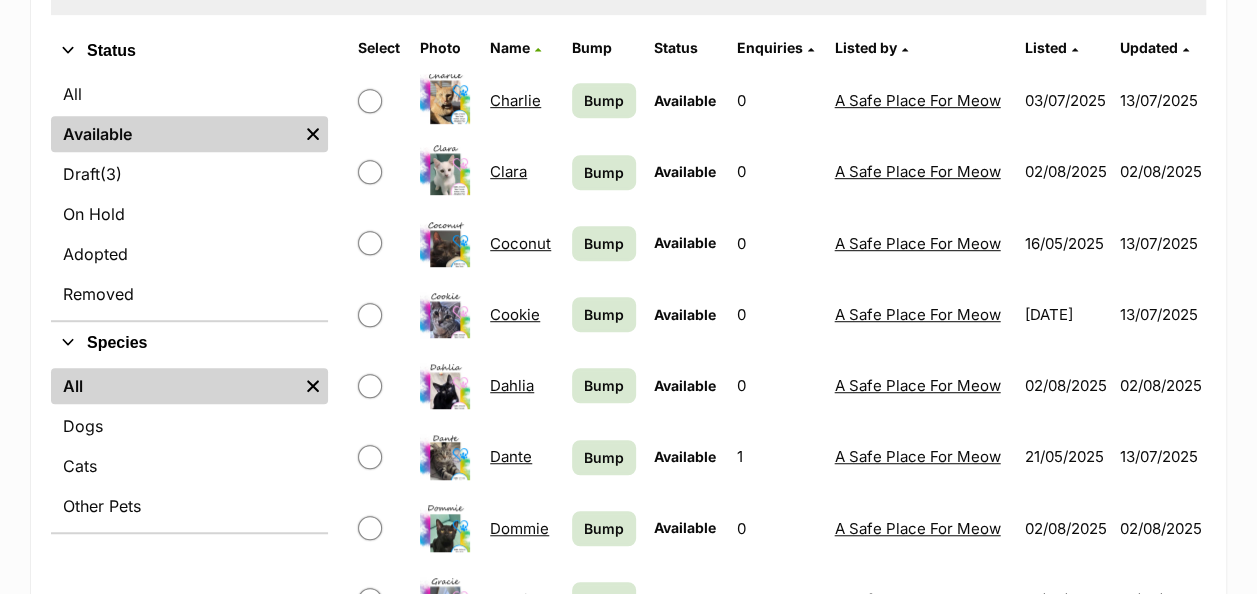 scroll, scrollTop: 0, scrollLeft: 0, axis: both 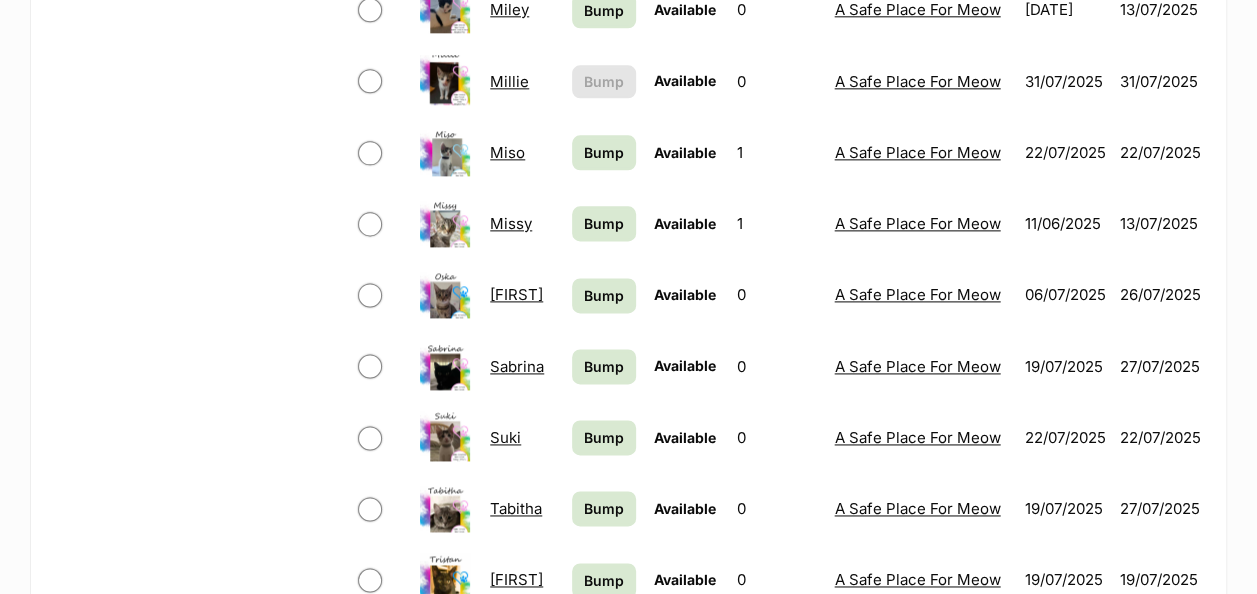 click on "Suki" at bounding box center [505, 437] 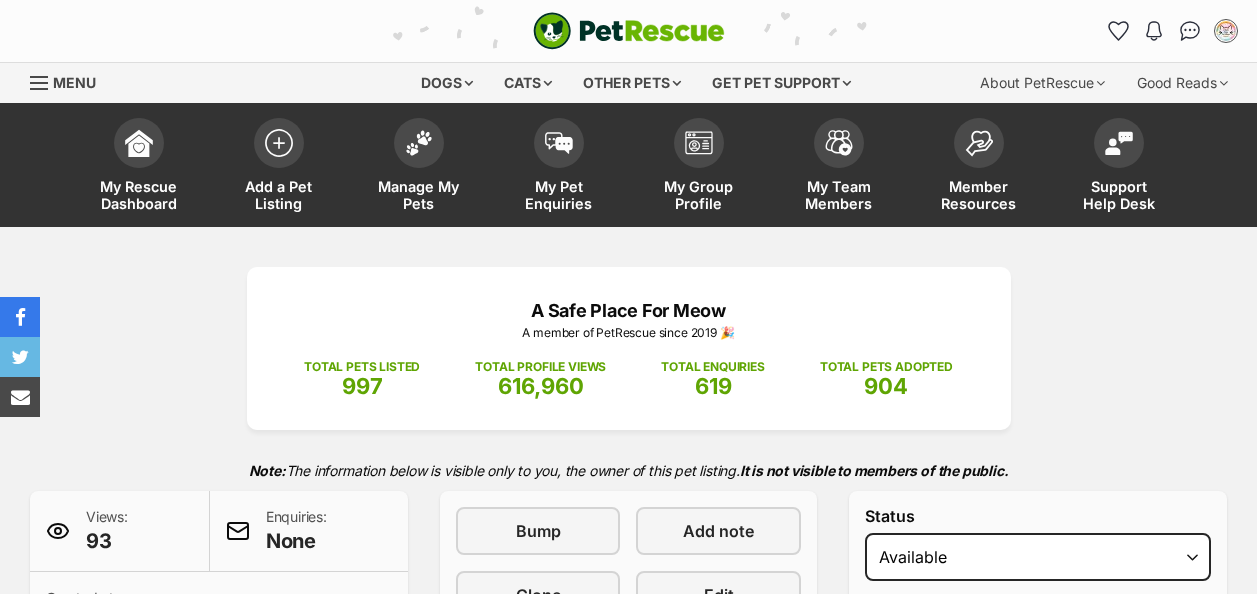 scroll, scrollTop: 0, scrollLeft: 0, axis: both 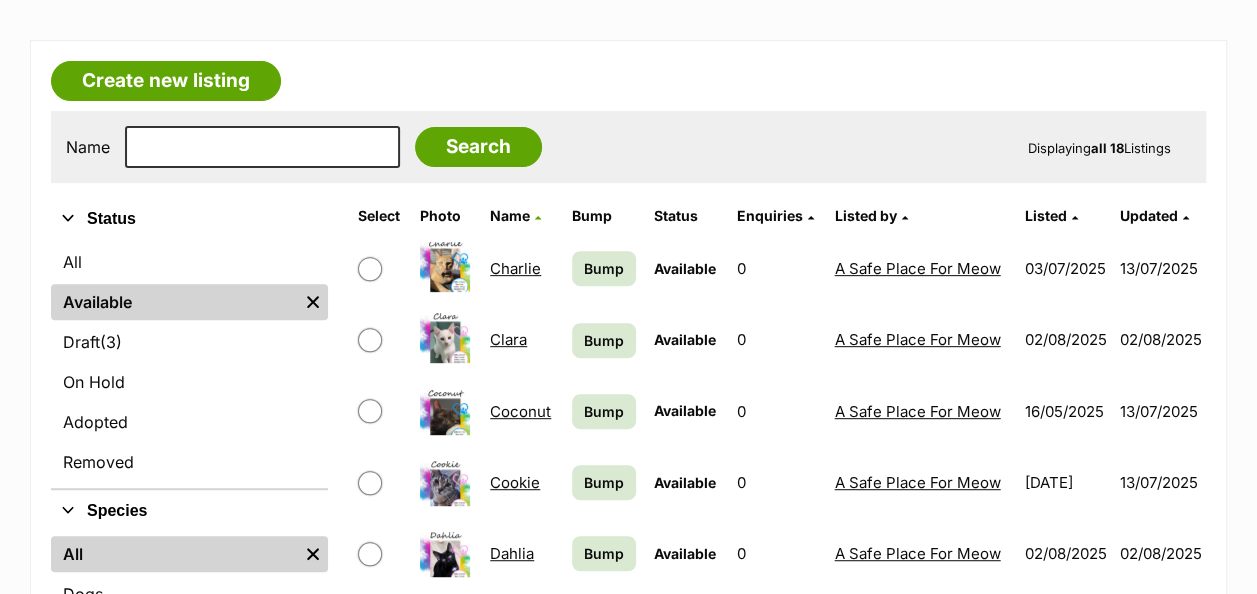 click on "Cookie" at bounding box center (515, 482) 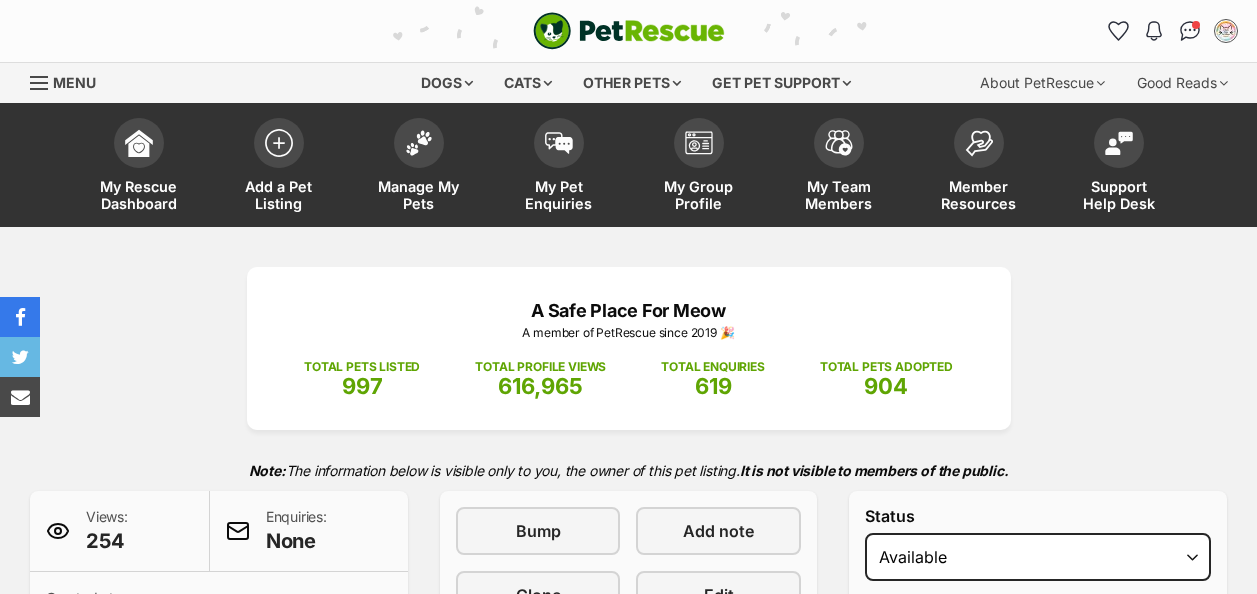 scroll, scrollTop: 0, scrollLeft: 0, axis: both 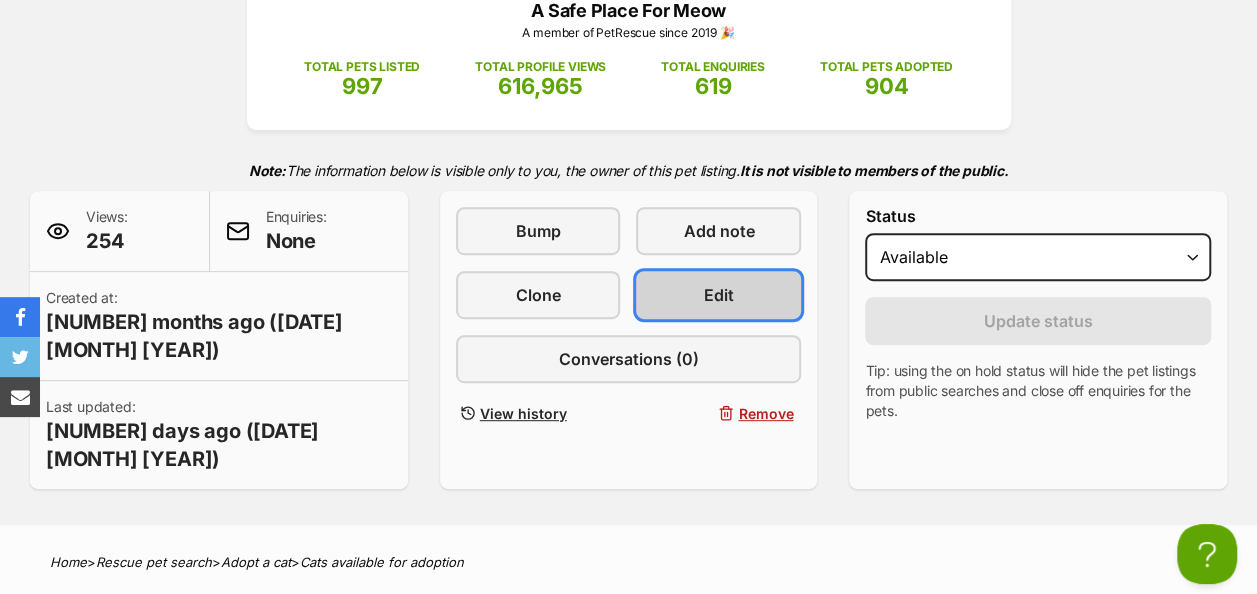 click on "Edit" at bounding box center [718, 295] 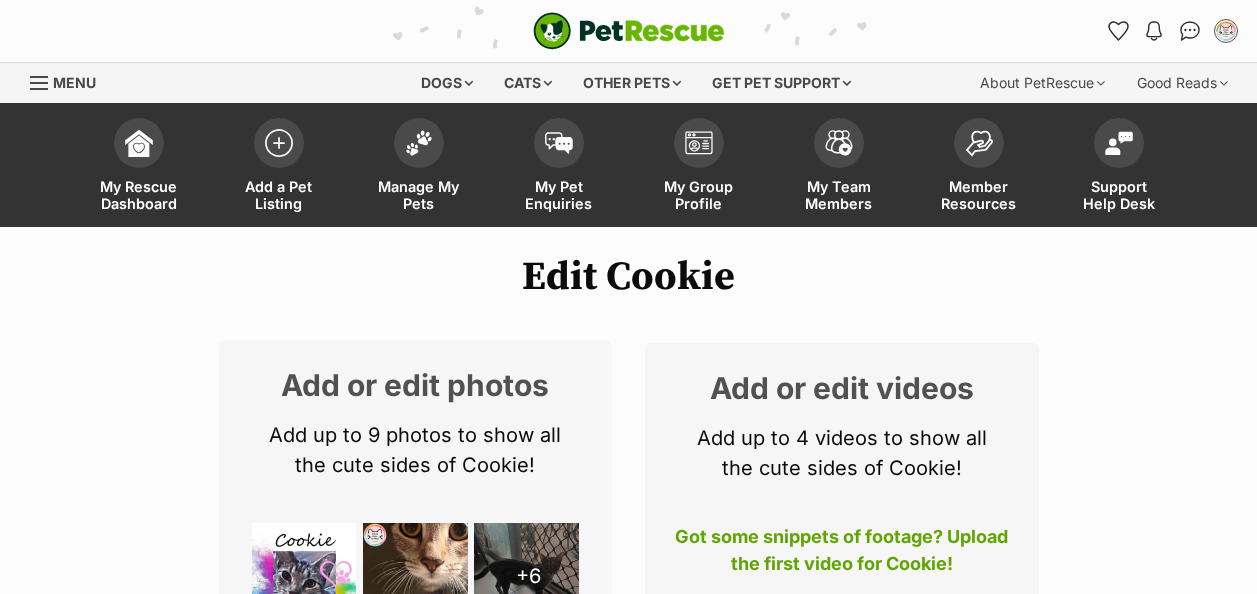 scroll, scrollTop: 0, scrollLeft: 0, axis: both 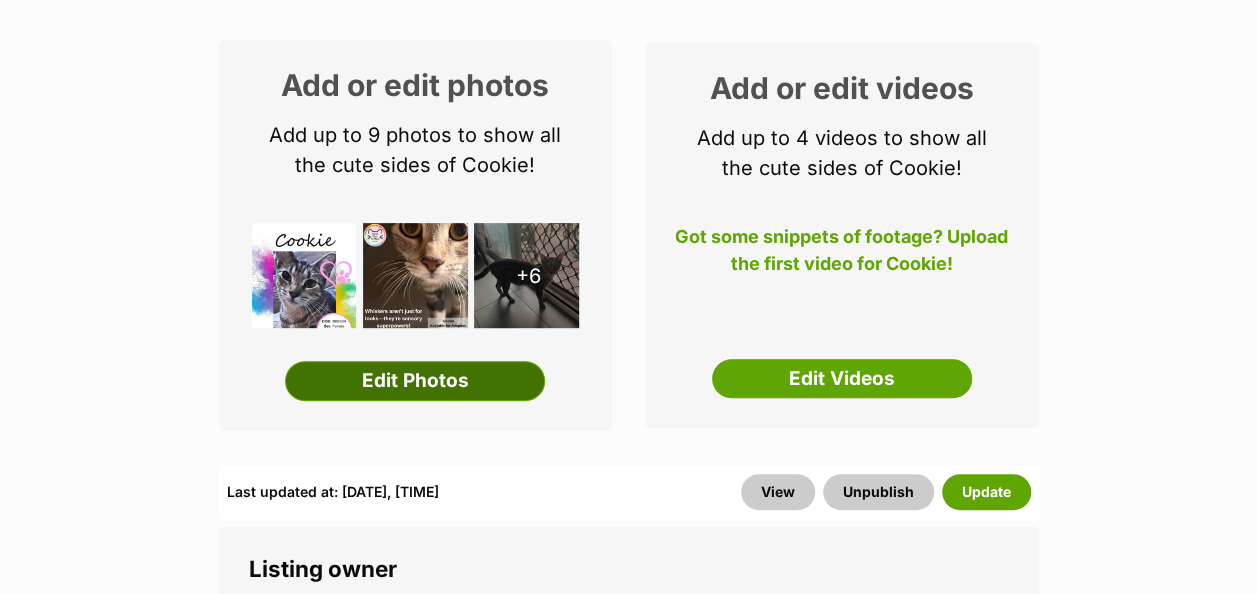 click on "Edit Photos" at bounding box center [415, 381] 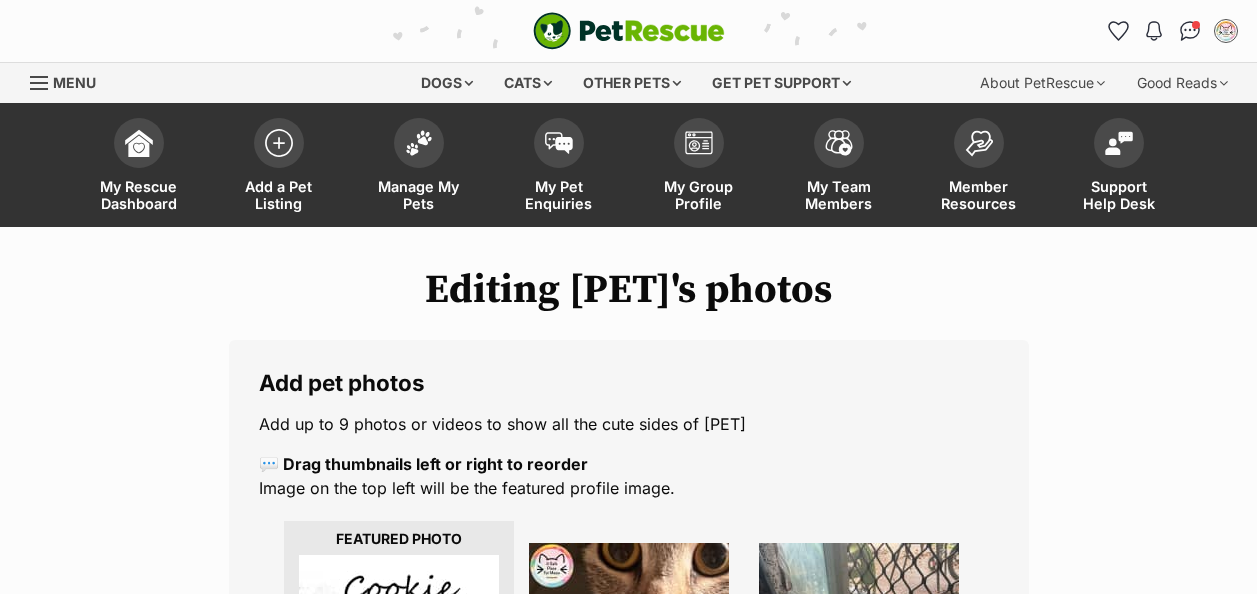scroll, scrollTop: 0, scrollLeft: 0, axis: both 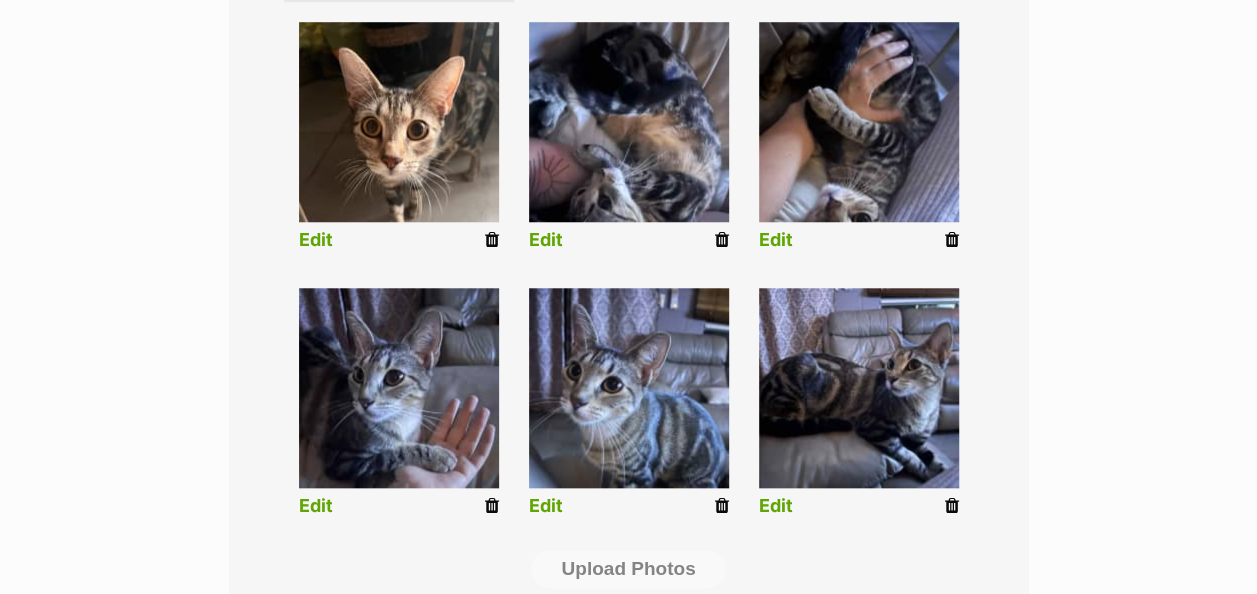 click at bounding box center [722, 240] 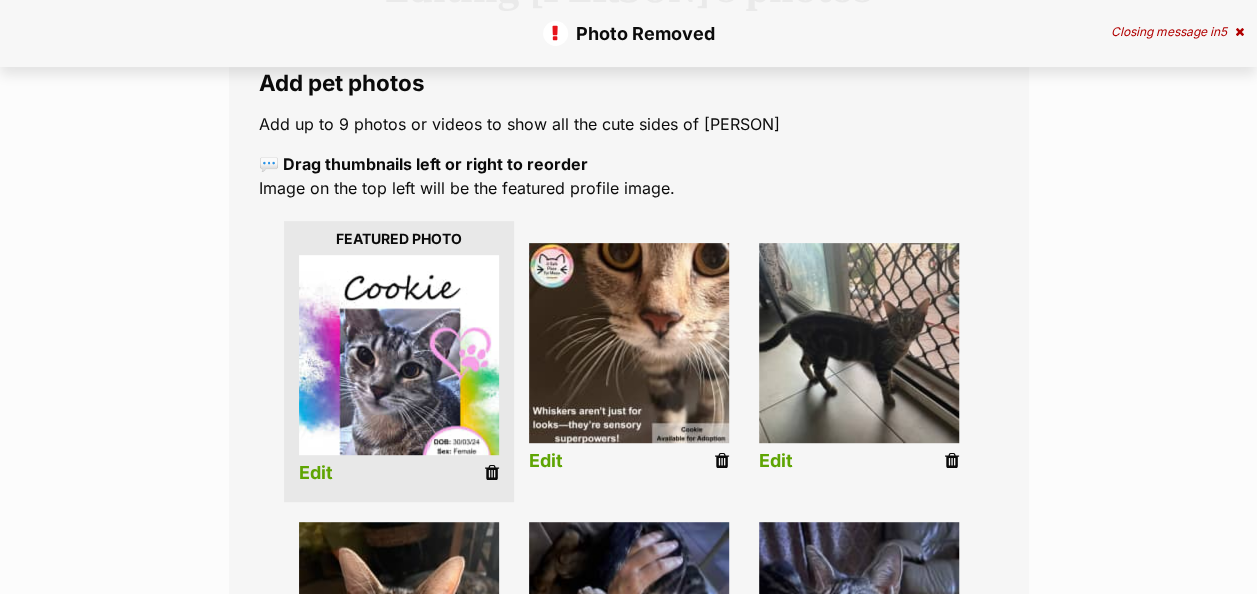 scroll, scrollTop: 0, scrollLeft: 0, axis: both 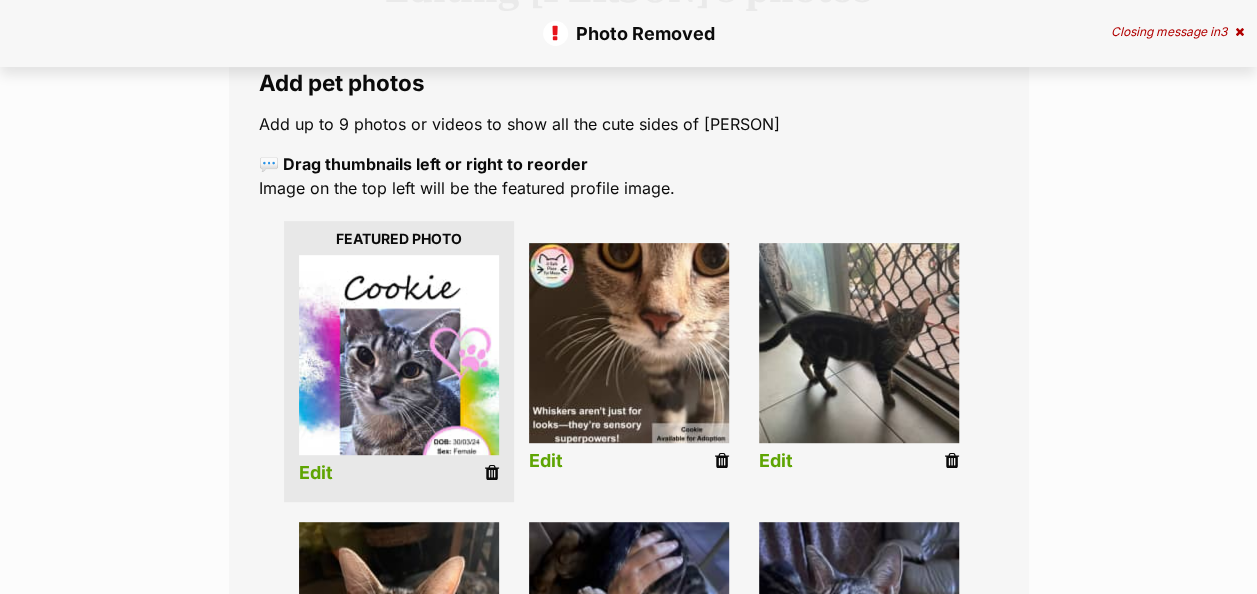 click at bounding box center [952, 461] 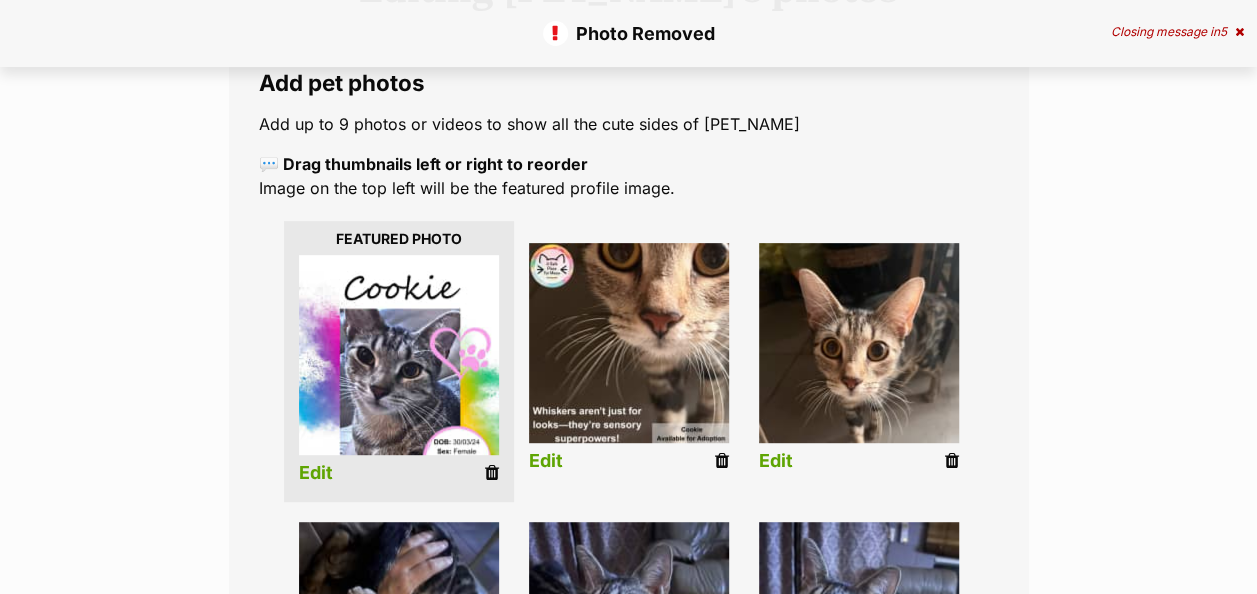 scroll, scrollTop: 300, scrollLeft: 0, axis: vertical 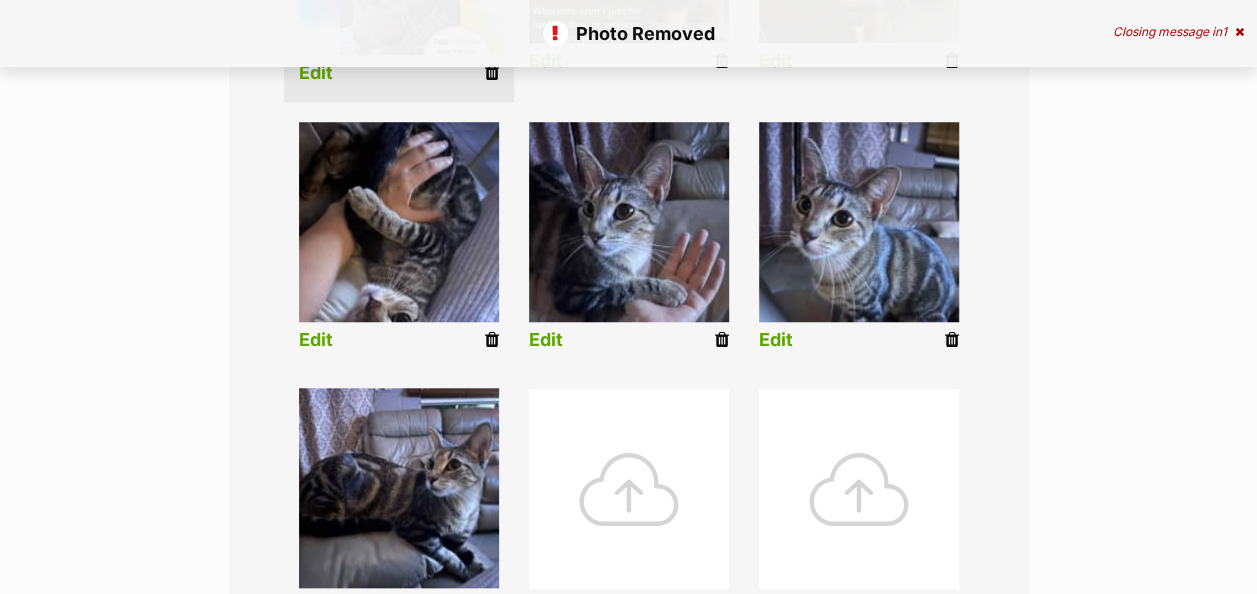 click at bounding box center [952, 340] 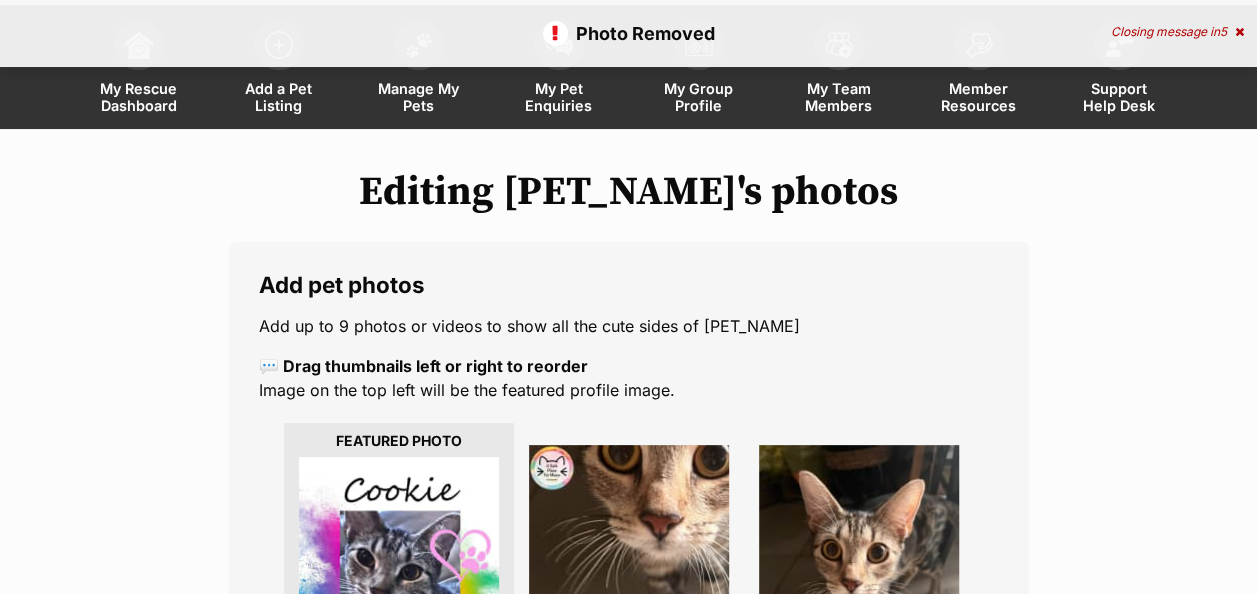 scroll, scrollTop: 400, scrollLeft: 0, axis: vertical 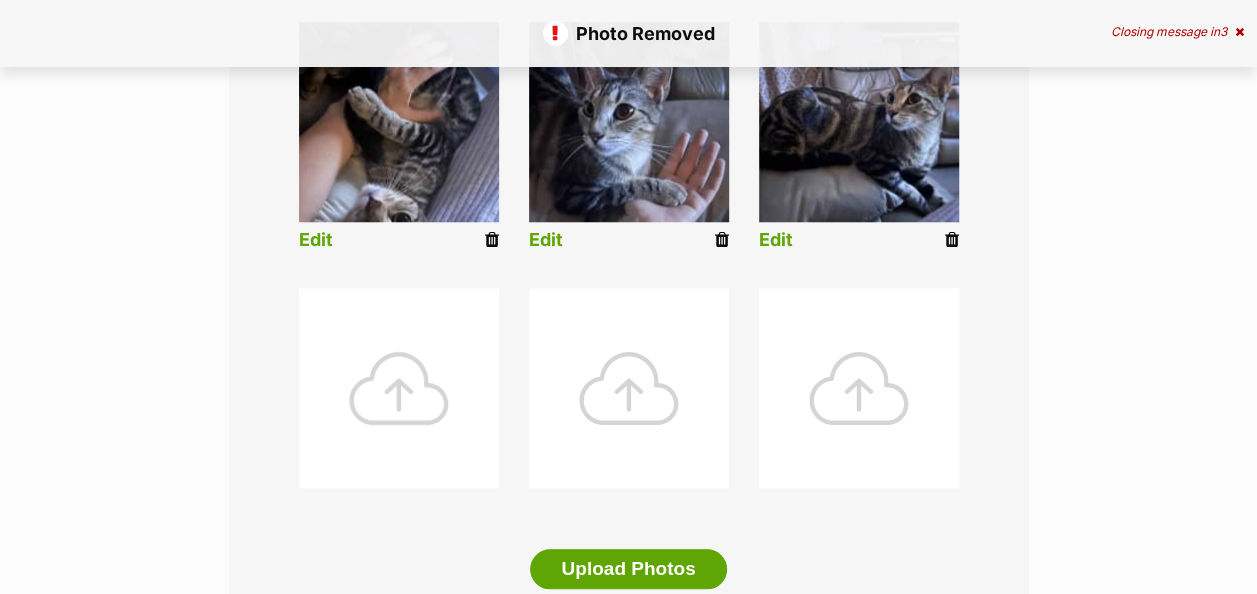 click at bounding box center [399, 388] 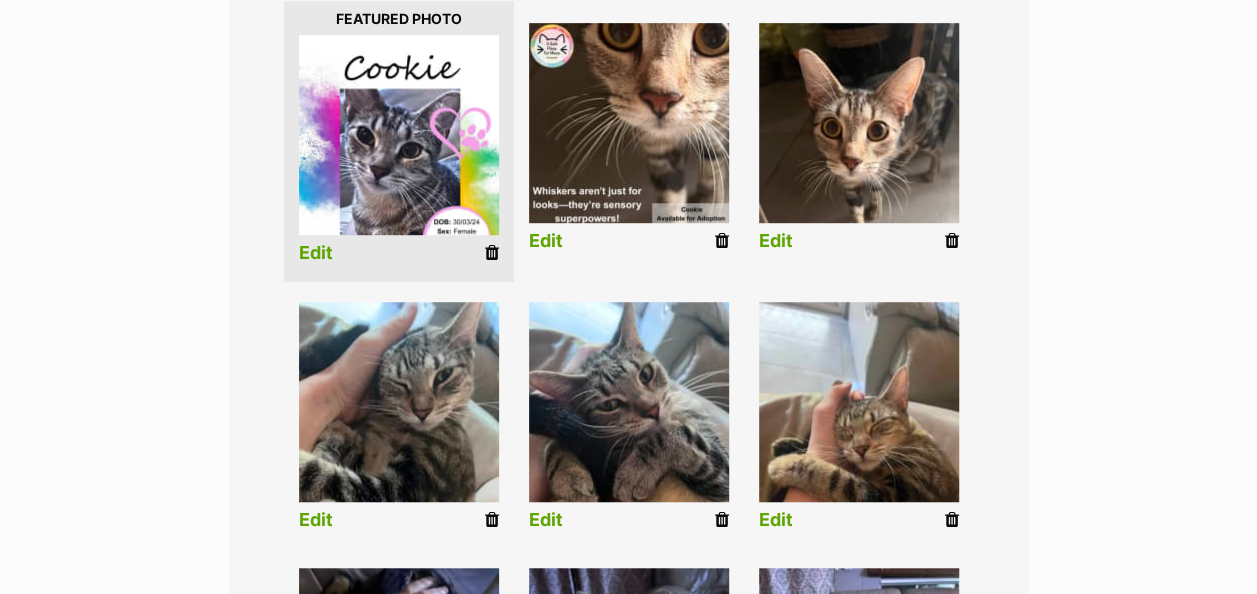 scroll, scrollTop: 500, scrollLeft: 0, axis: vertical 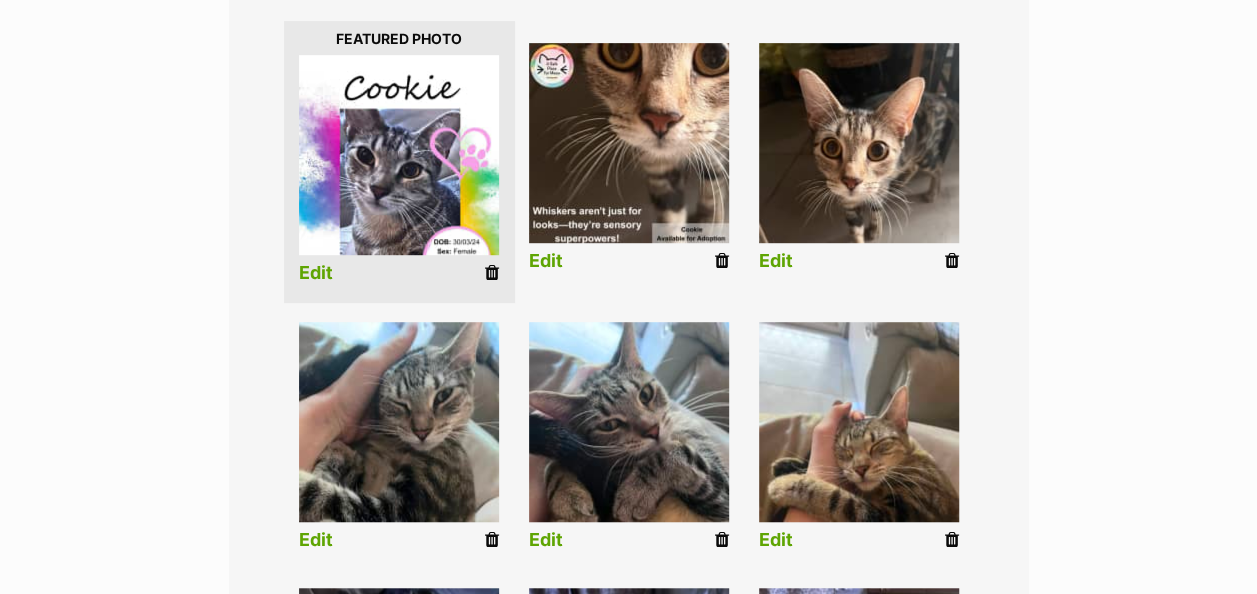 drag, startPoint x: 493, startPoint y: 276, endPoint x: 727, endPoint y: 88, distance: 300.16663 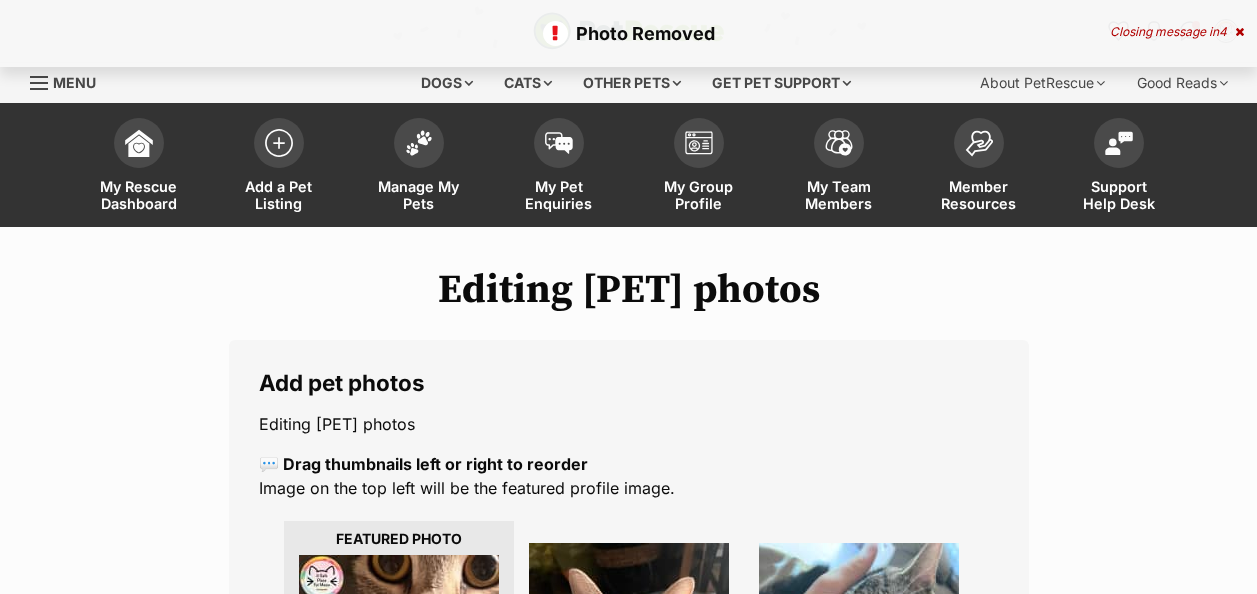 scroll, scrollTop: 800, scrollLeft: 0, axis: vertical 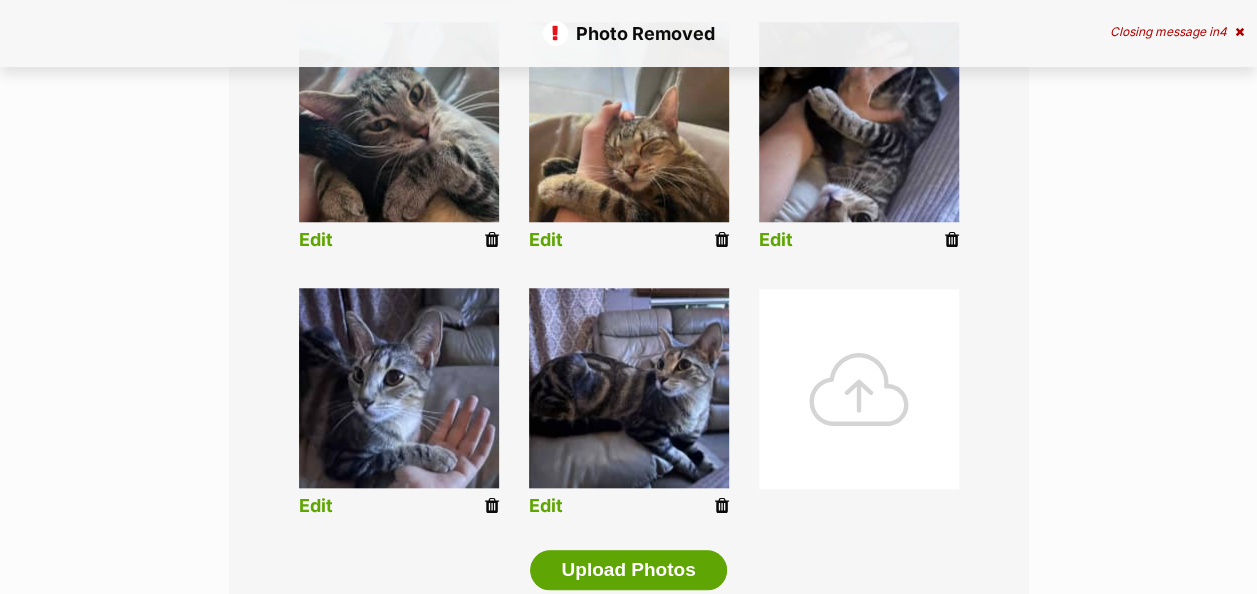 click at bounding box center [859, 389] 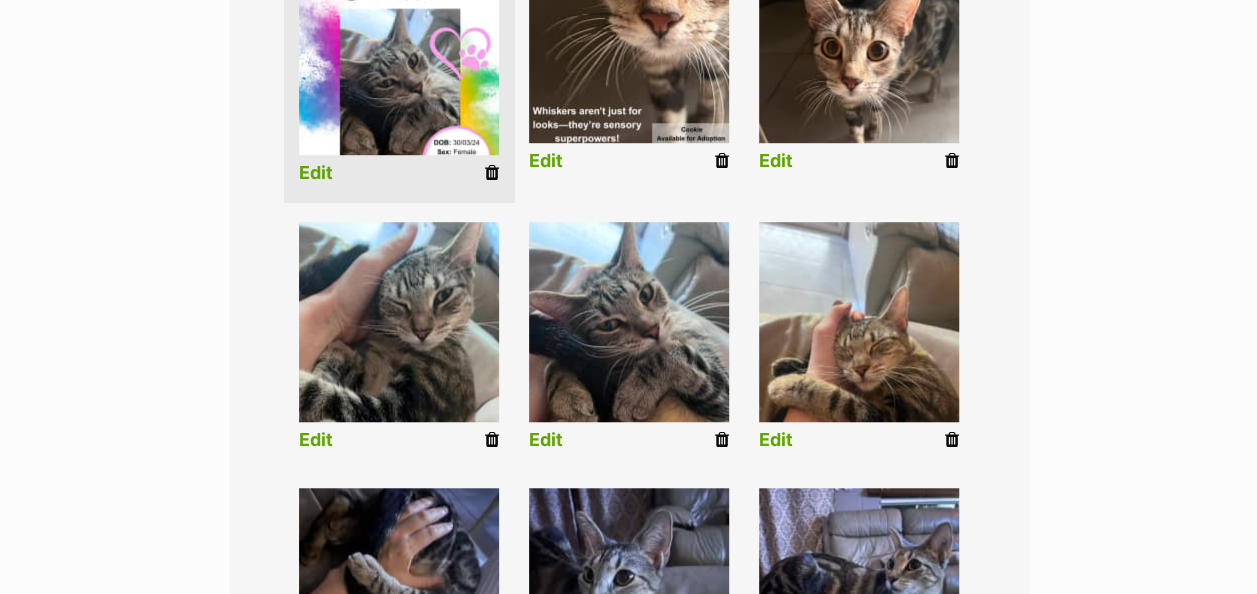 scroll, scrollTop: 588, scrollLeft: 0, axis: vertical 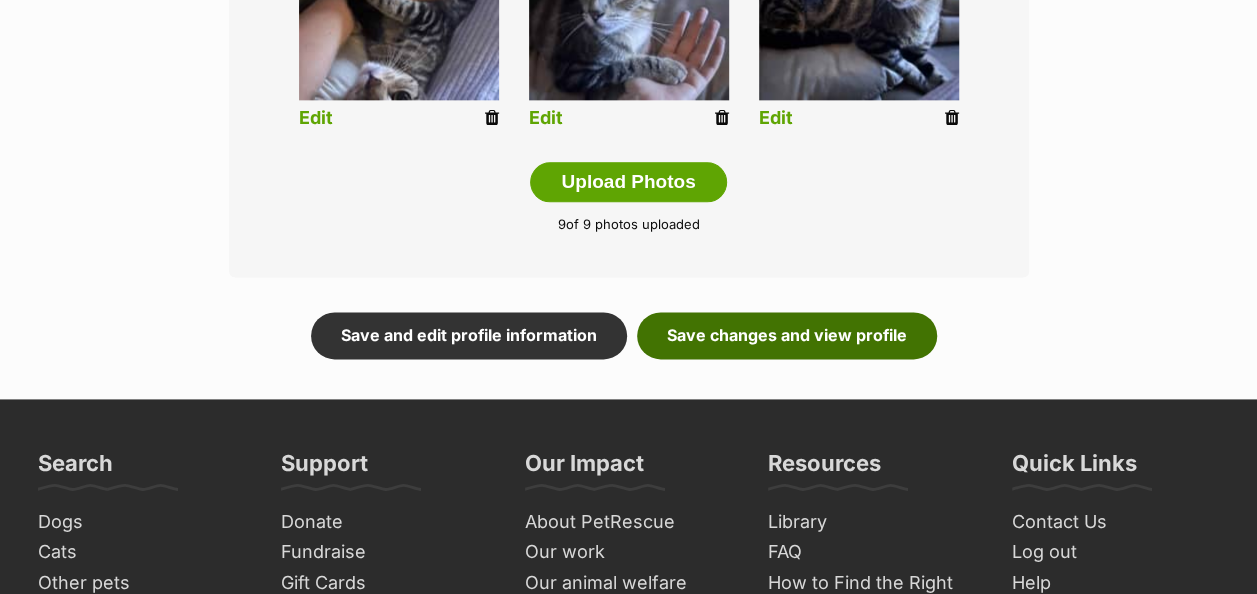 click on "Save changes and view profile" at bounding box center [787, 335] 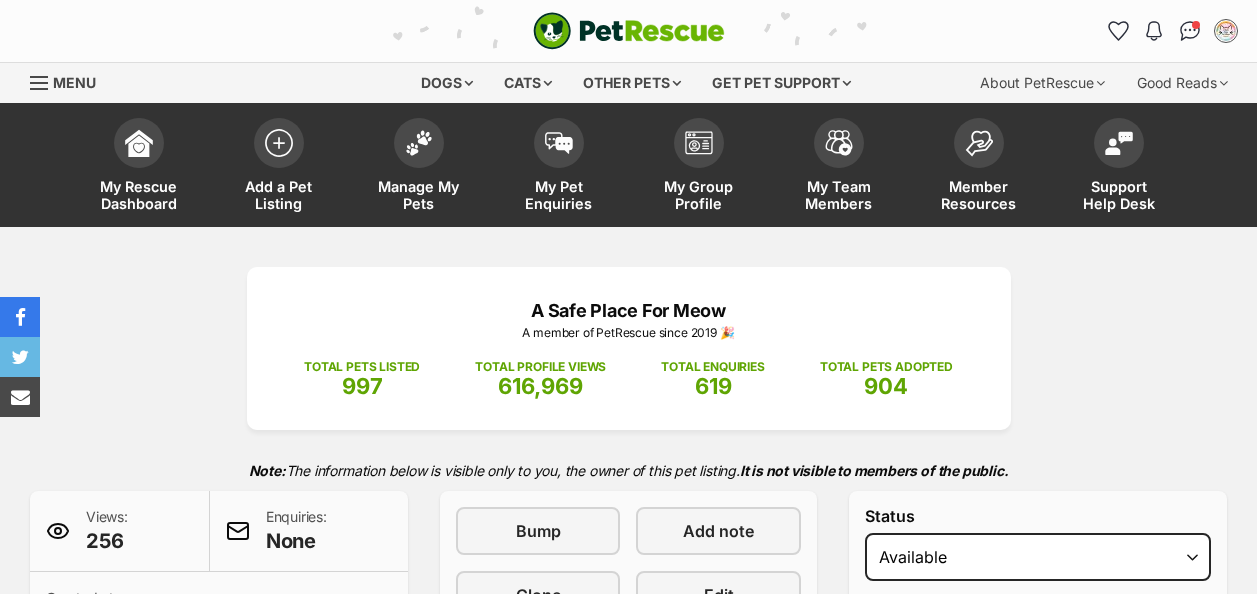 scroll, scrollTop: 0, scrollLeft: 0, axis: both 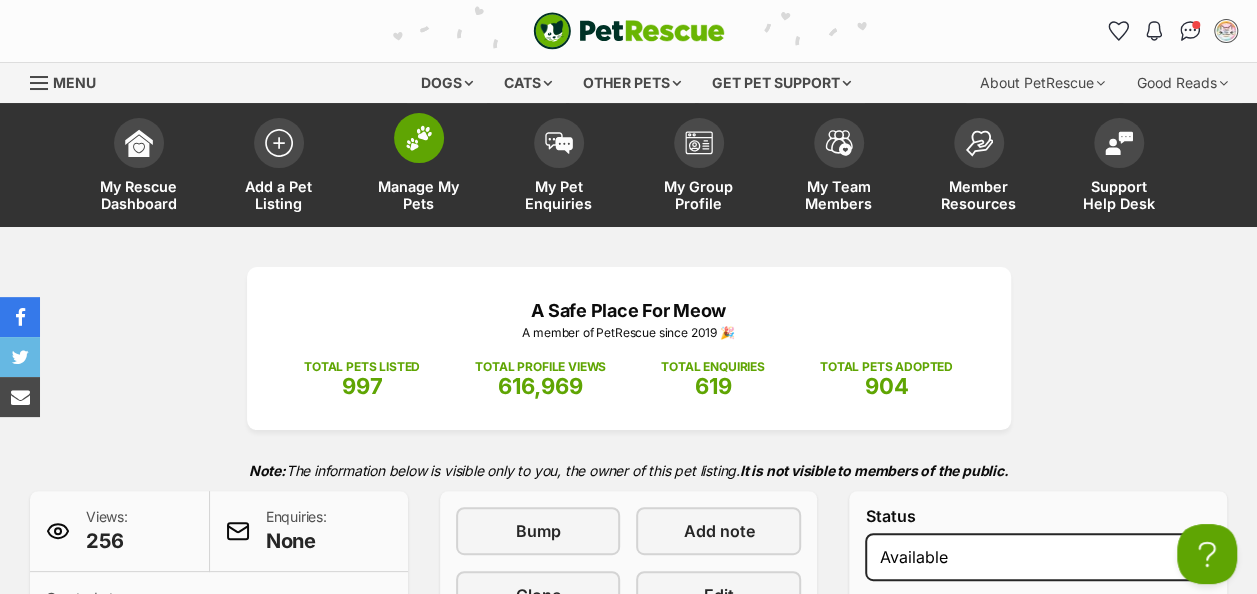 click at bounding box center [419, 138] 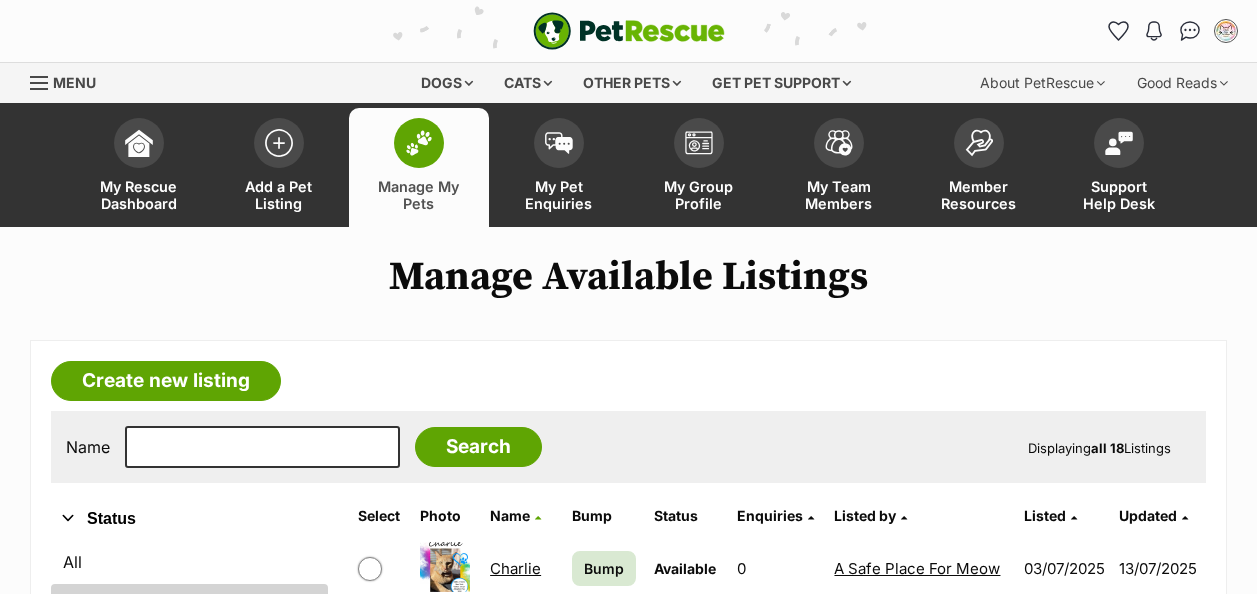 scroll, scrollTop: 0, scrollLeft: 0, axis: both 